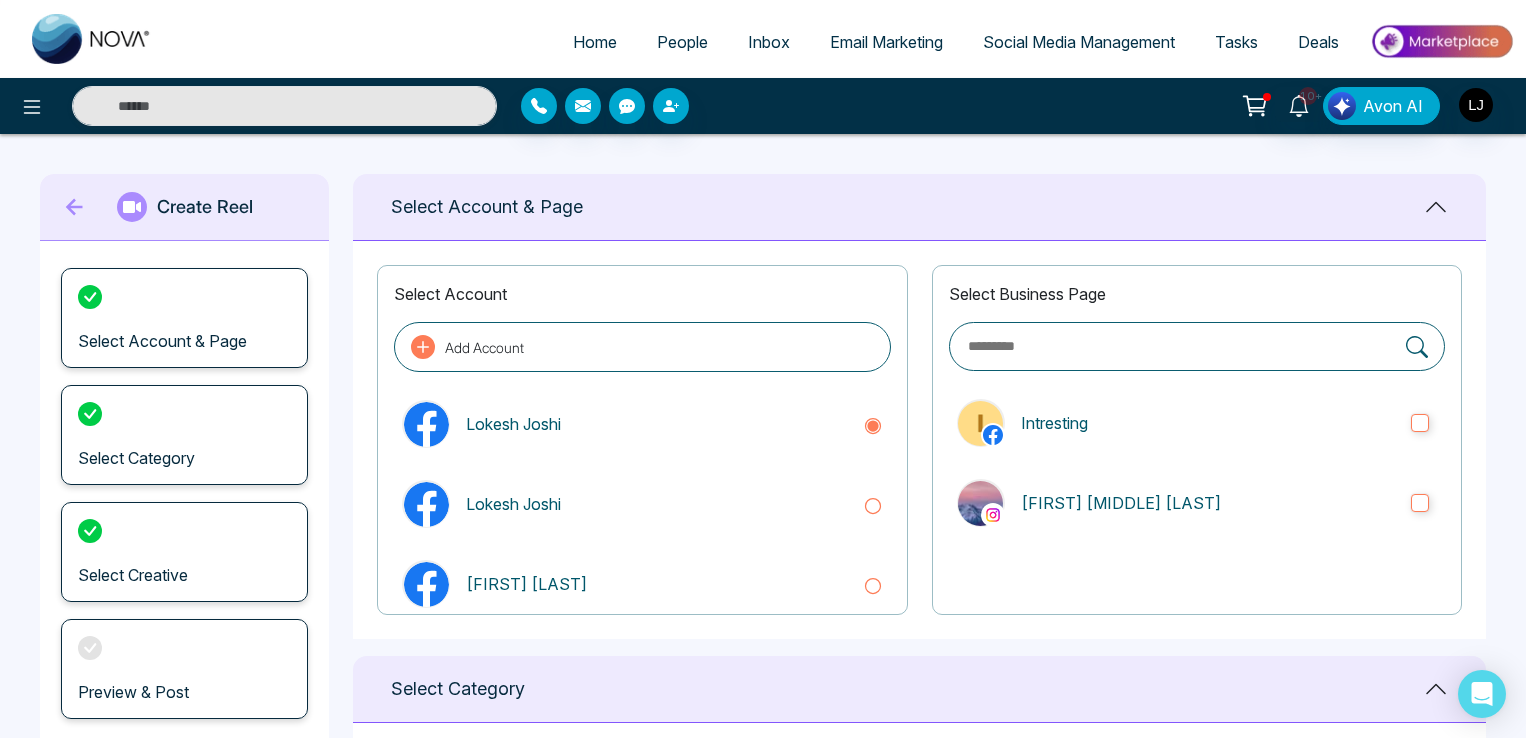 scroll, scrollTop: 1200, scrollLeft: 0, axis: vertical 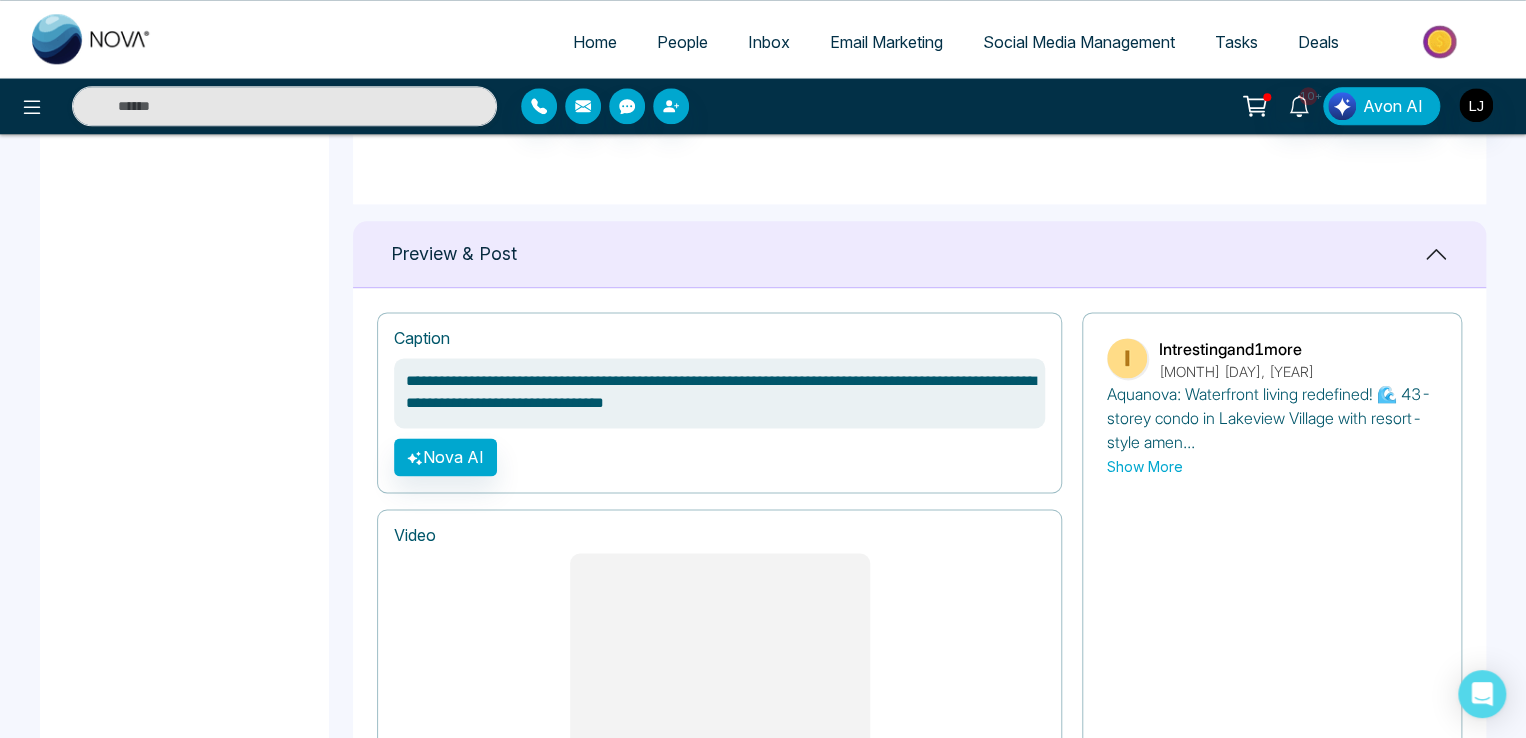 click on "People" at bounding box center (682, 42) 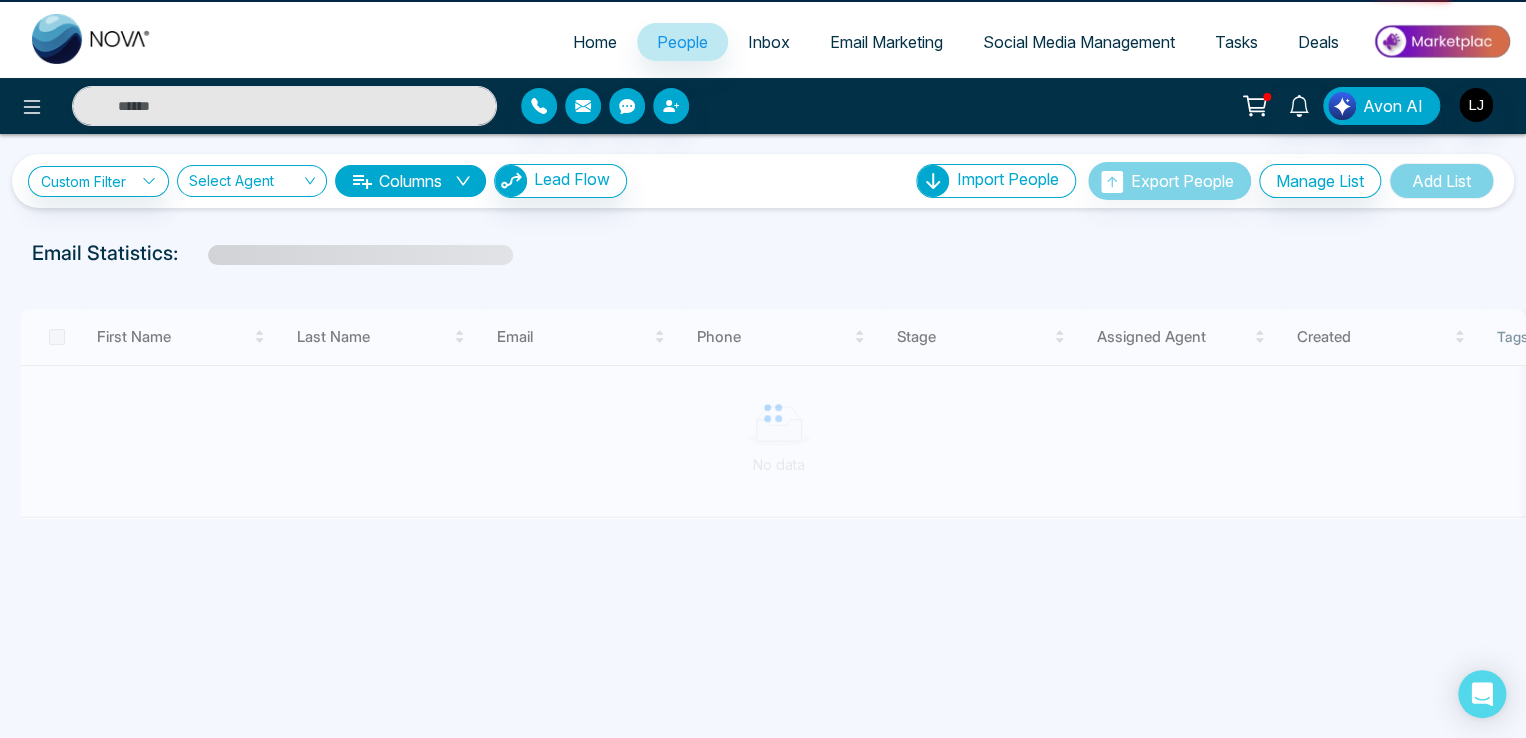 scroll, scrollTop: 0, scrollLeft: 0, axis: both 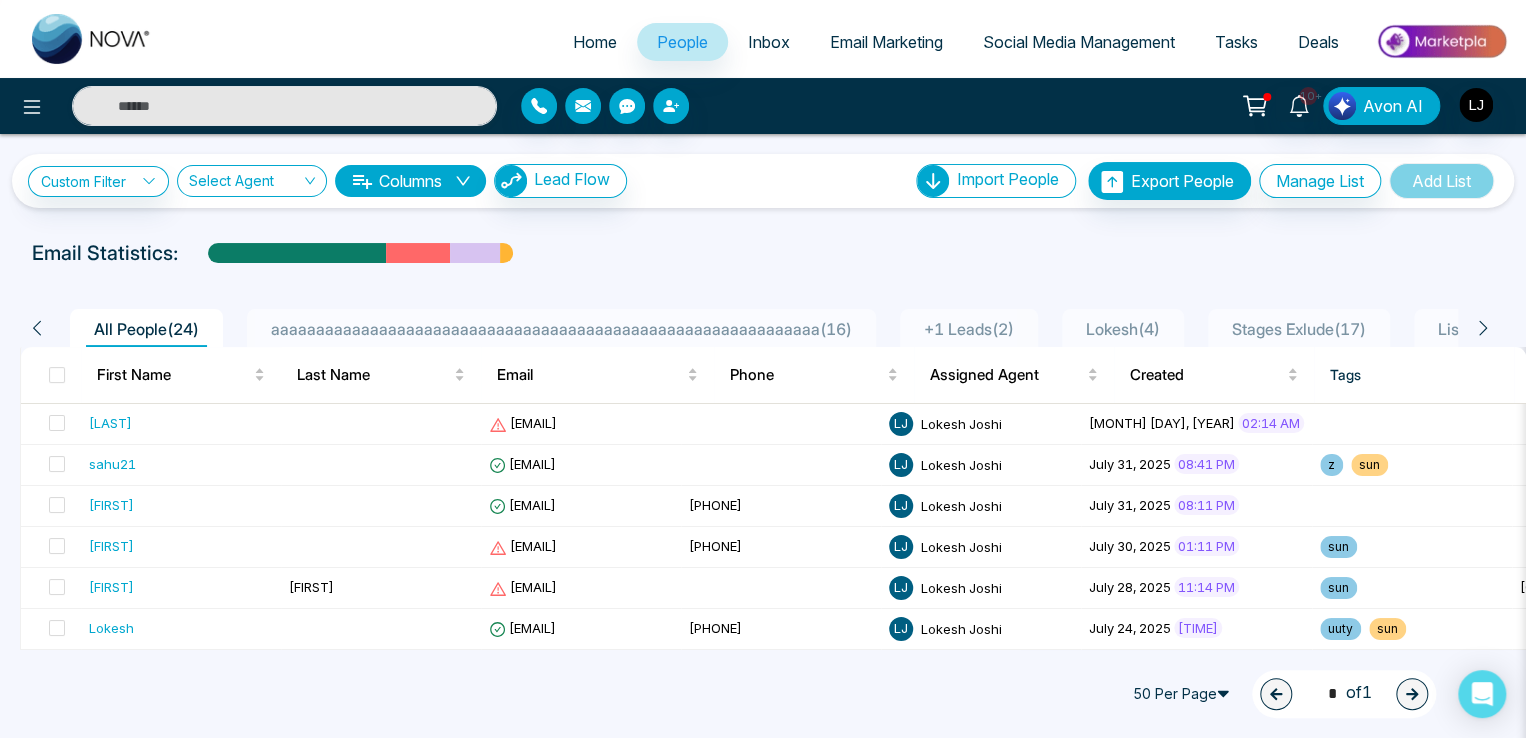 click on "Social Media Management" at bounding box center [1079, 42] 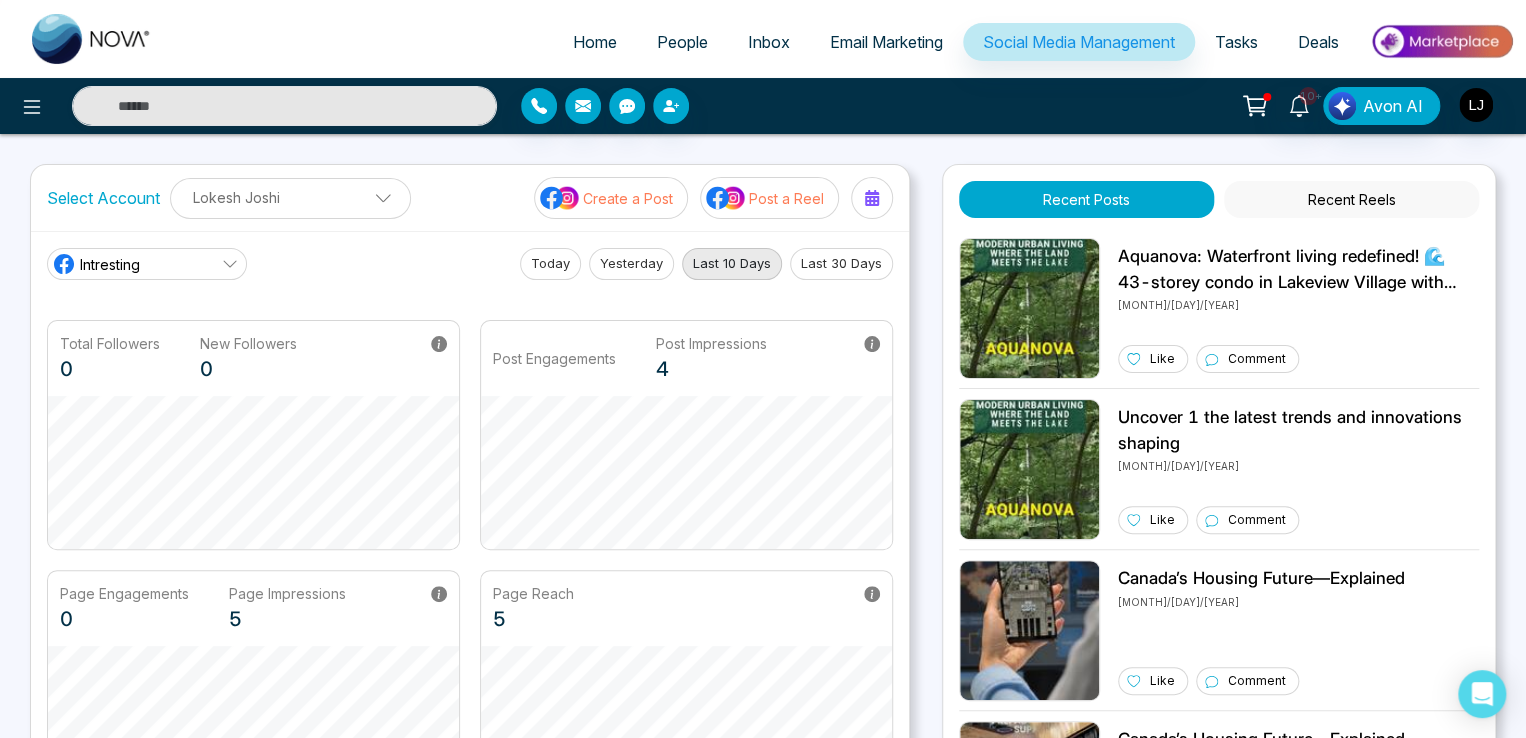 click on "People" at bounding box center [682, 42] 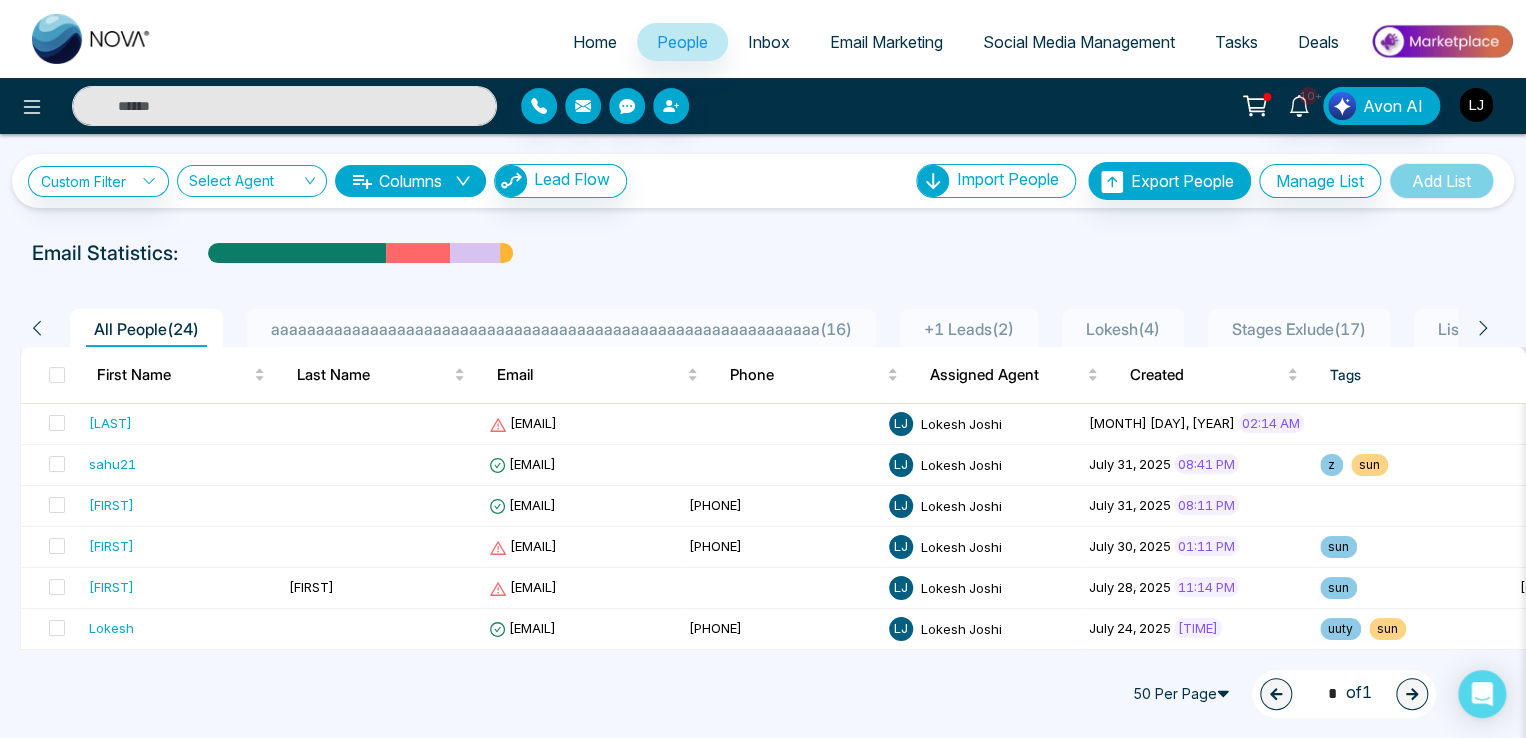 click at bounding box center (1476, 105) 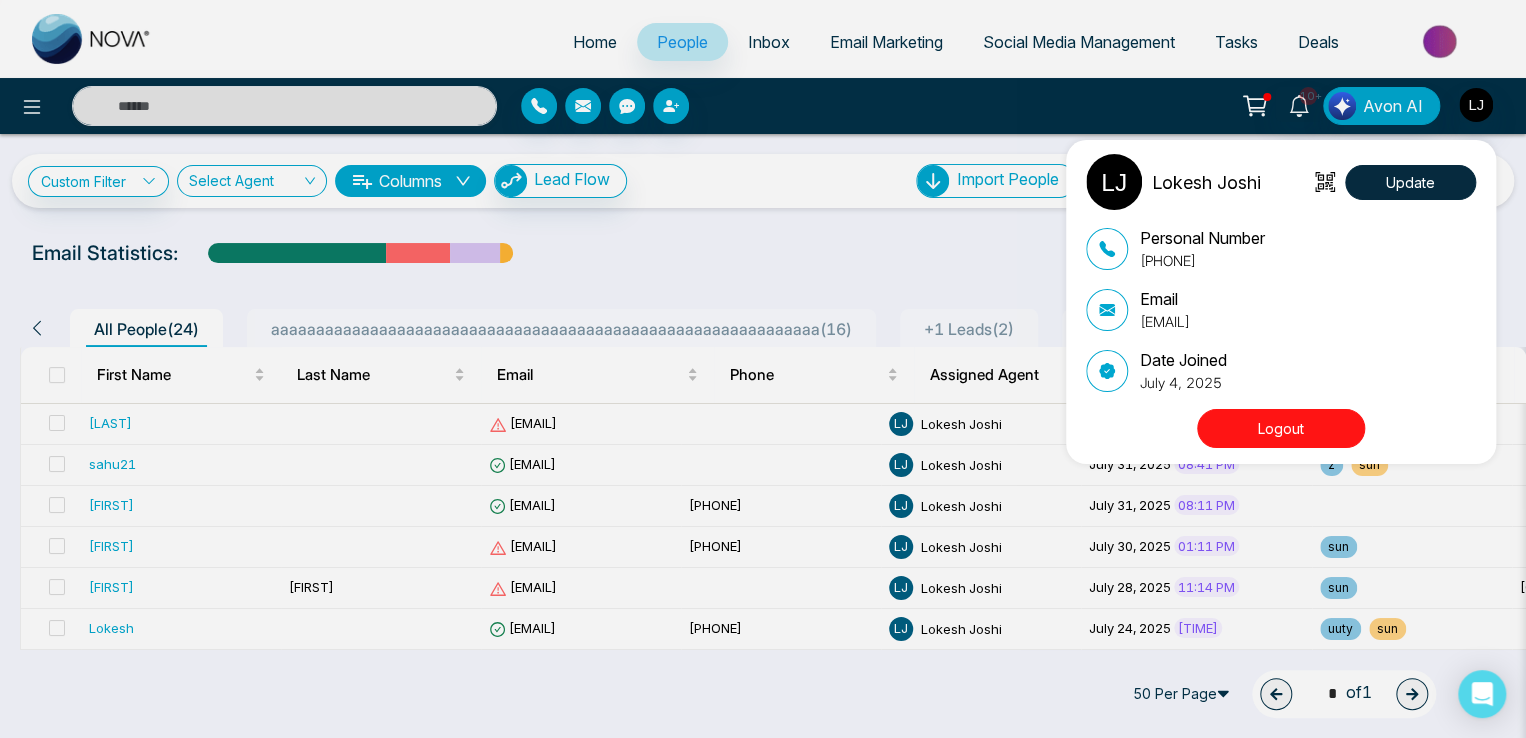 click on "[FIRST] [LAST] Update Personal Number [PHONE] Email [EMAIL] Date Joined [MONTH] [DAY], [YEAR] Logout" at bounding box center (763, 369) 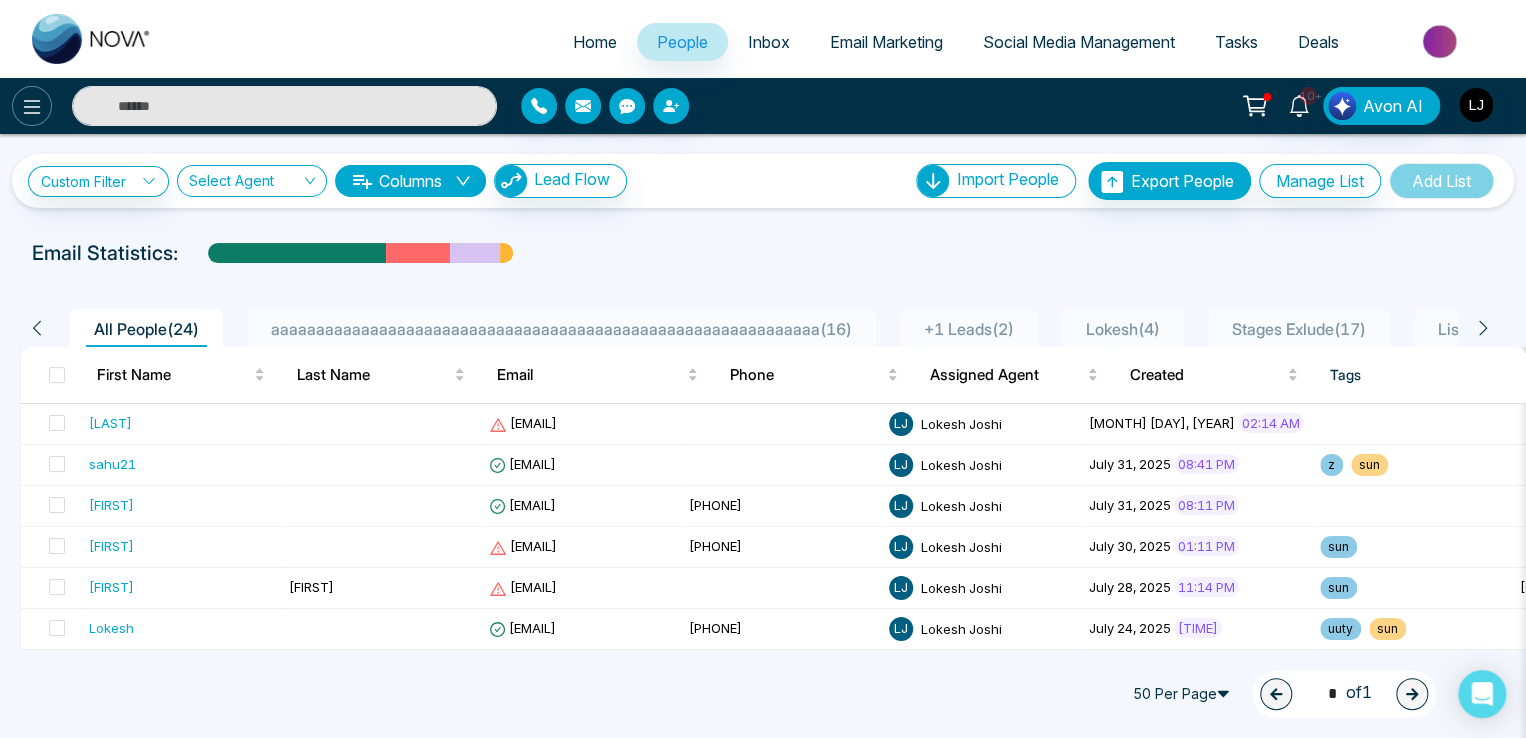 click 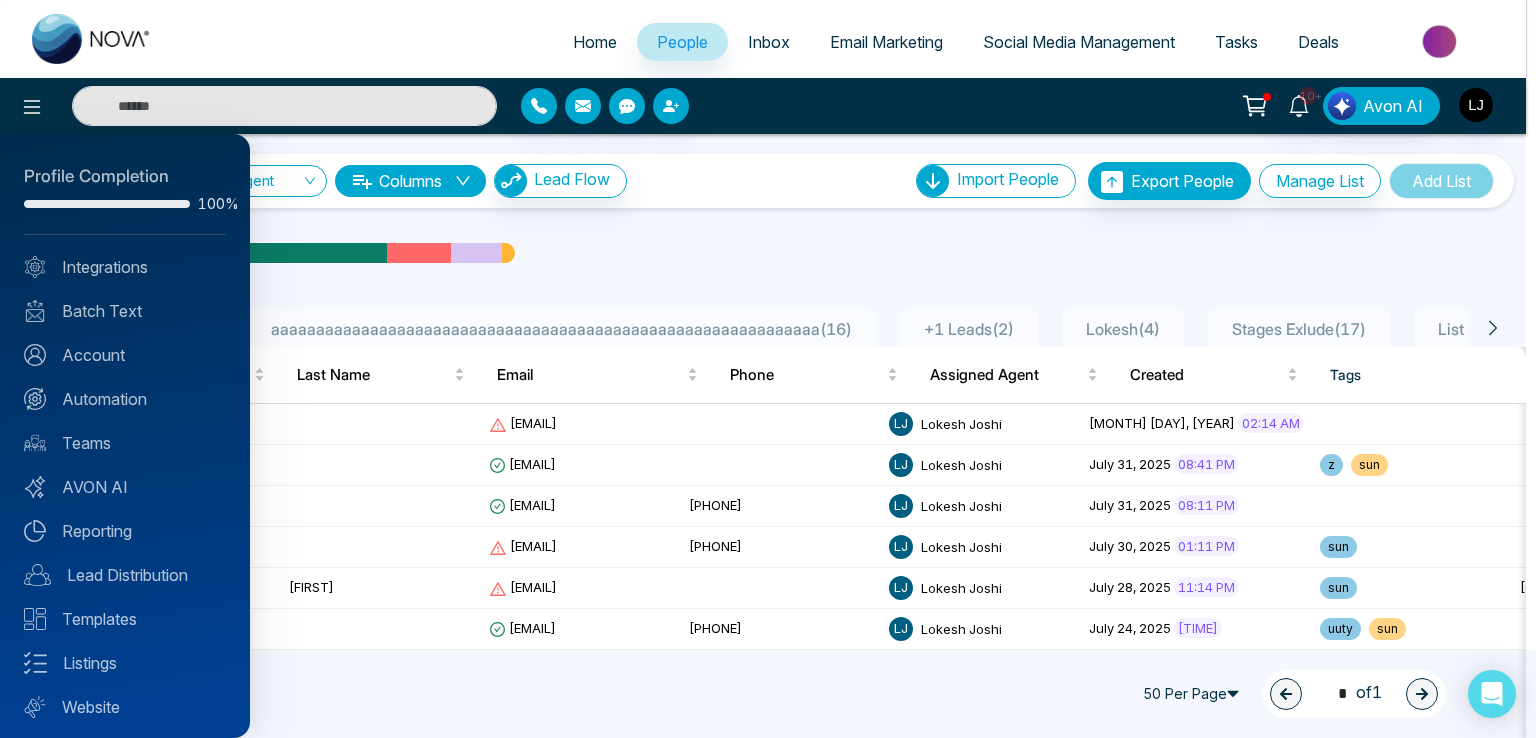 click at bounding box center [768, 369] 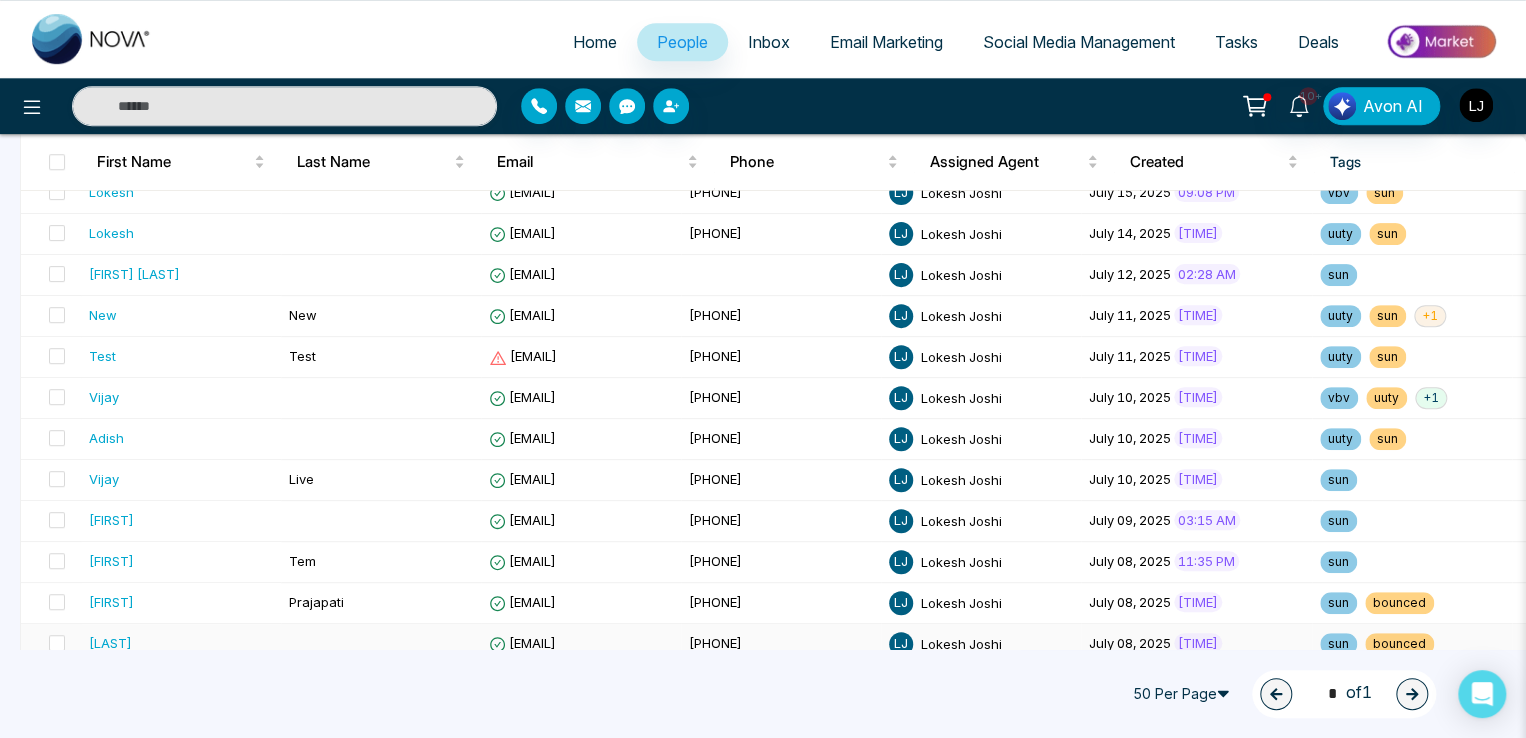 scroll, scrollTop: 743, scrollLeft: 0, axis: vertical 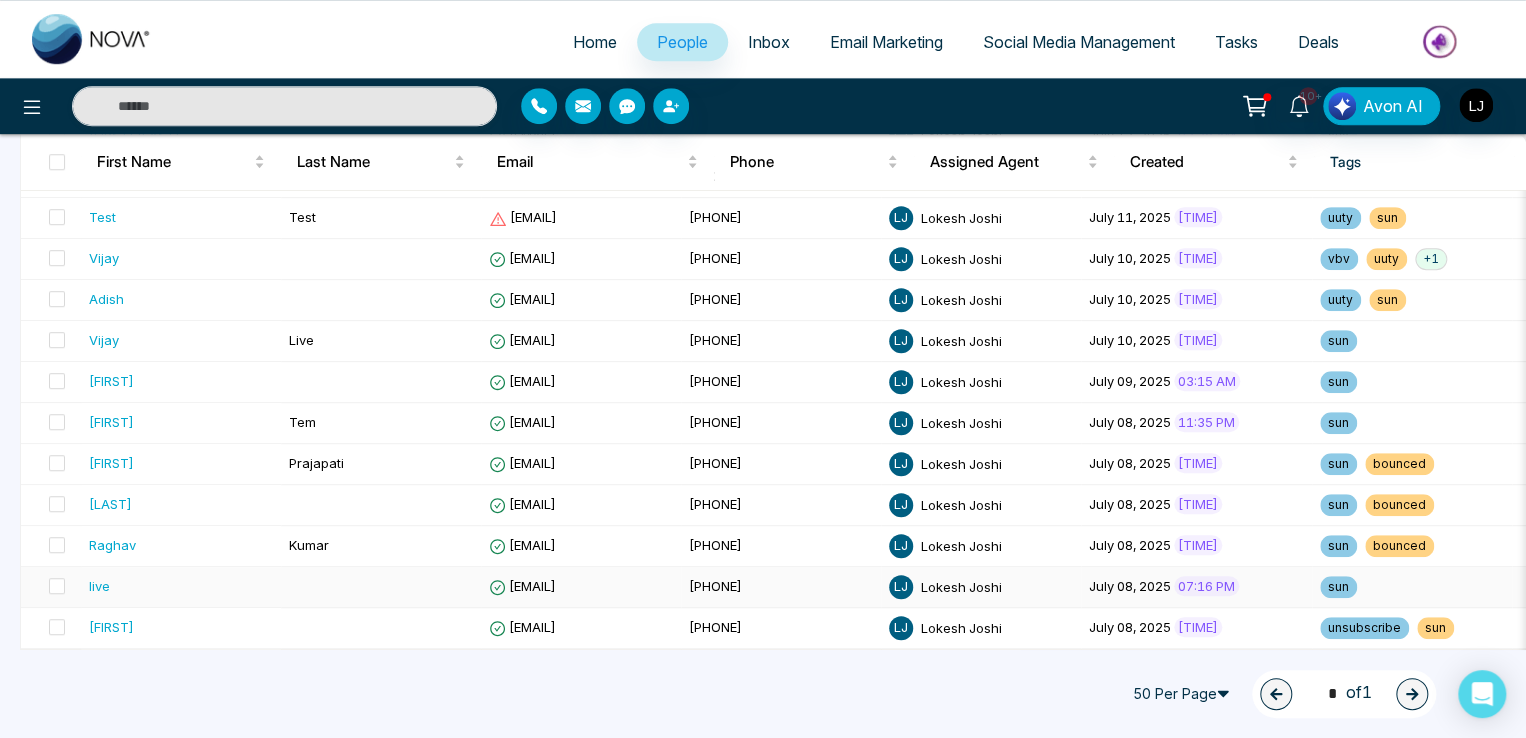 click on "[EMAIL]" at bounding box center (522, 586) 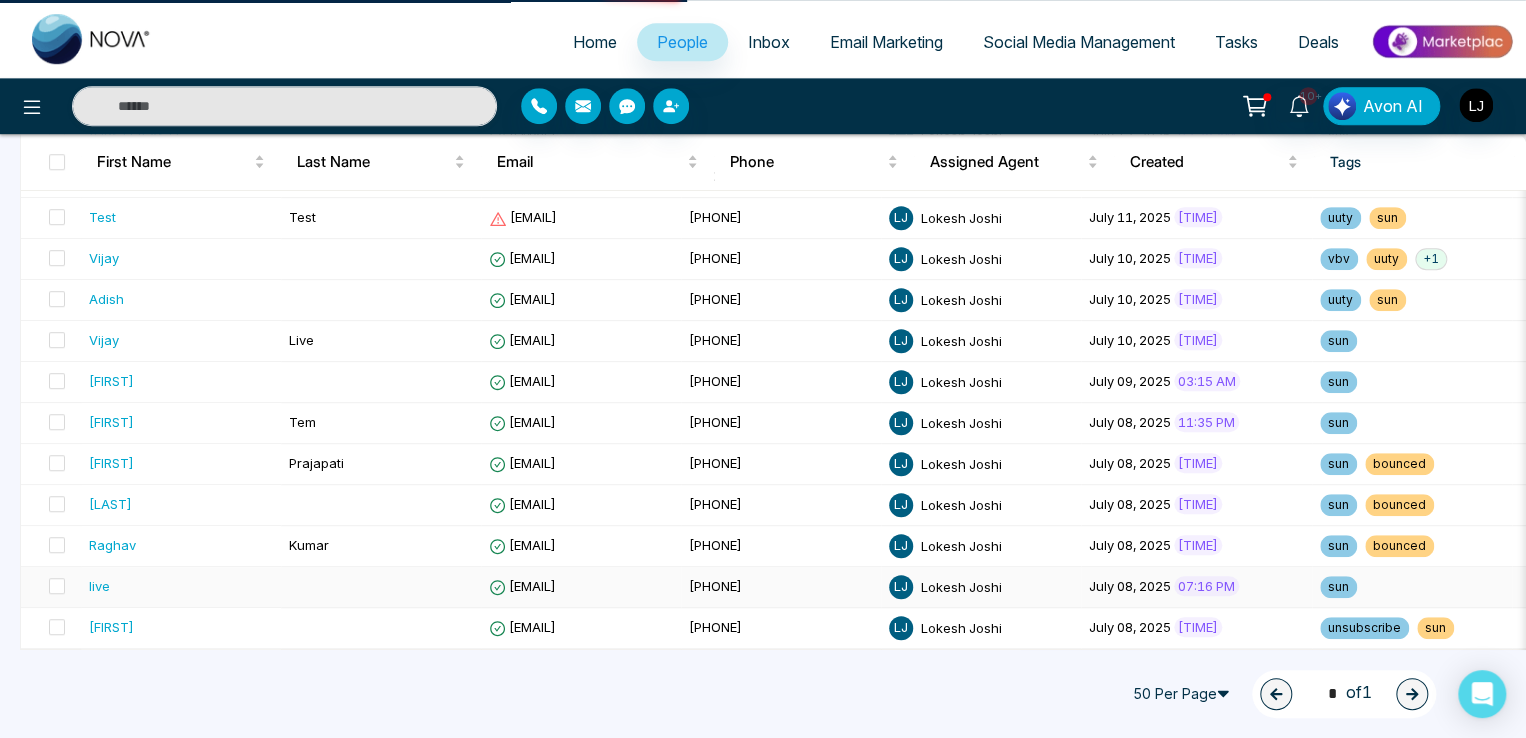 scroll, scrollTop: 0, scrollLeft: 0, axis: both 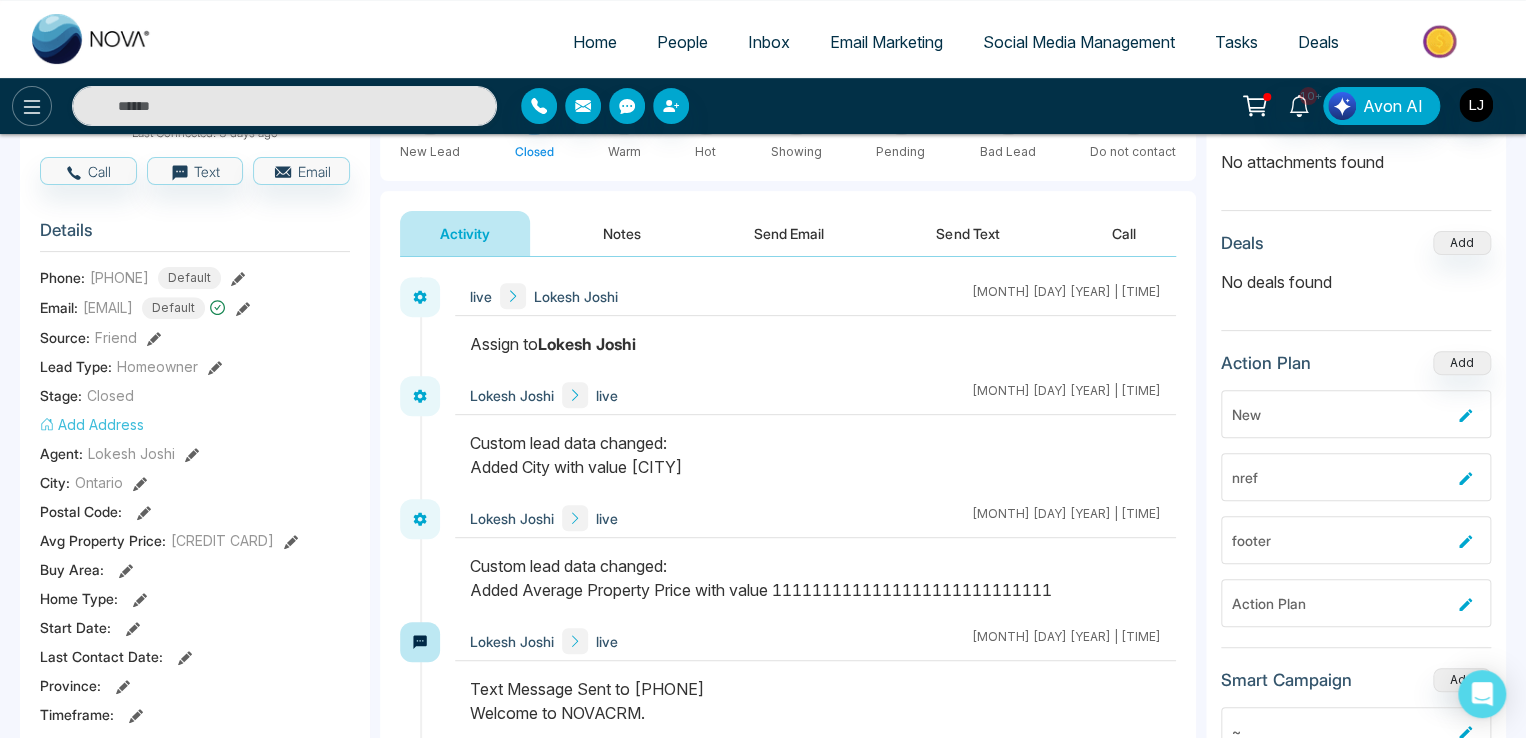click 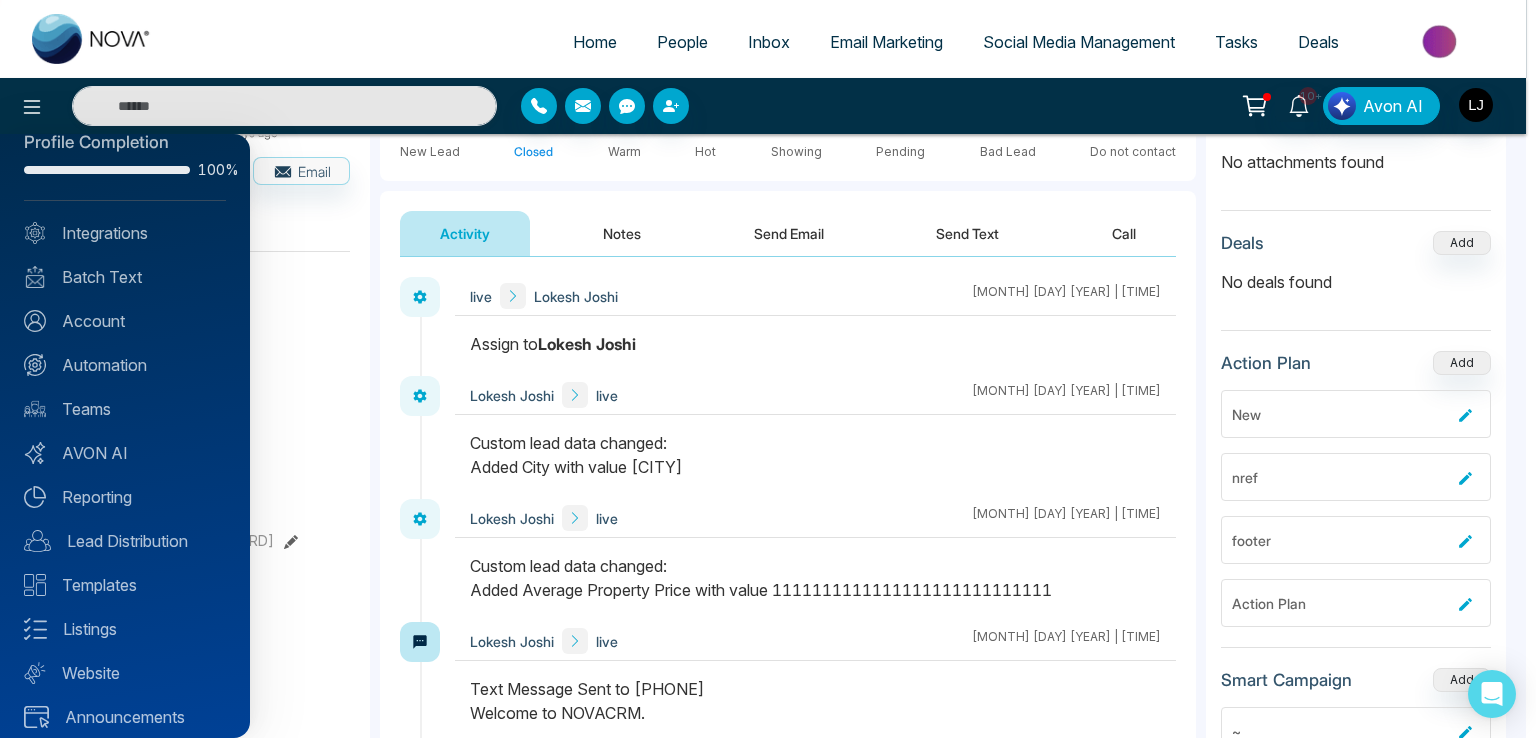 scroll, scrollTop: 48, scrollLeft: 0, axis: vertical 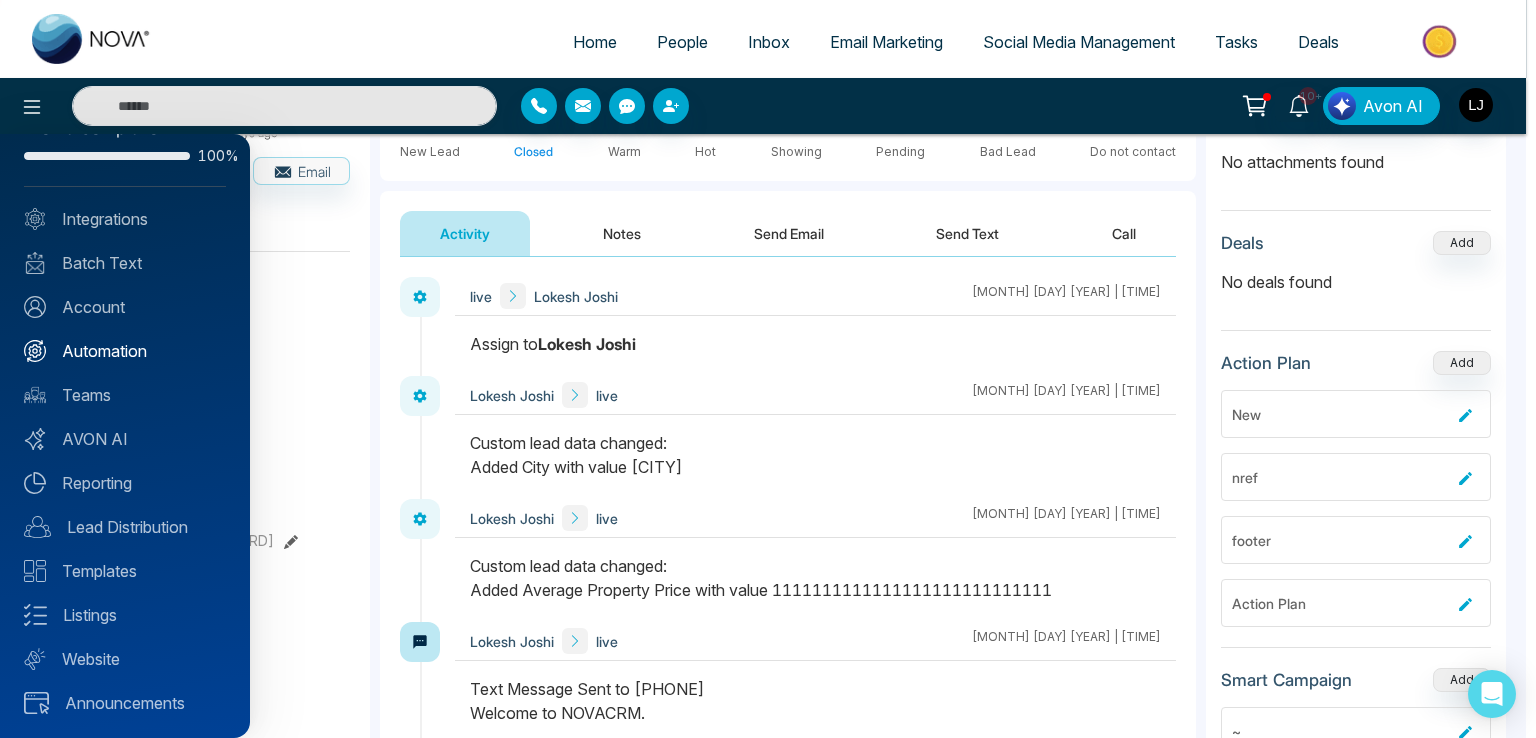 click on "Automation" at bounding box center (125, 351) 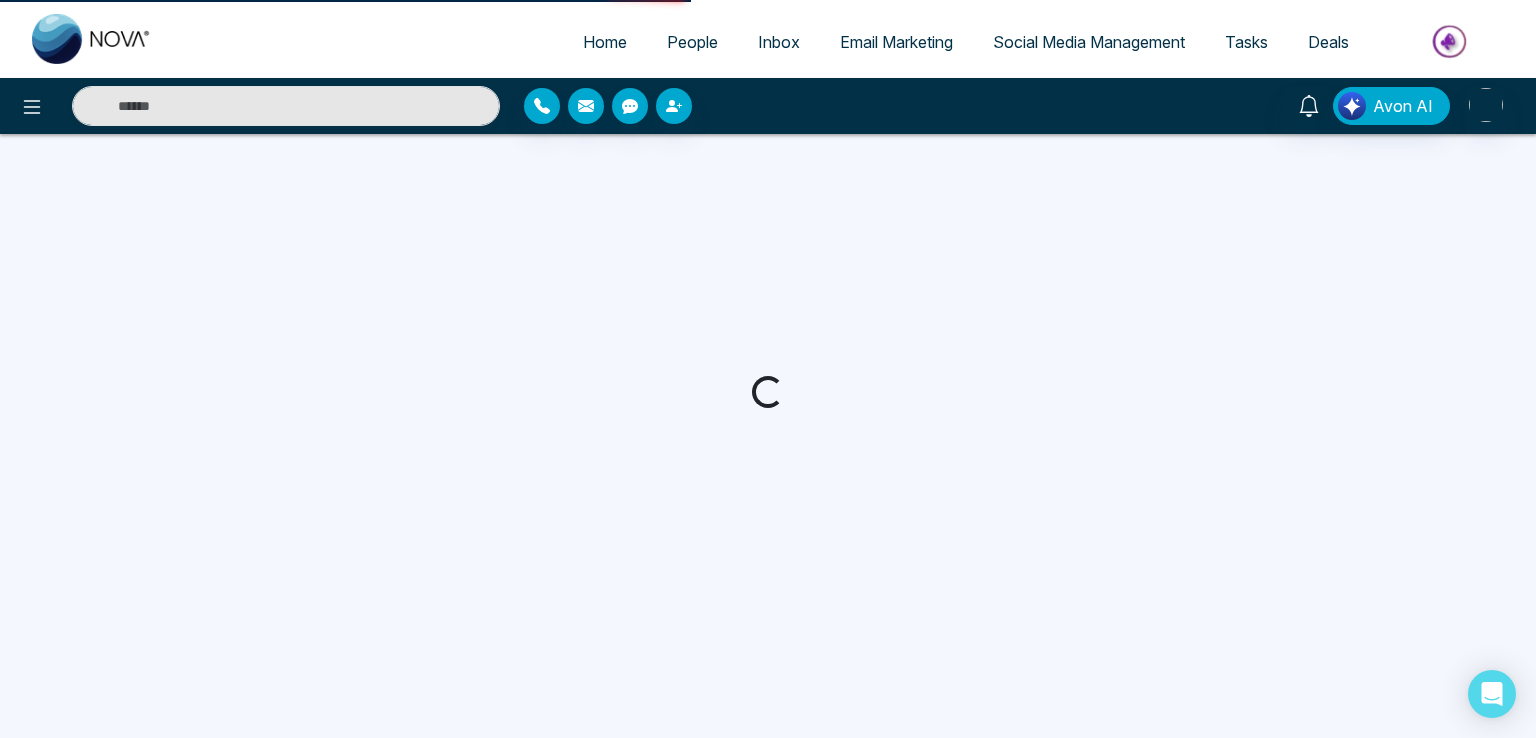 scroll, scrollTop: 0, scrollLeft: 0, axis: both 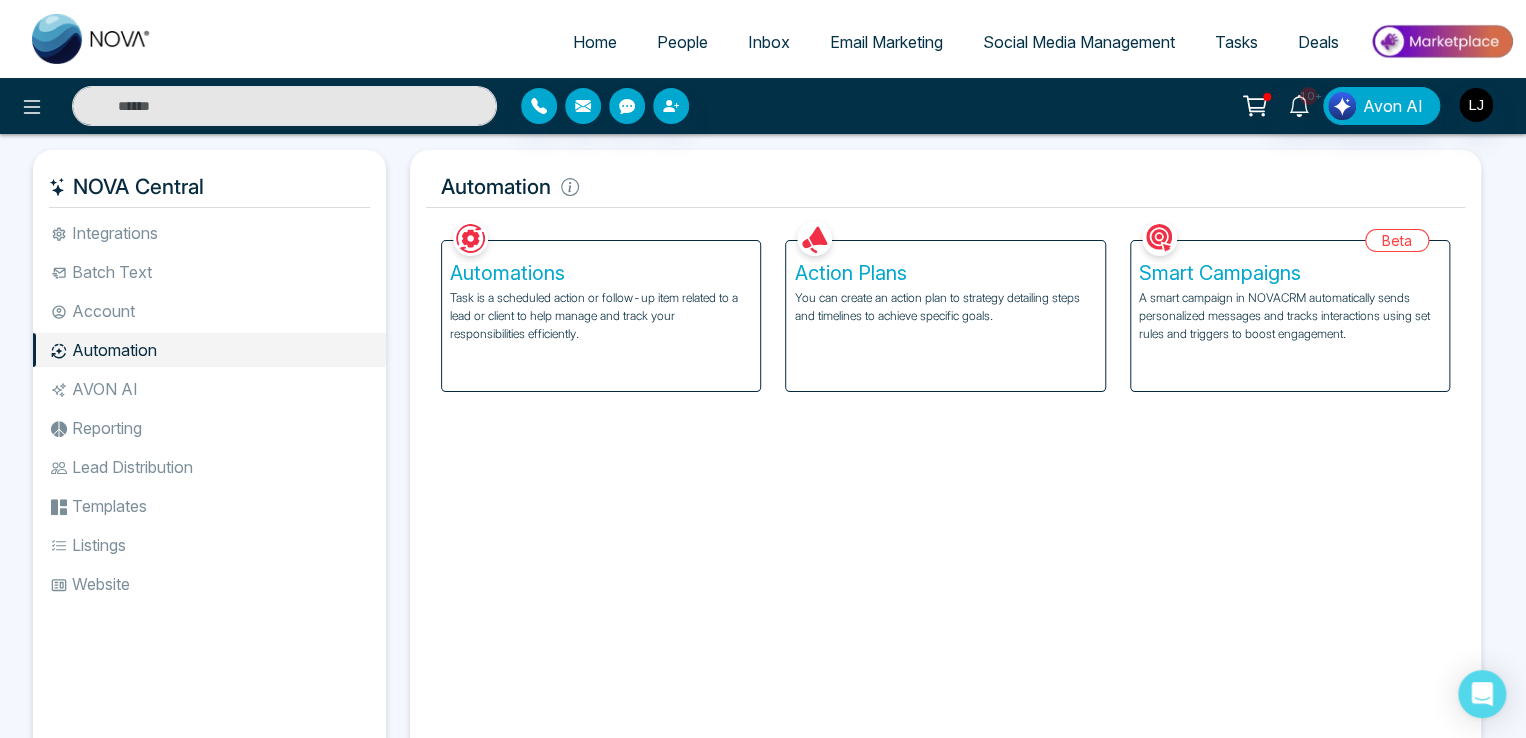 click on "A smart campaign in NOVACRM automatically sends personalized messages and tracks interactions using set rules and triggers to boost engagement." at bounding box center (1290, 316) 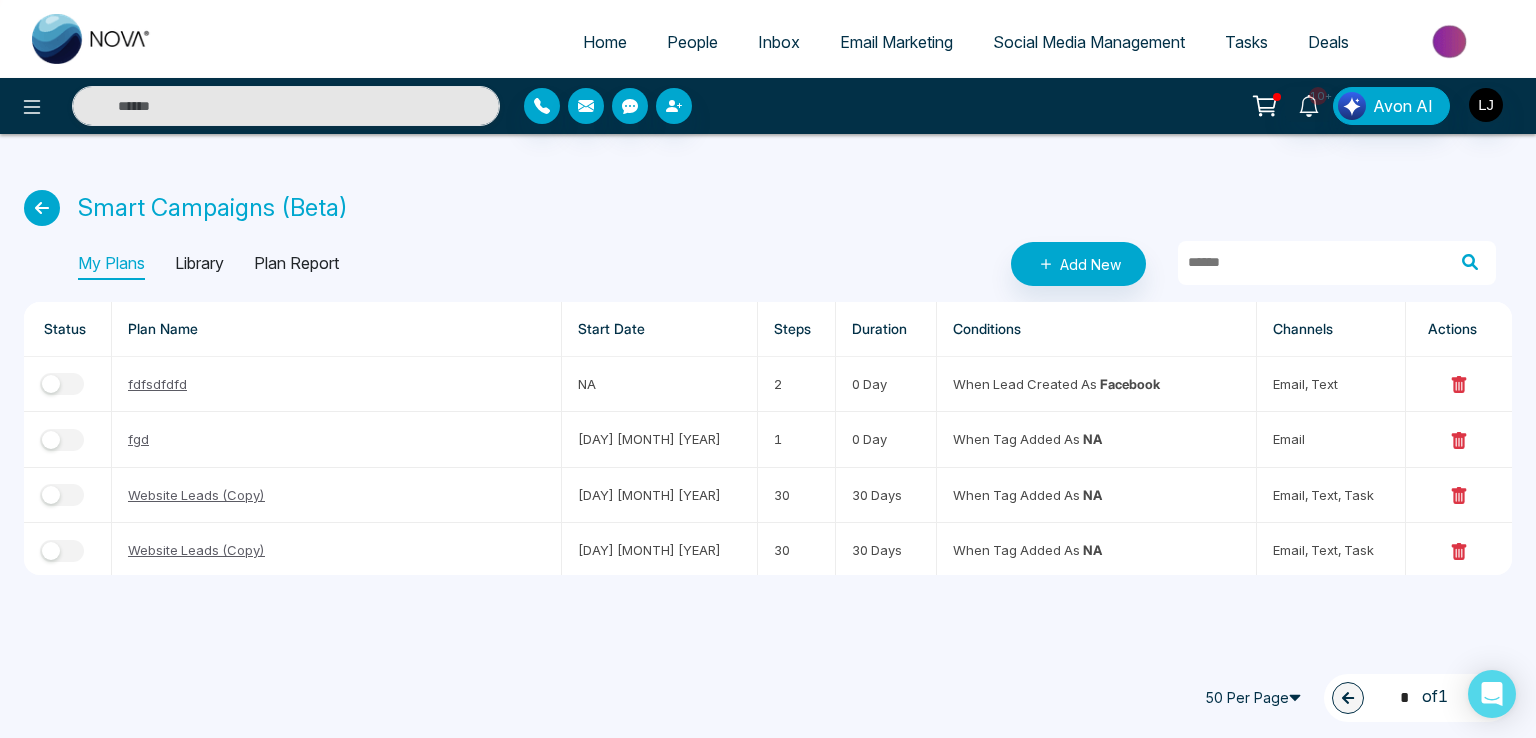click on "Plan Report" at bounding box center [296, 264] 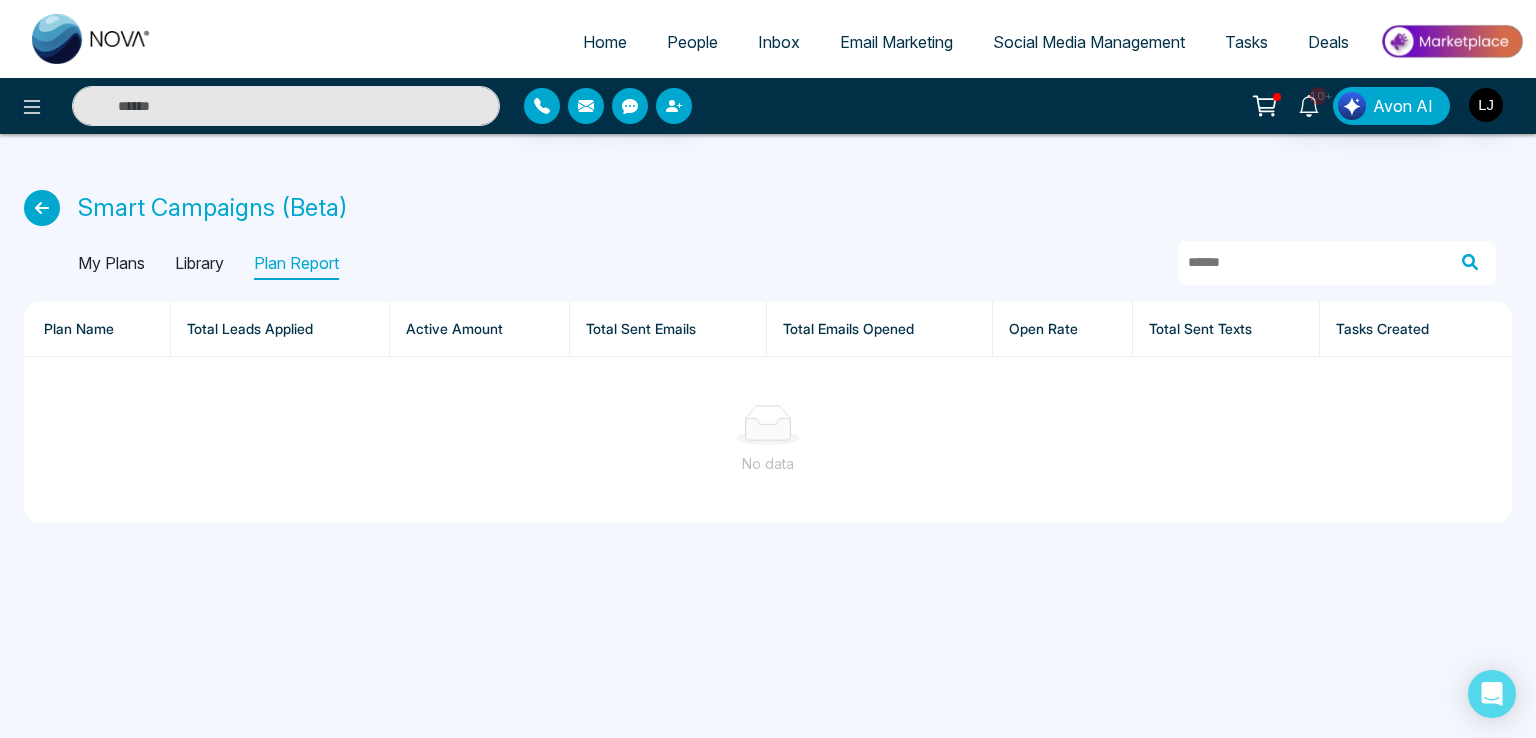 click on "My Plans" at bounding box center [111, 264] 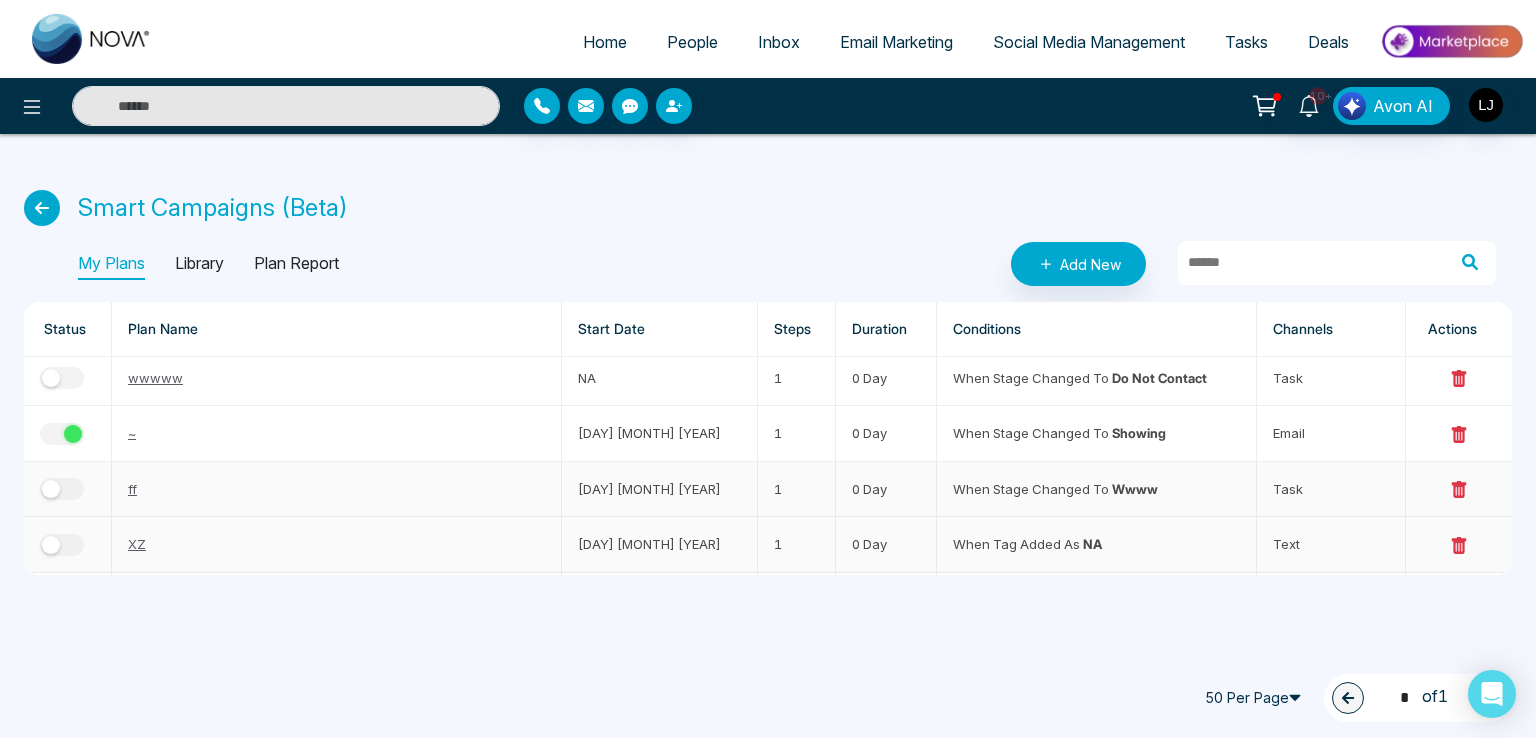 scroll, scrollTop: 687, scrollLeft: 0, axis: vertical 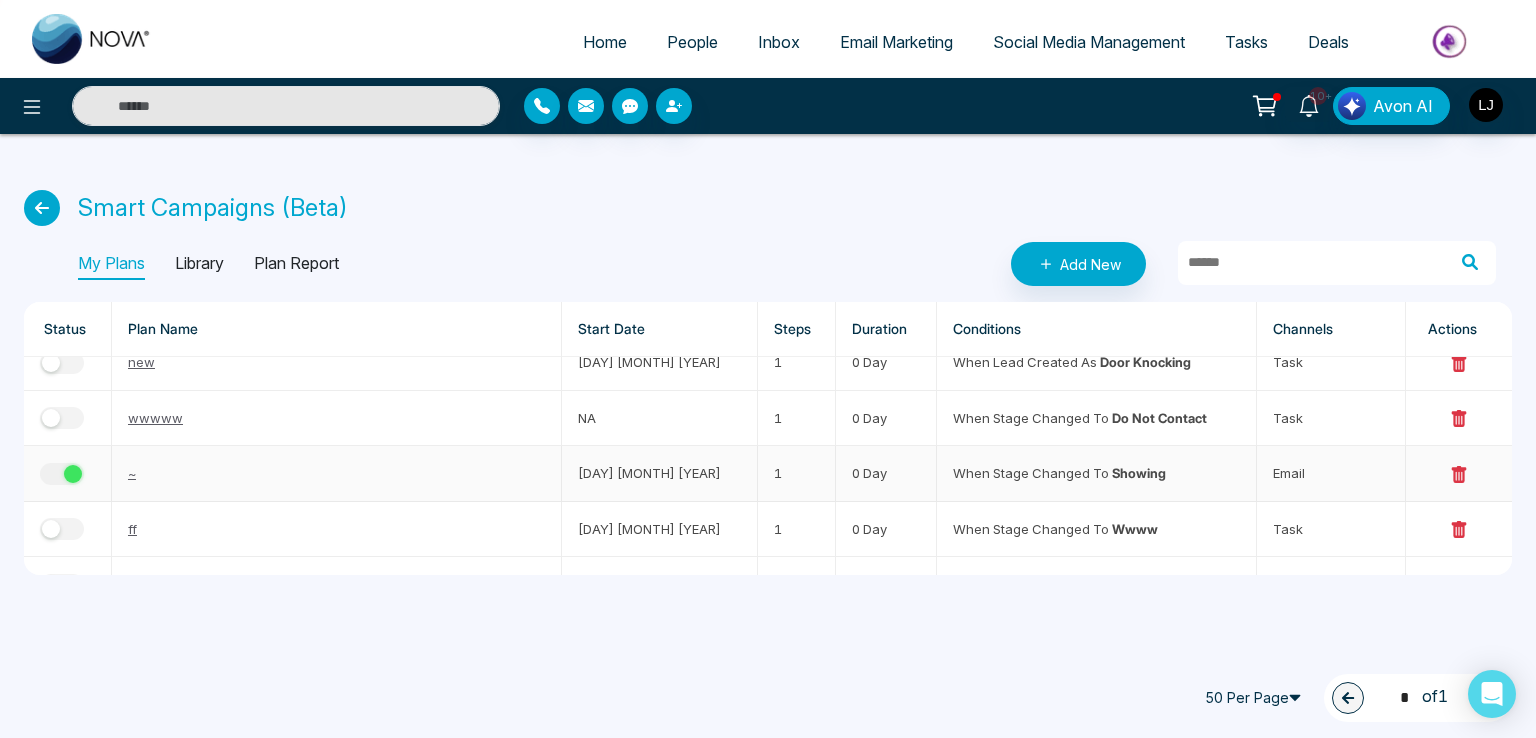 click at bounding box center (73, 474) 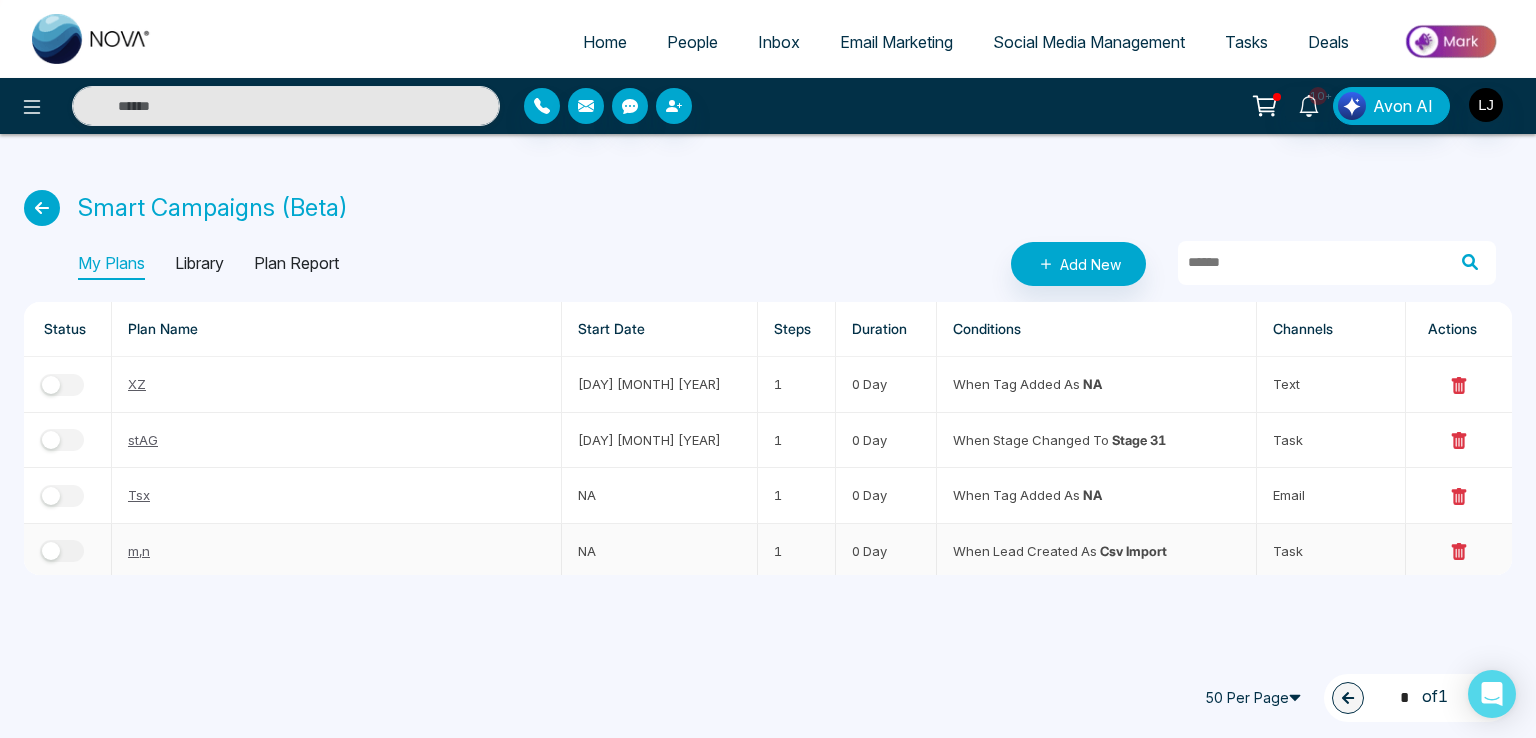 scroll, scrollTop: 987, scrollLeft: 0, axis: vertical 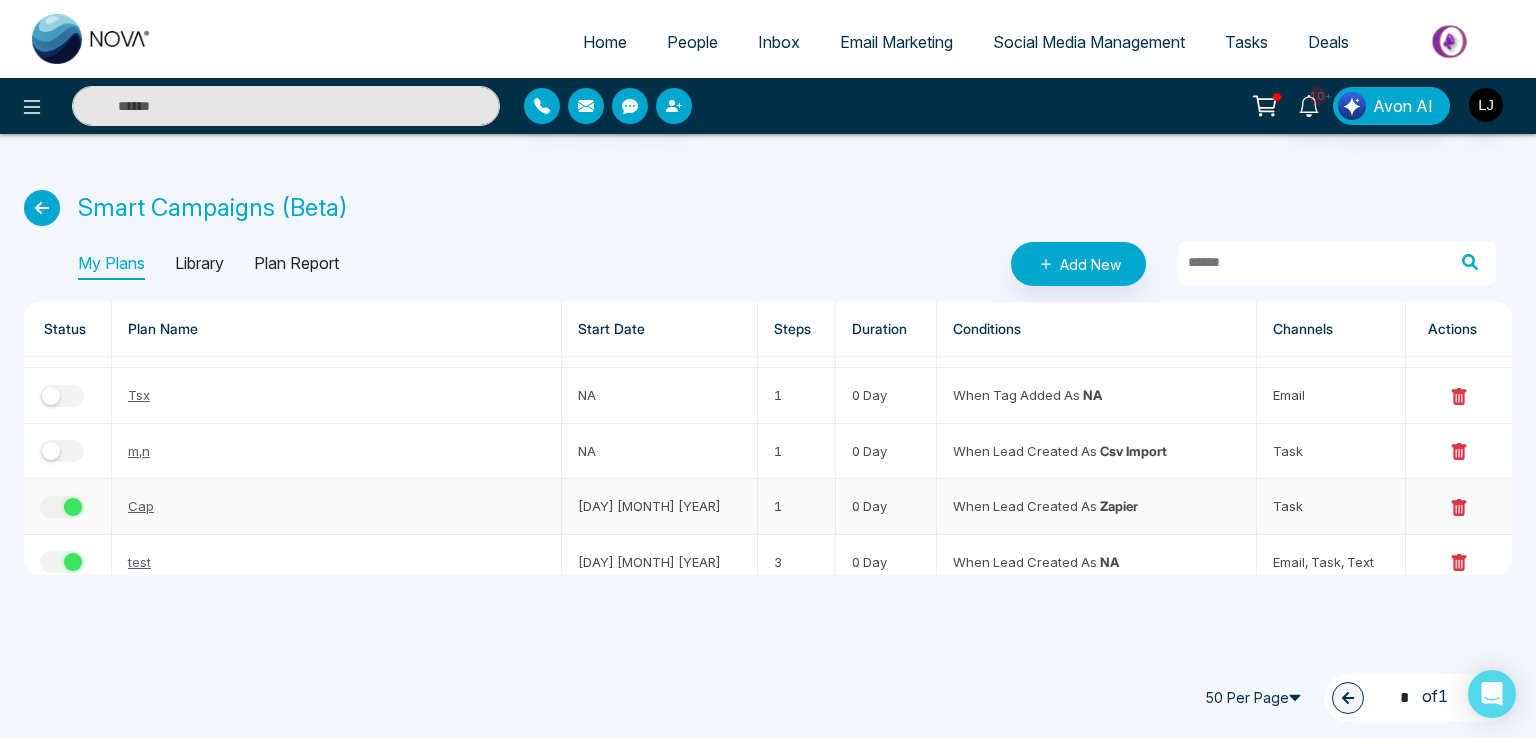 click at bounding box center [68, 506] 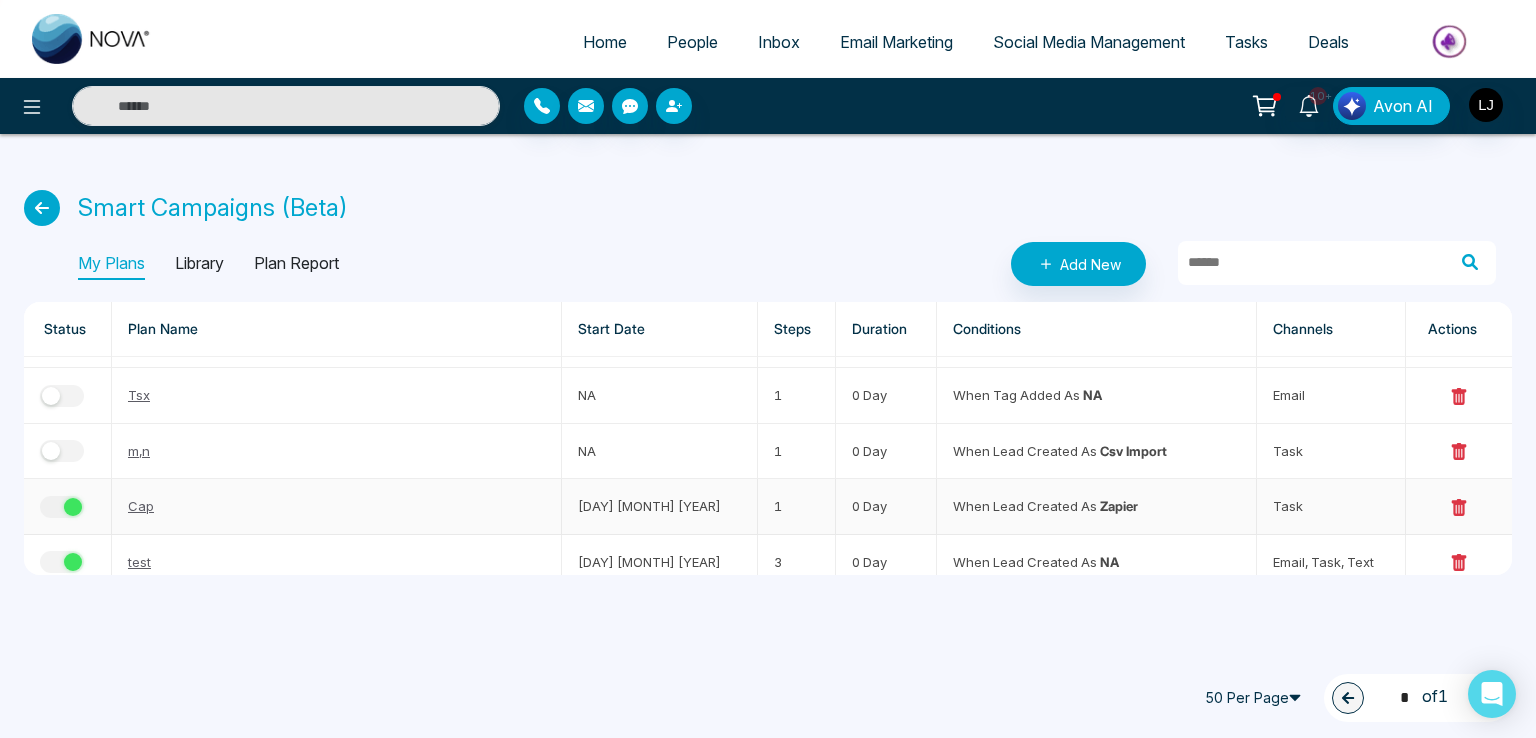 click at bounding box center (62, 507) 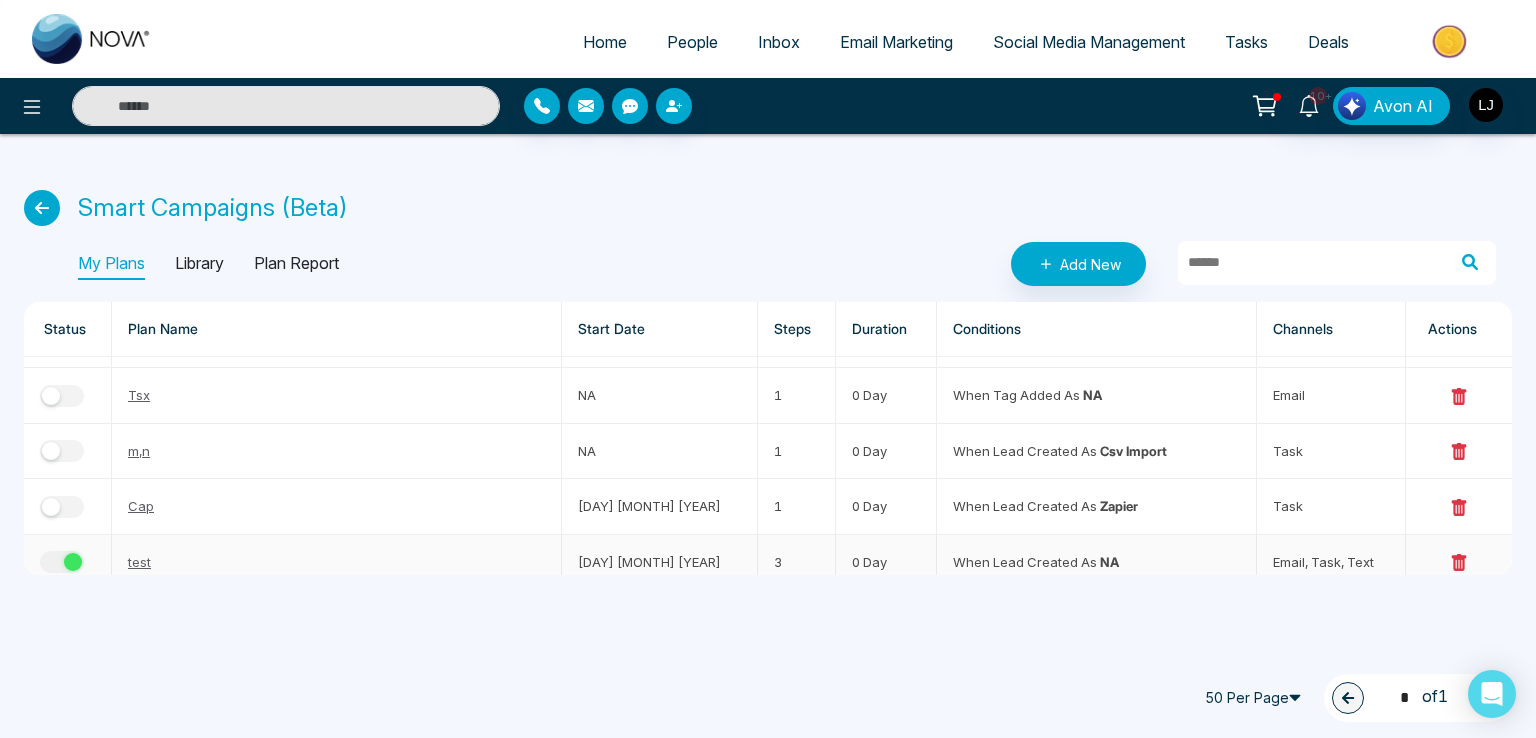click at bounding box center (73, 562) 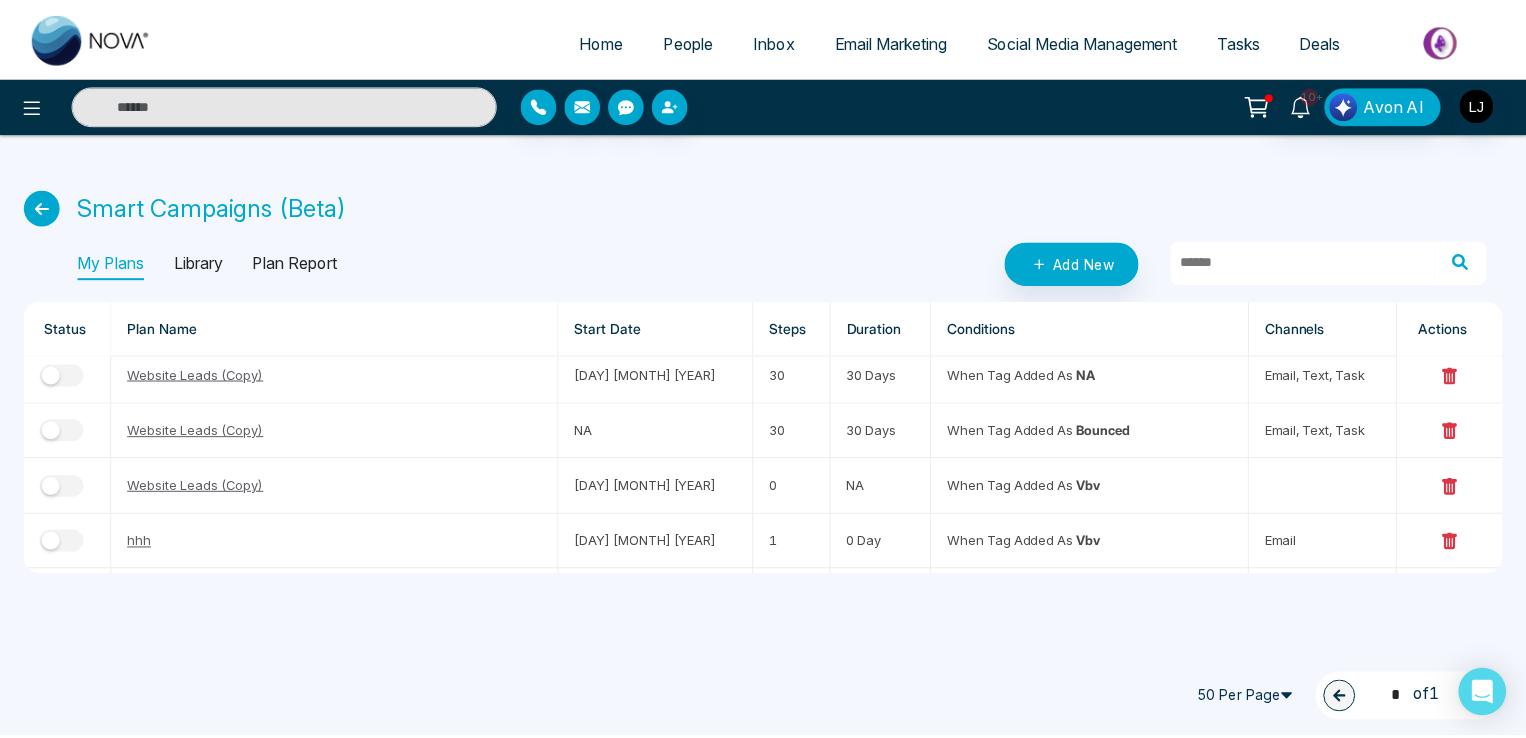 scroll, scrollTop: 0, scrollLeft: 0, axis: both 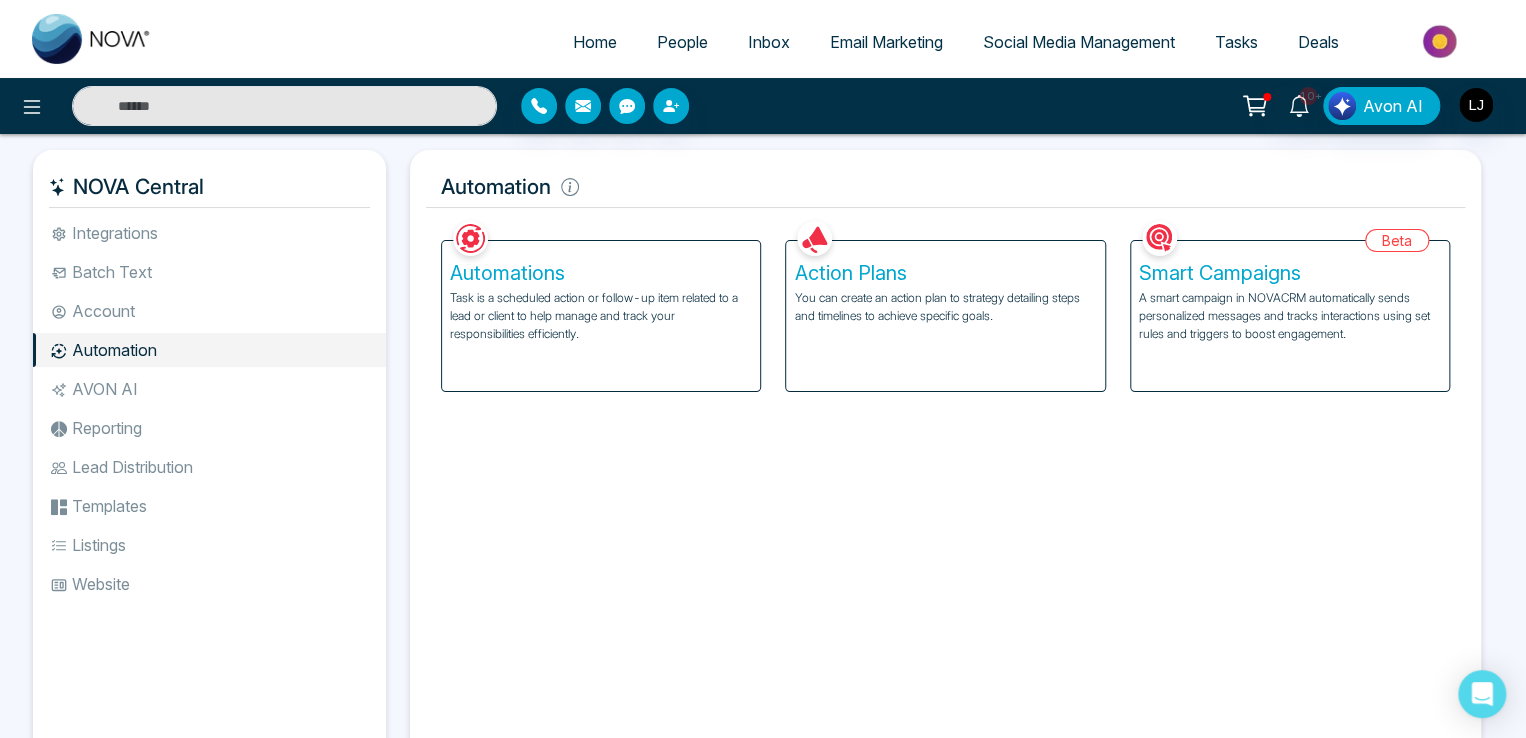 click on "People" at bounding box center [682, 42] 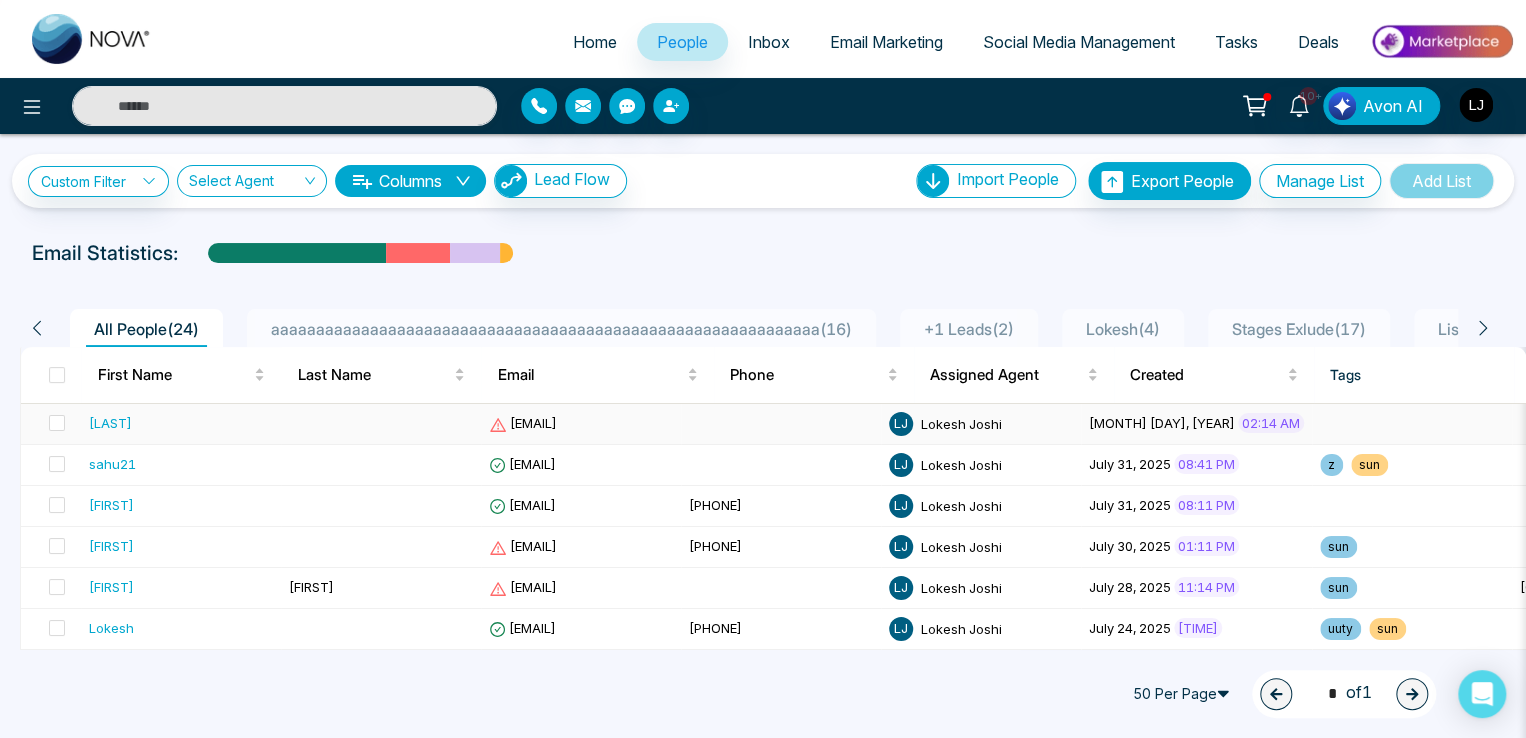 click on "[EMAIL]" at bounding box center [523, 423] 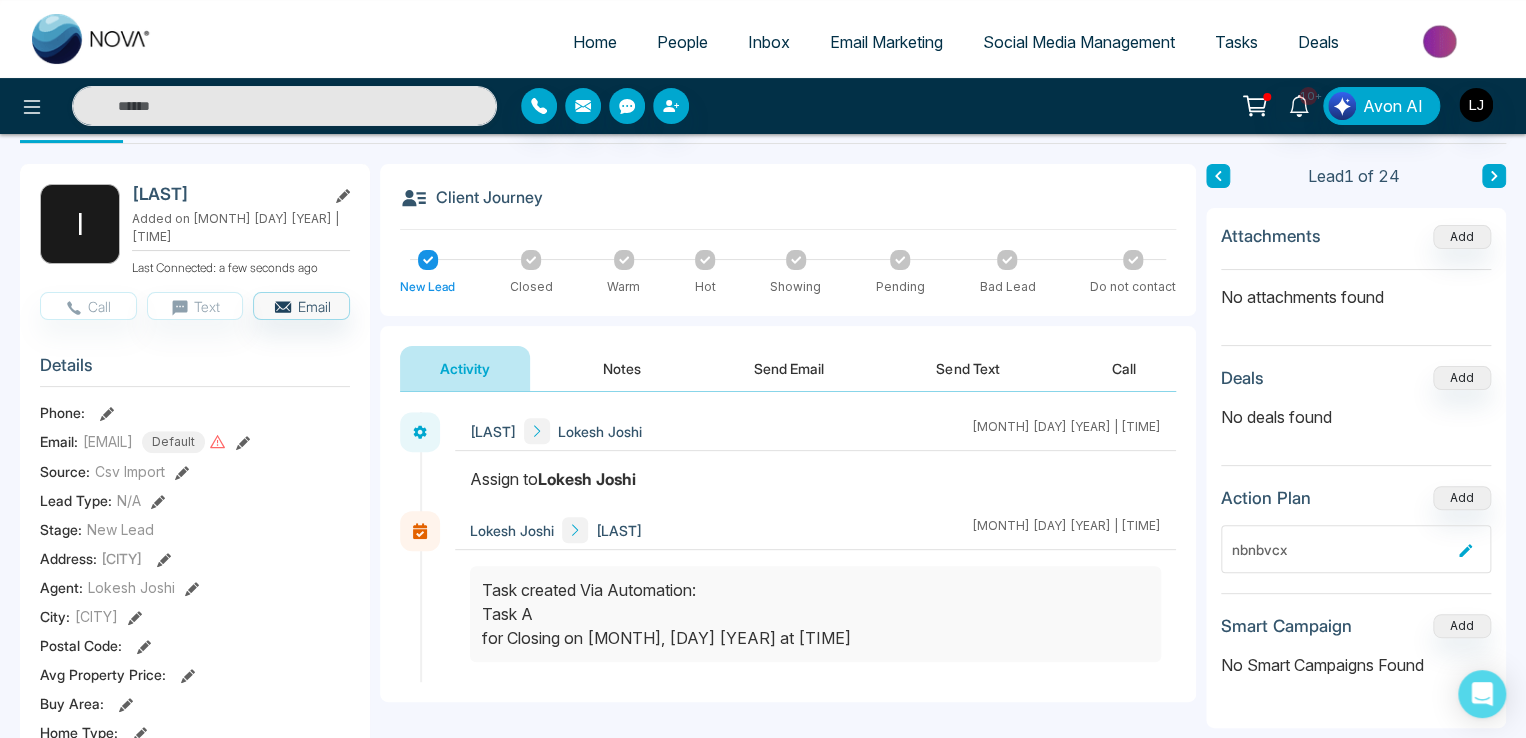 scroll, scrollTop: 100, scrollLeft: 0, axis: vertical 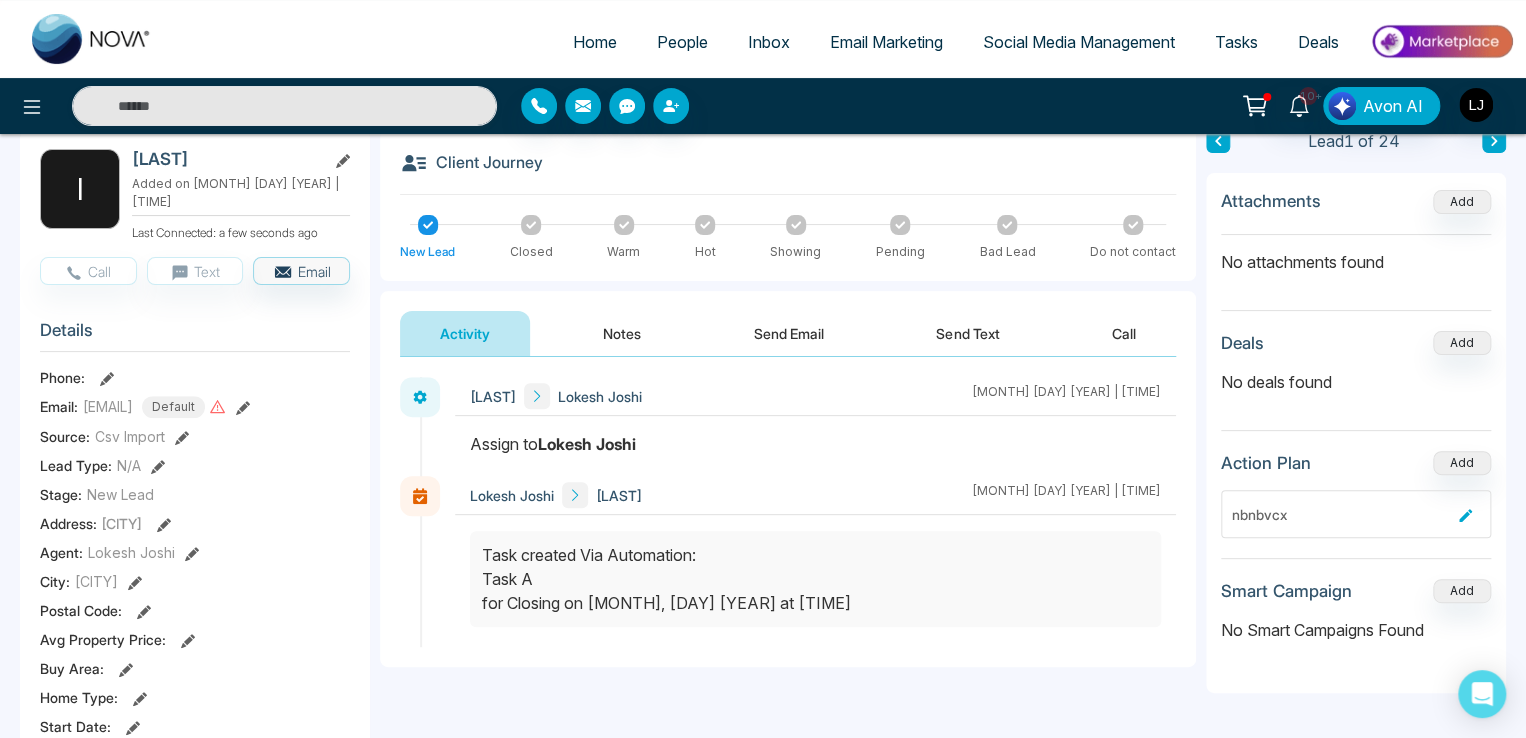 click 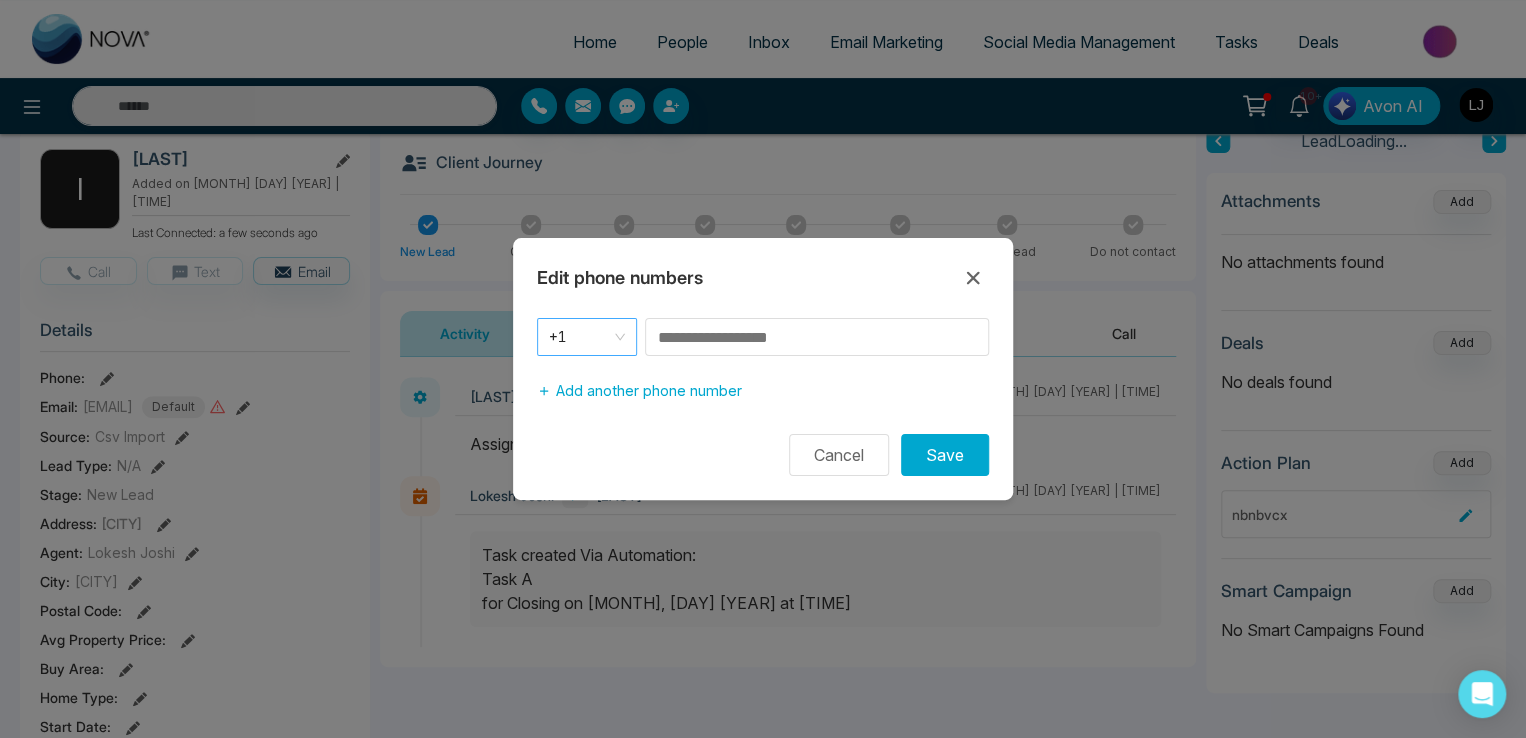 click on "+1" at bounding box center [587, 337] 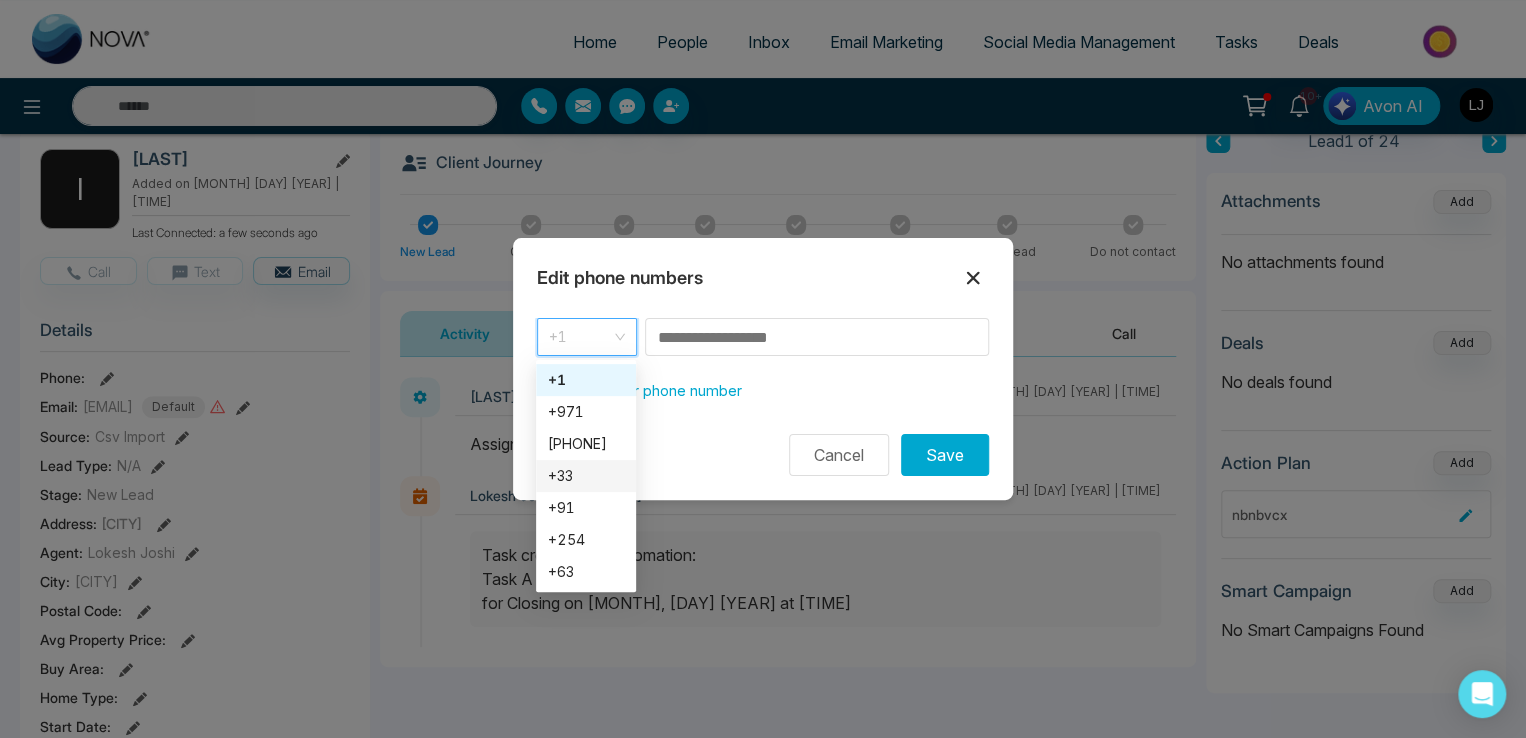 click 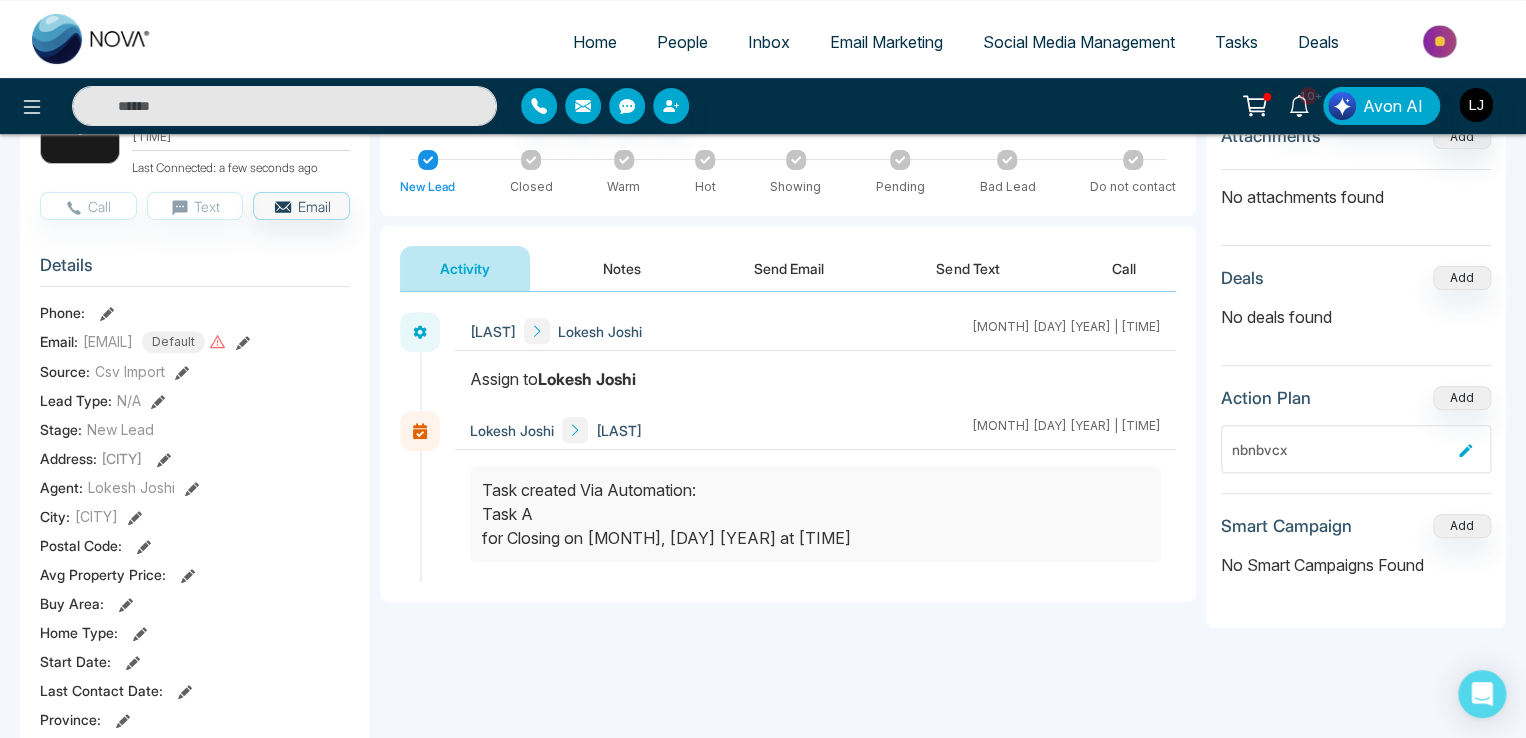 scroll, scrollTop: 200, scrollLeft: 0, axis: vertical 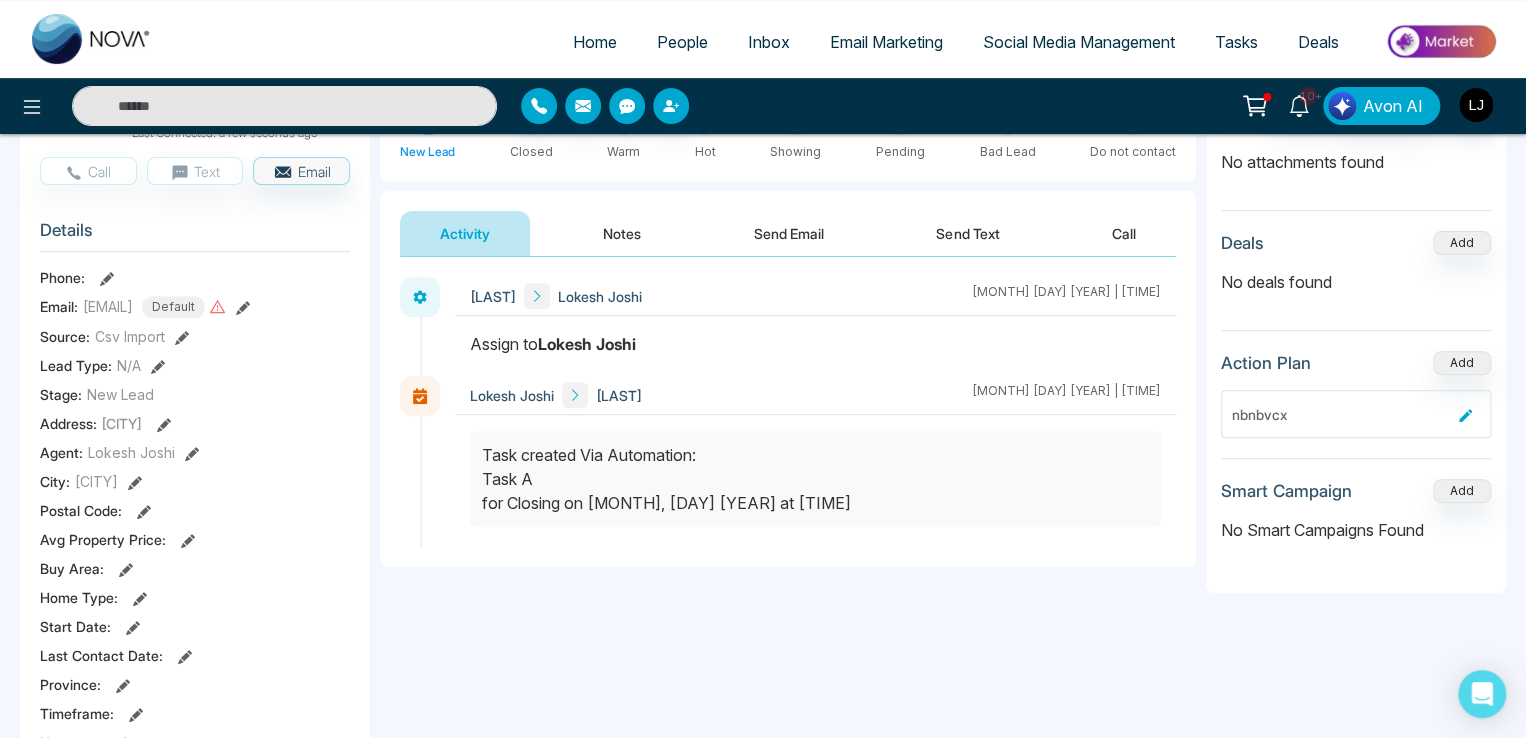 click 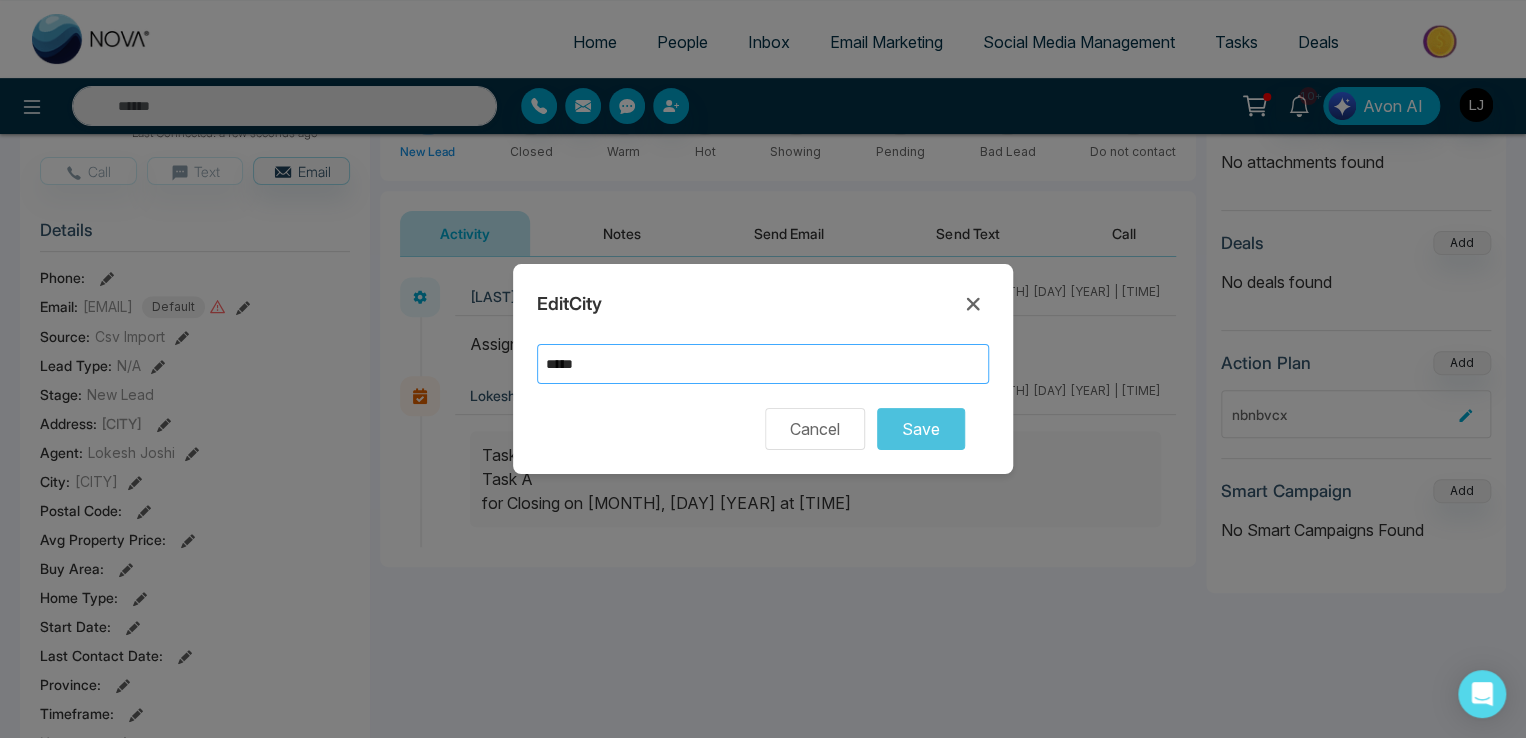 click on "*****" at bounding box center [763, 364] 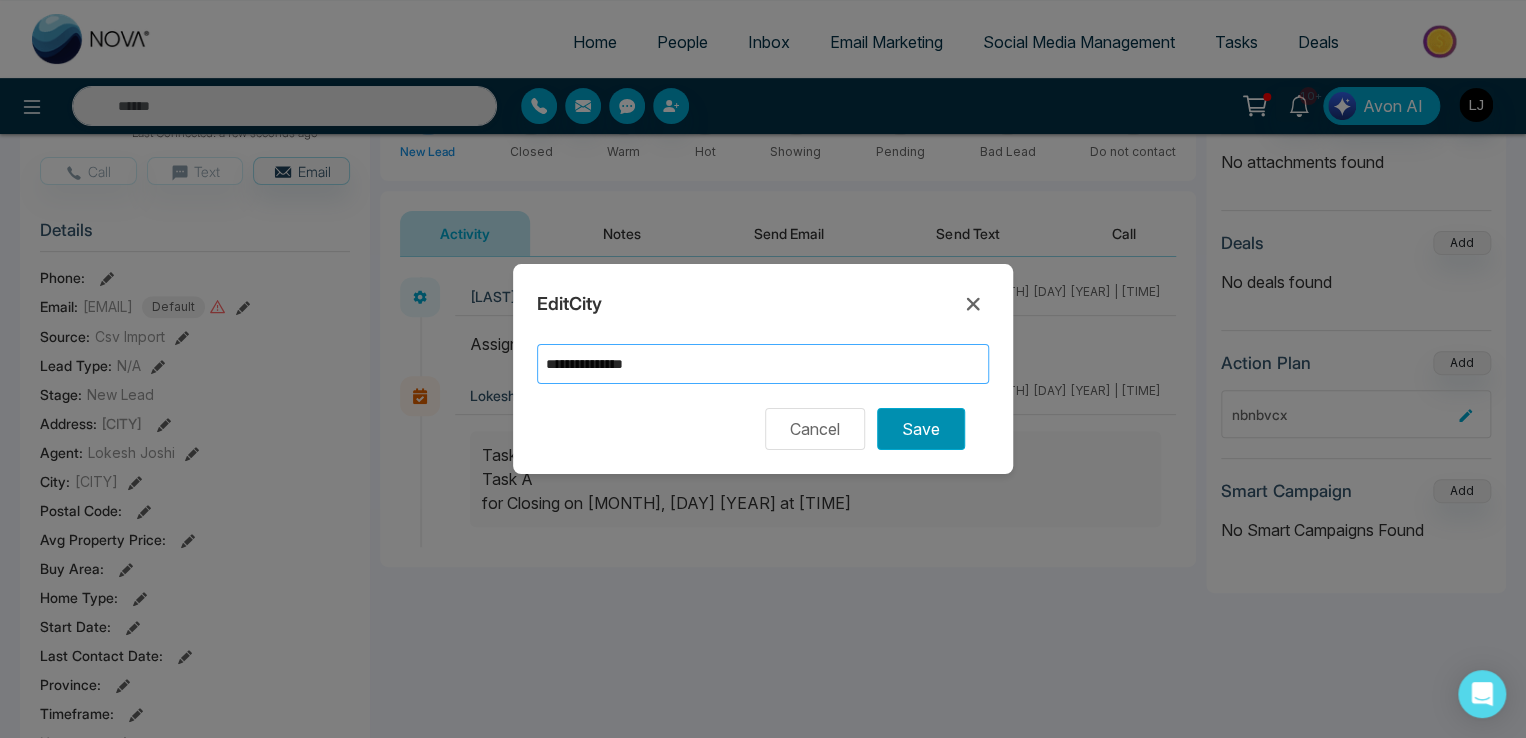 type on "**********" 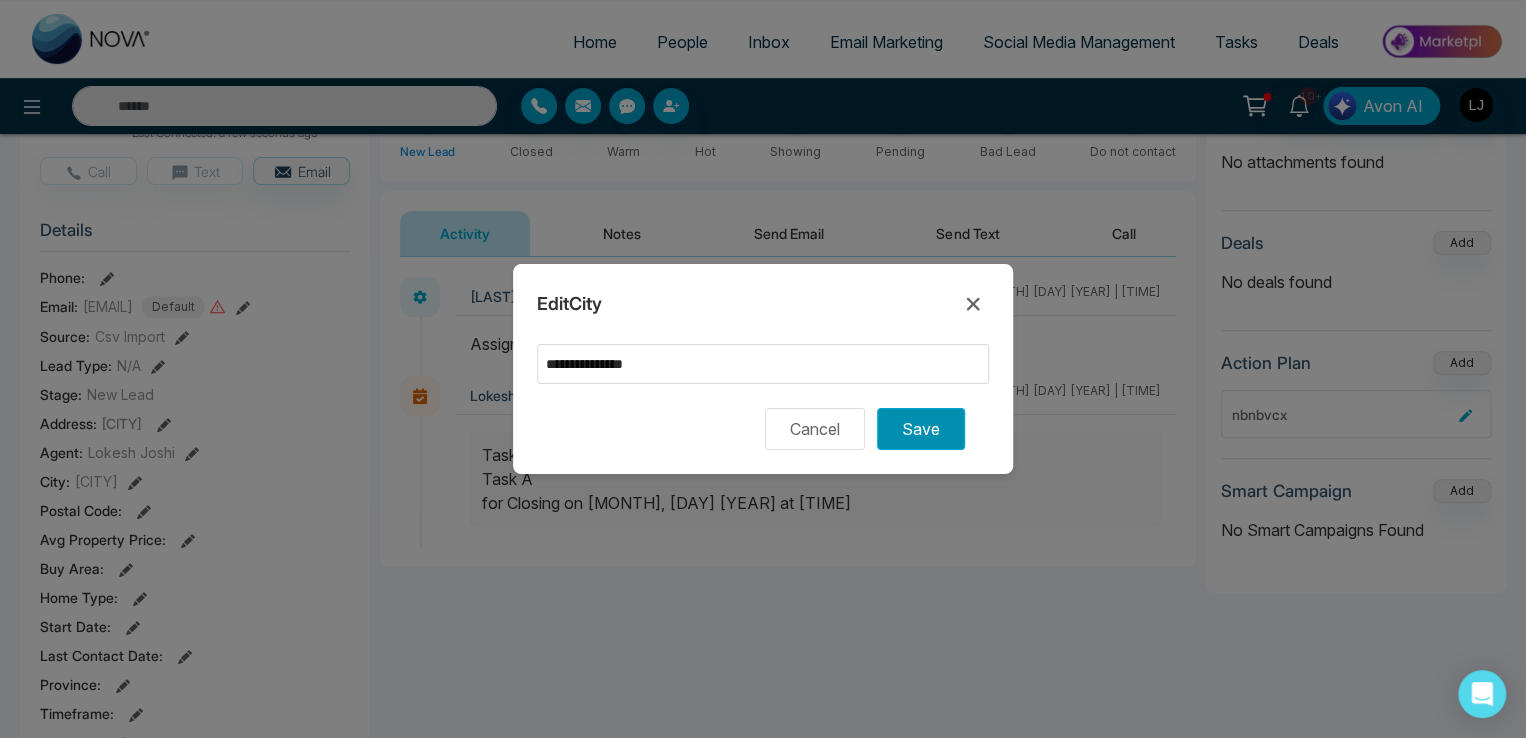 click on "Save" at bounding box center (921, 429) 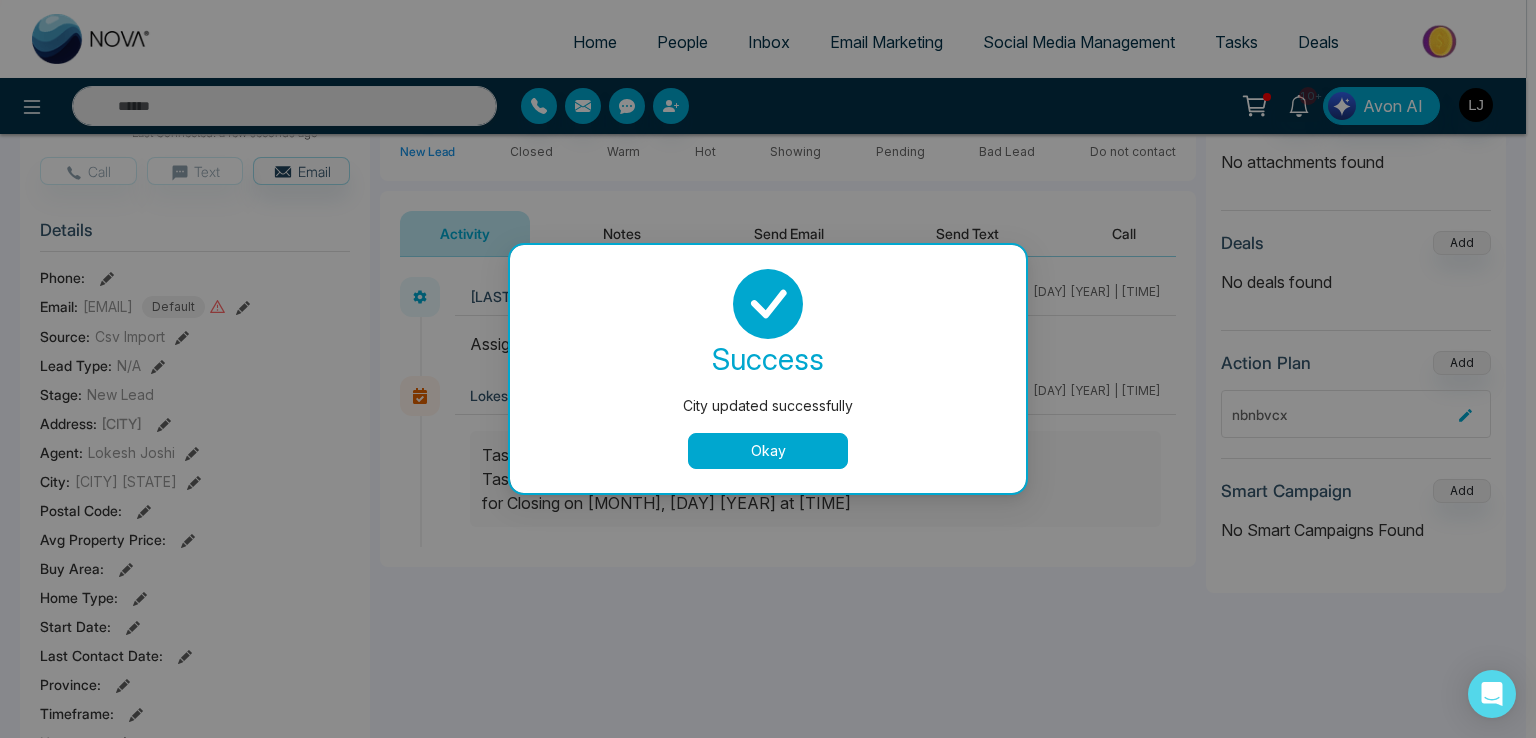 click on "Okay" at bounding box center (768, 451) 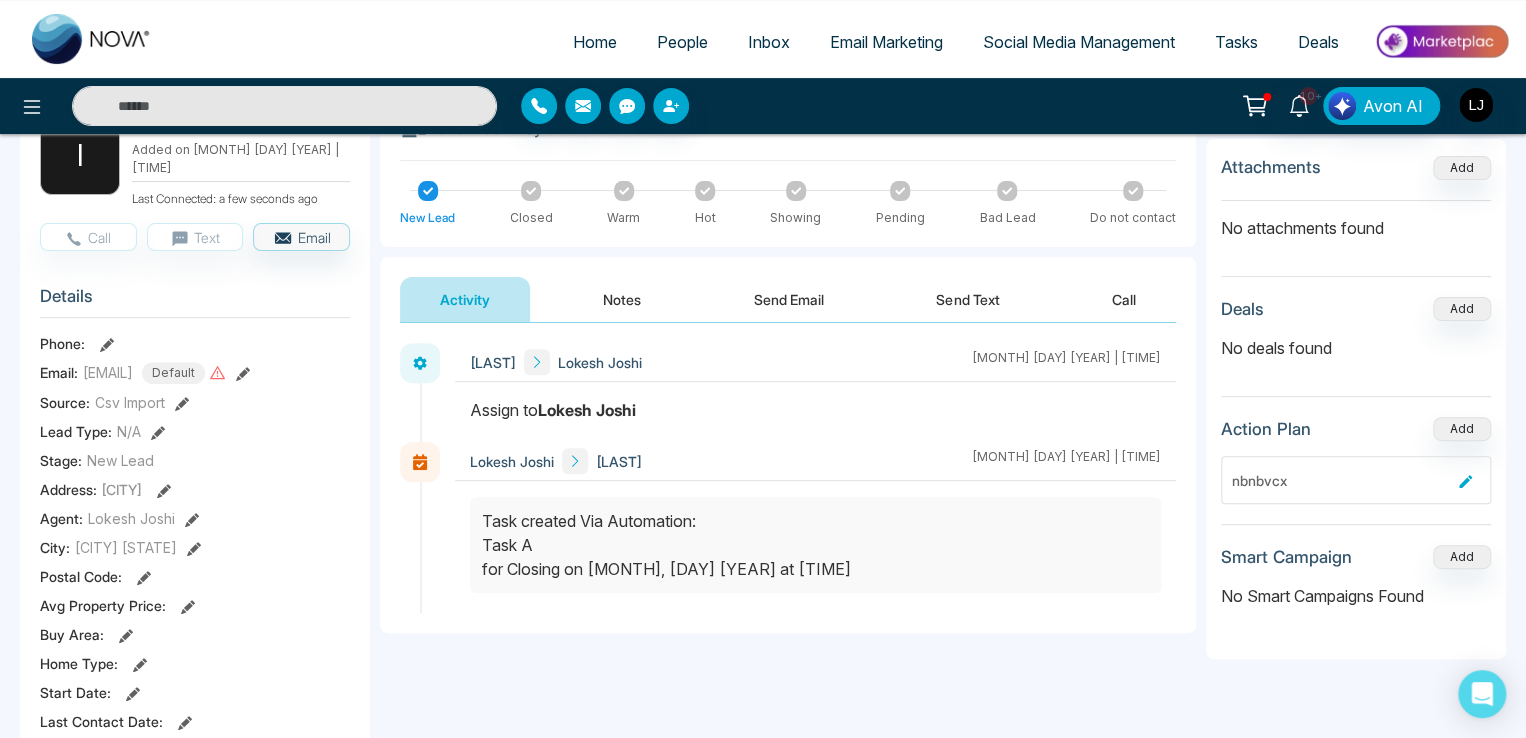 scroll, scrollTop: 100, scrollLeft: 0, axis: vertical 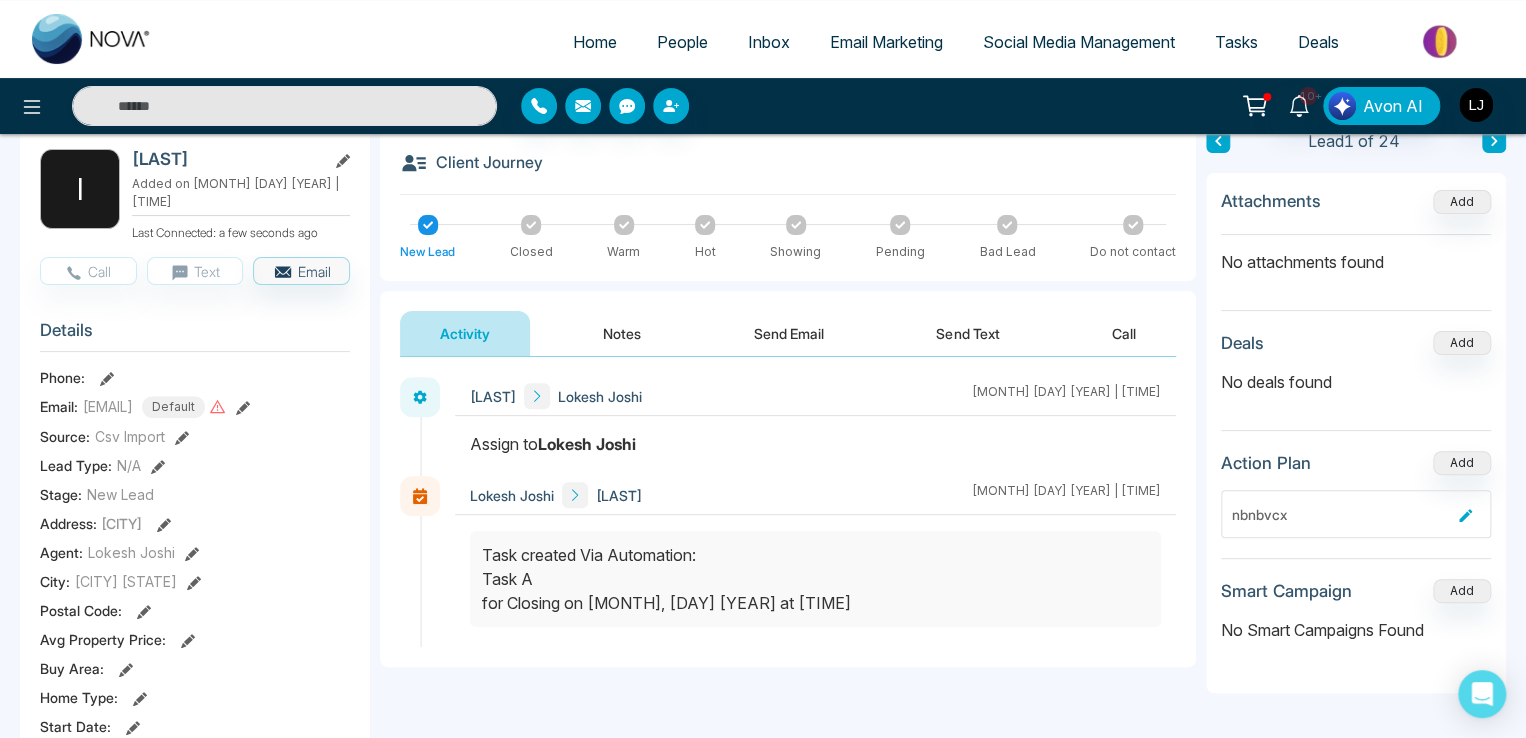click on "Notes" at bounding box center [622, 333] 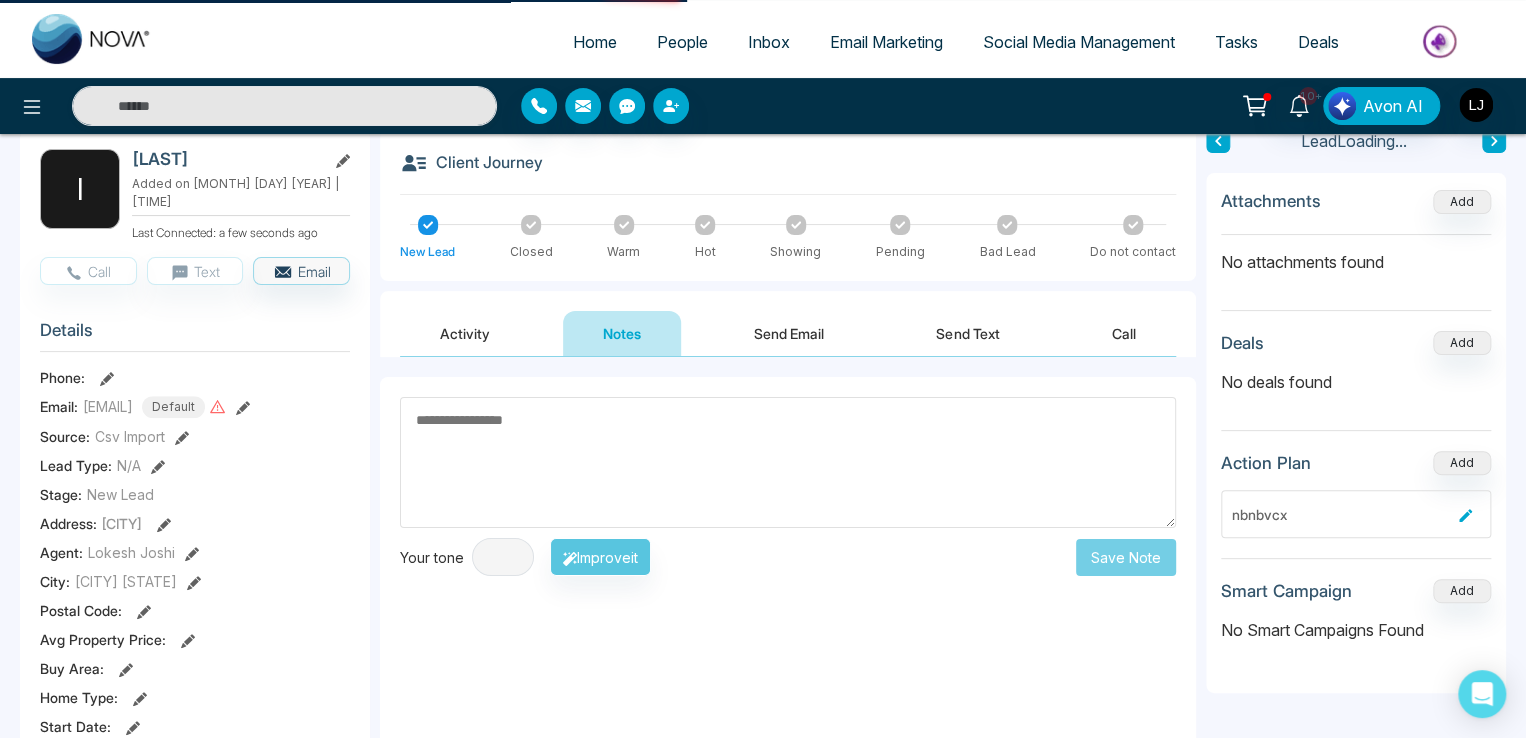 click on "Activity" at bounding box center (465, 333) 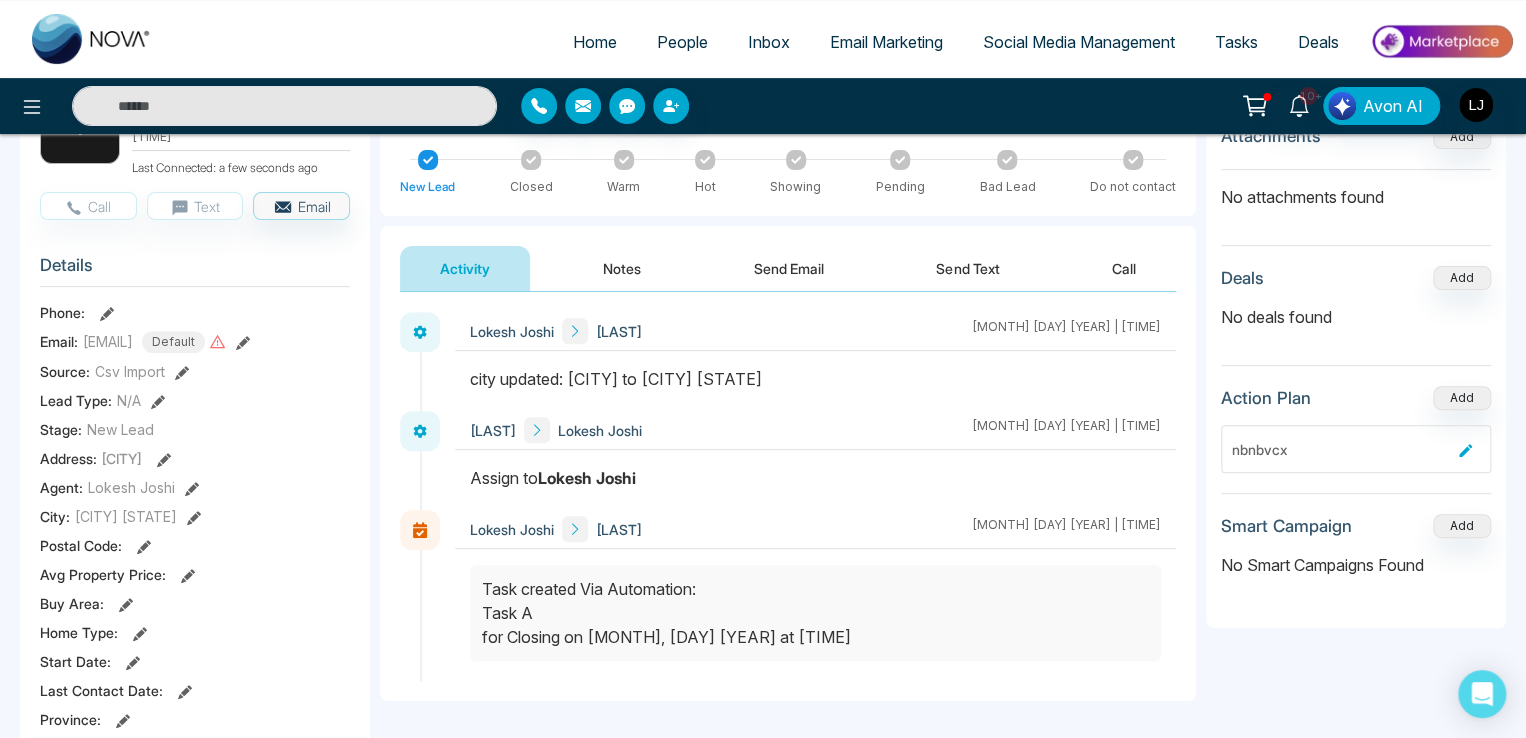 scroll, scrollTop: 200, scrollLeft: 0, axis: vertical 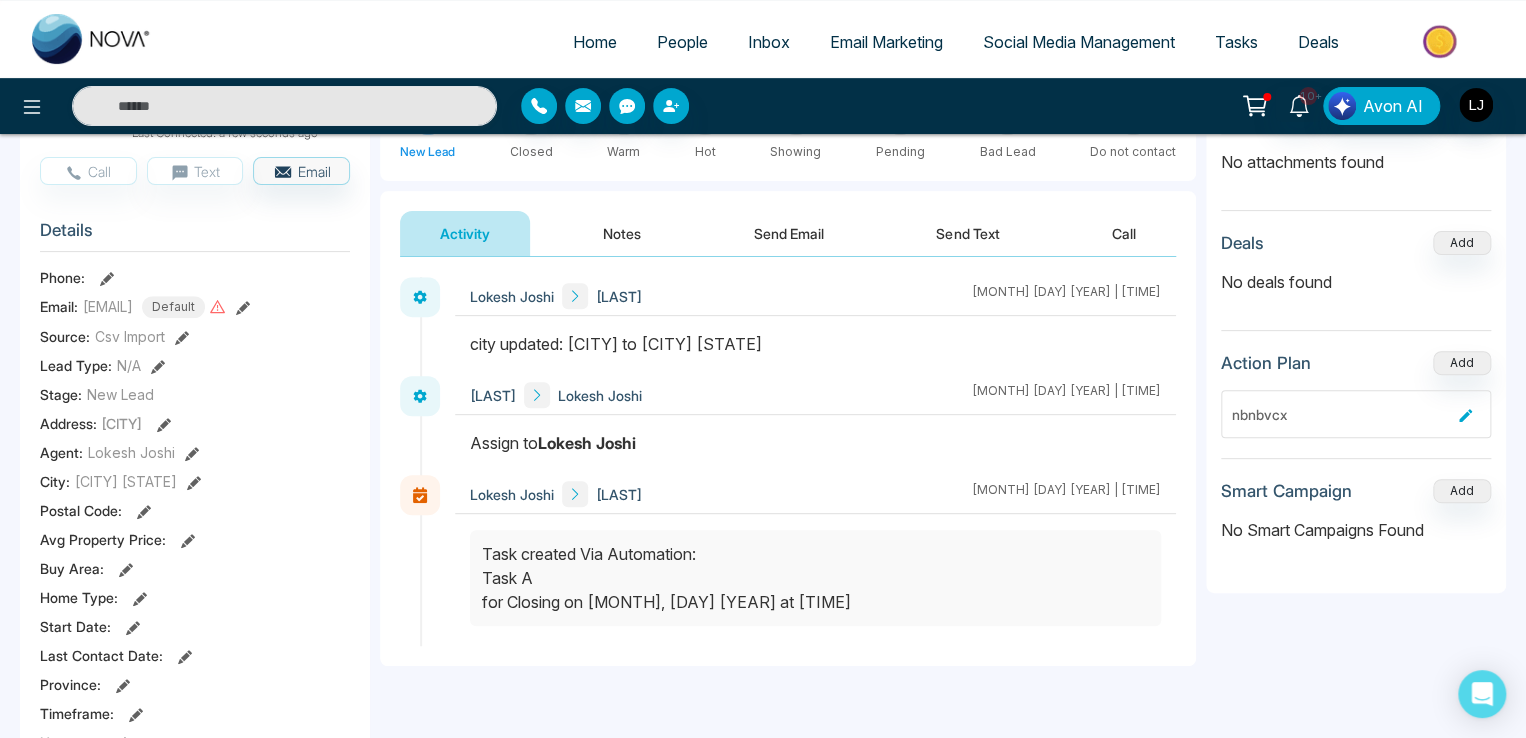 click 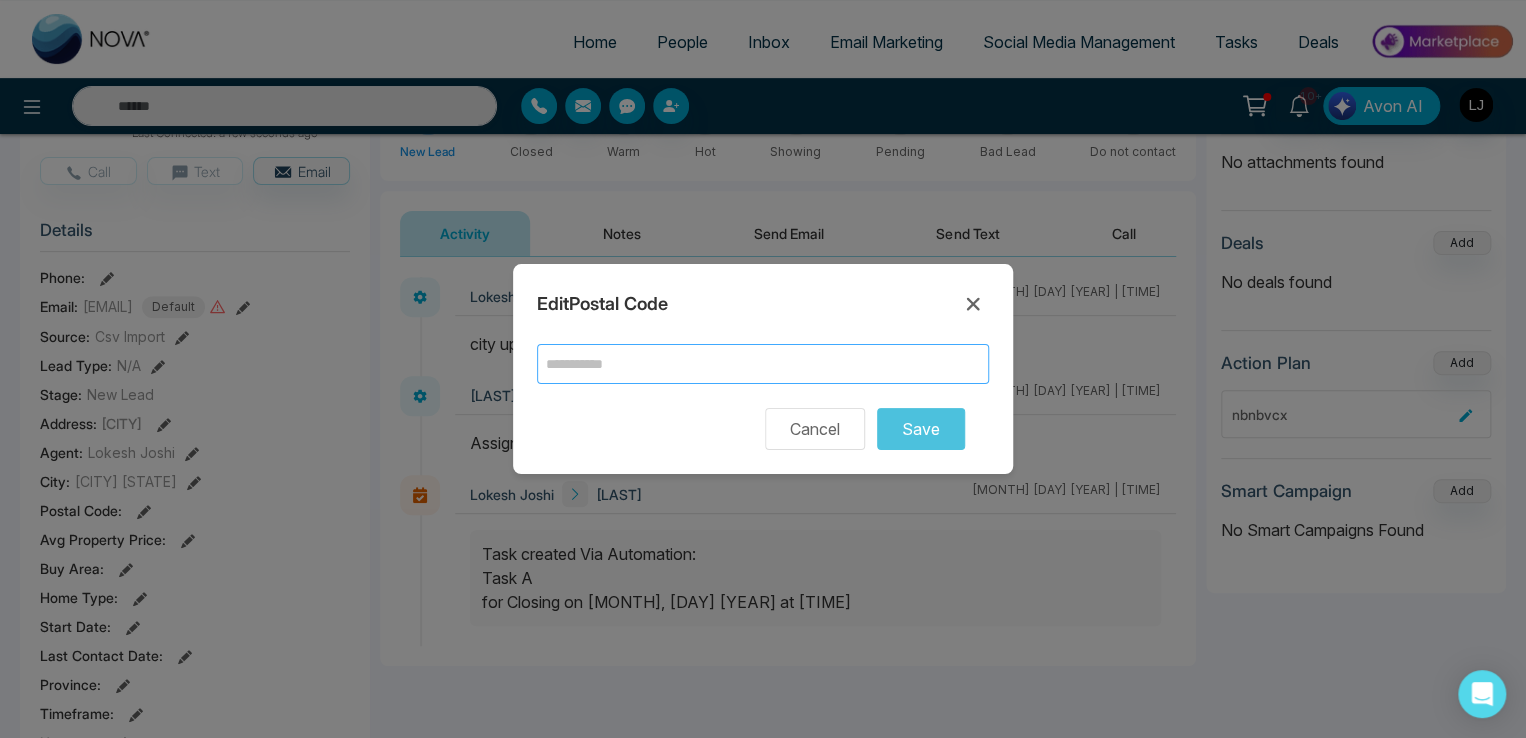 click at bounding box center [763, 364] 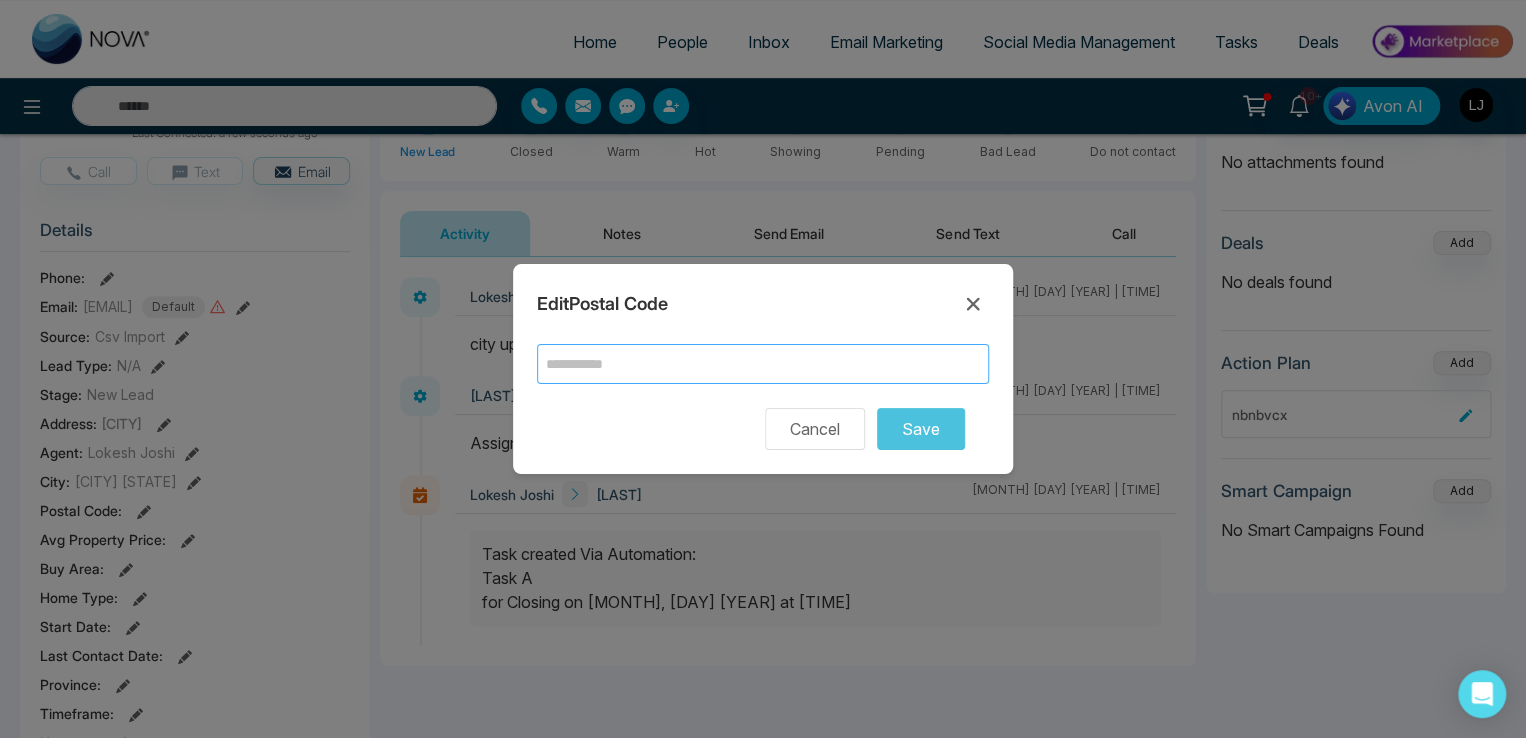 type on "******" 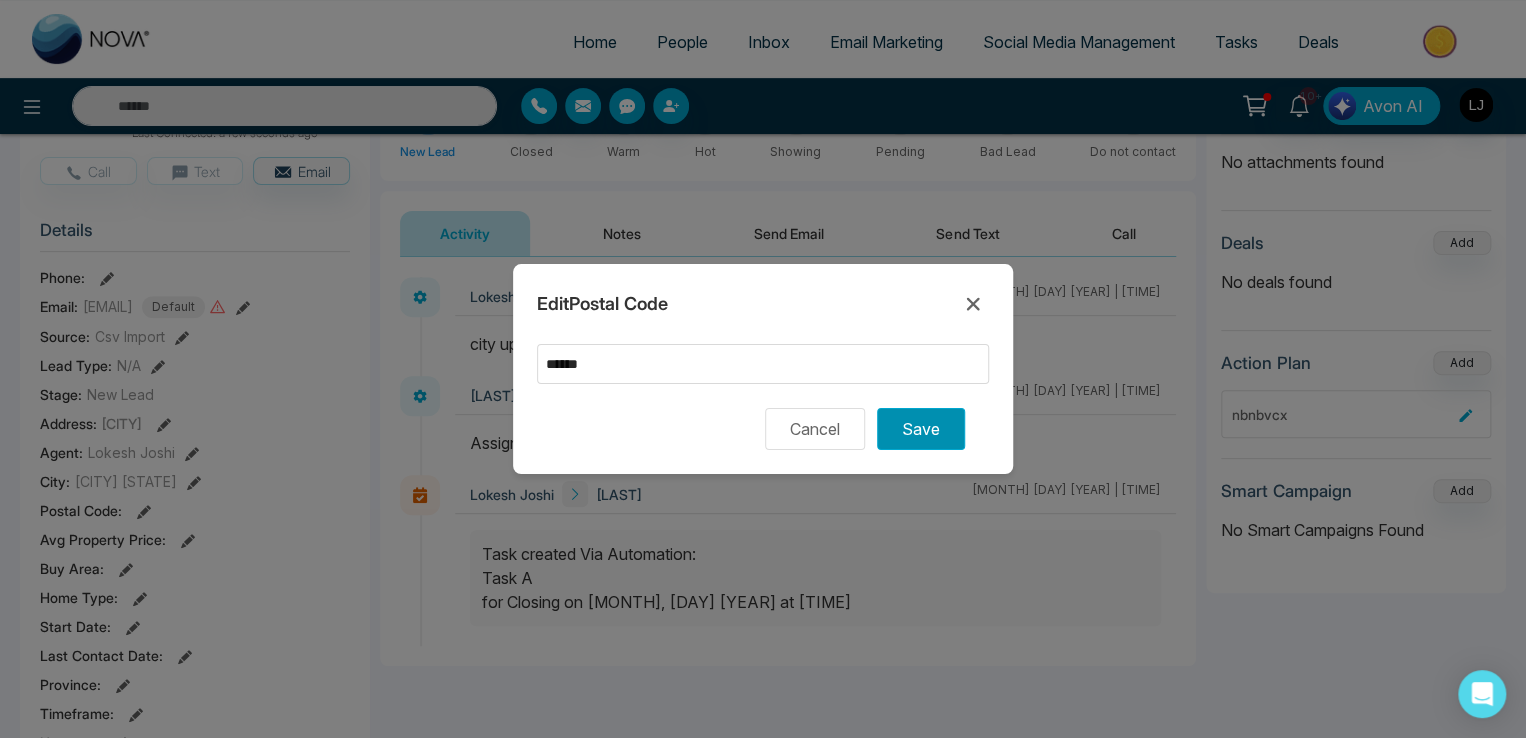 click on "Save" at bounding box center [921, 429] 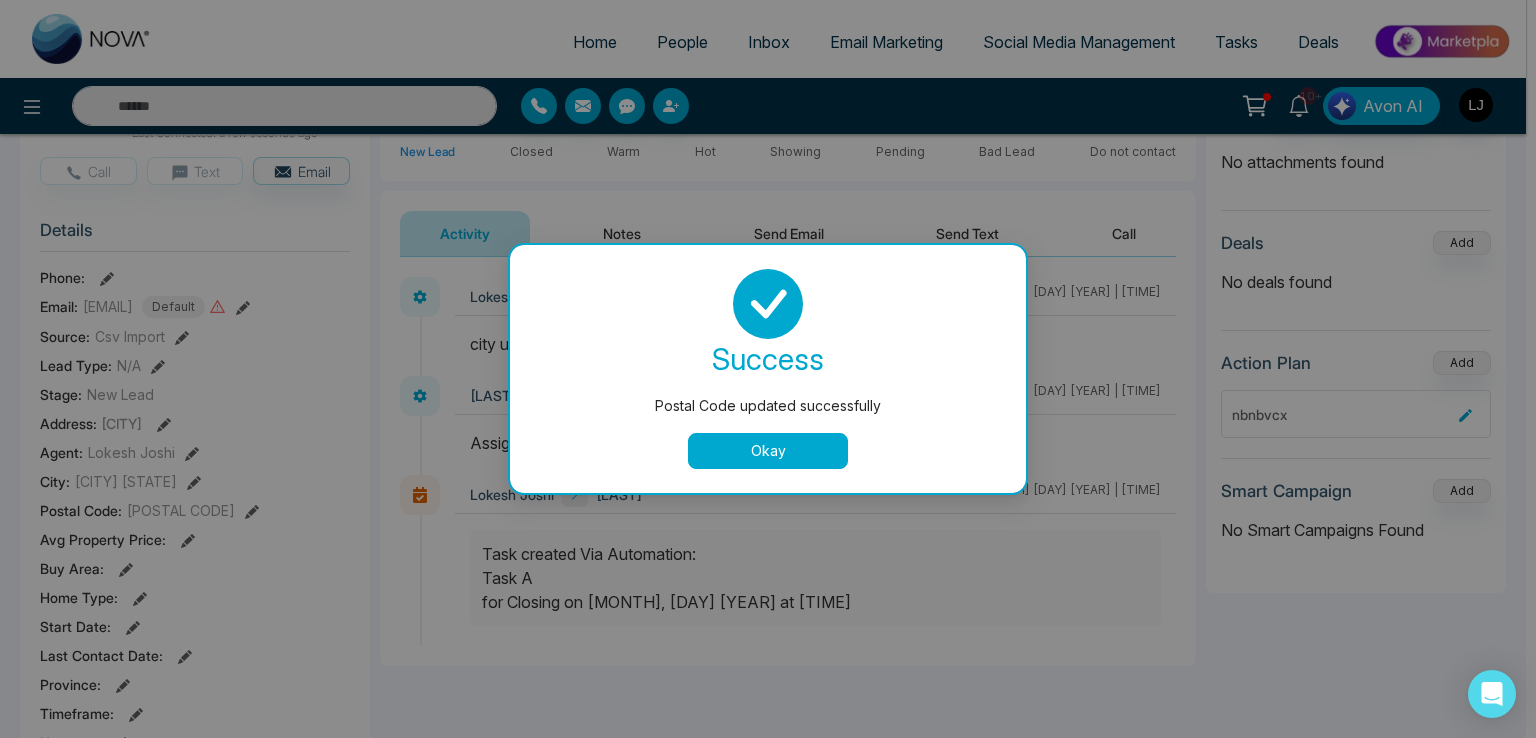 click on "Okay" at bounding box center (768, 451) 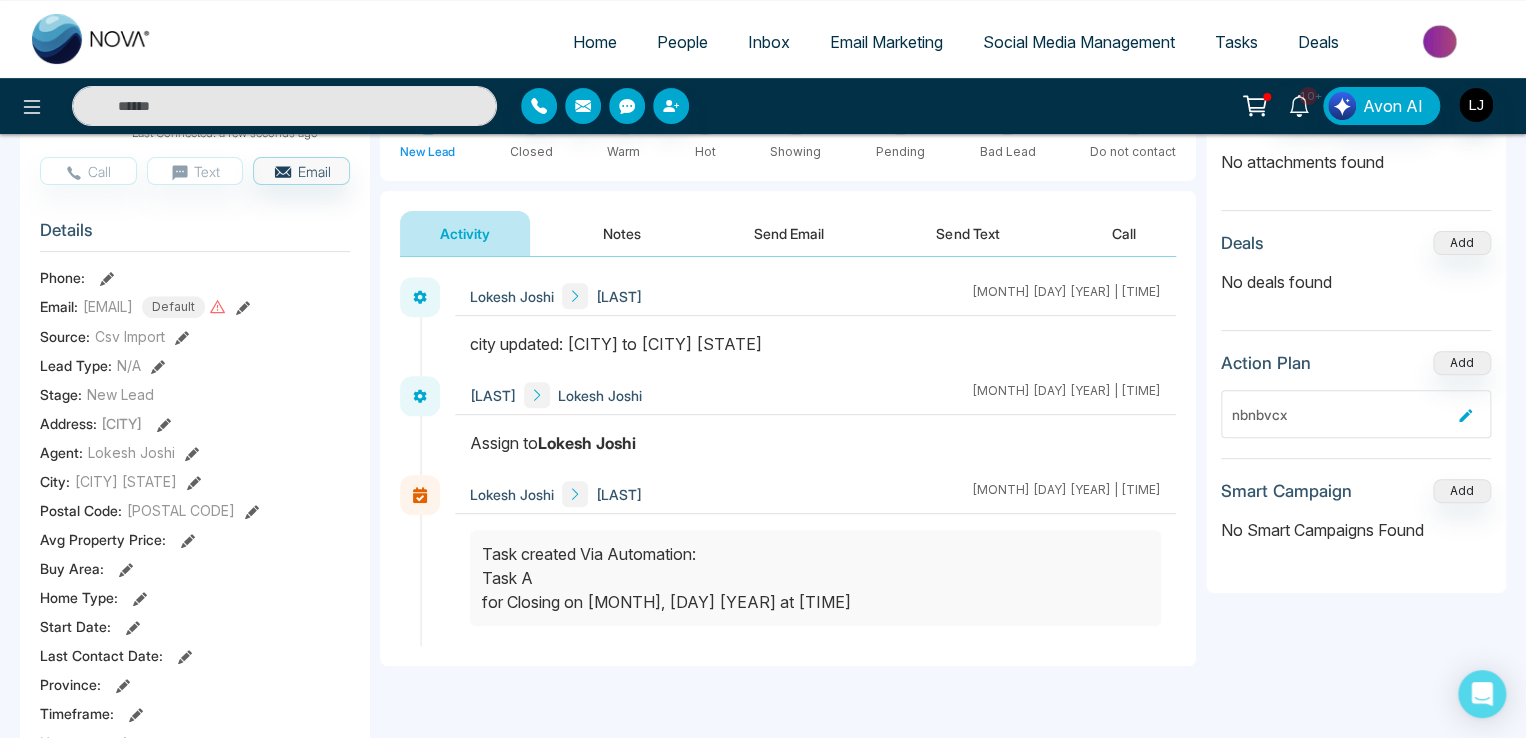 click 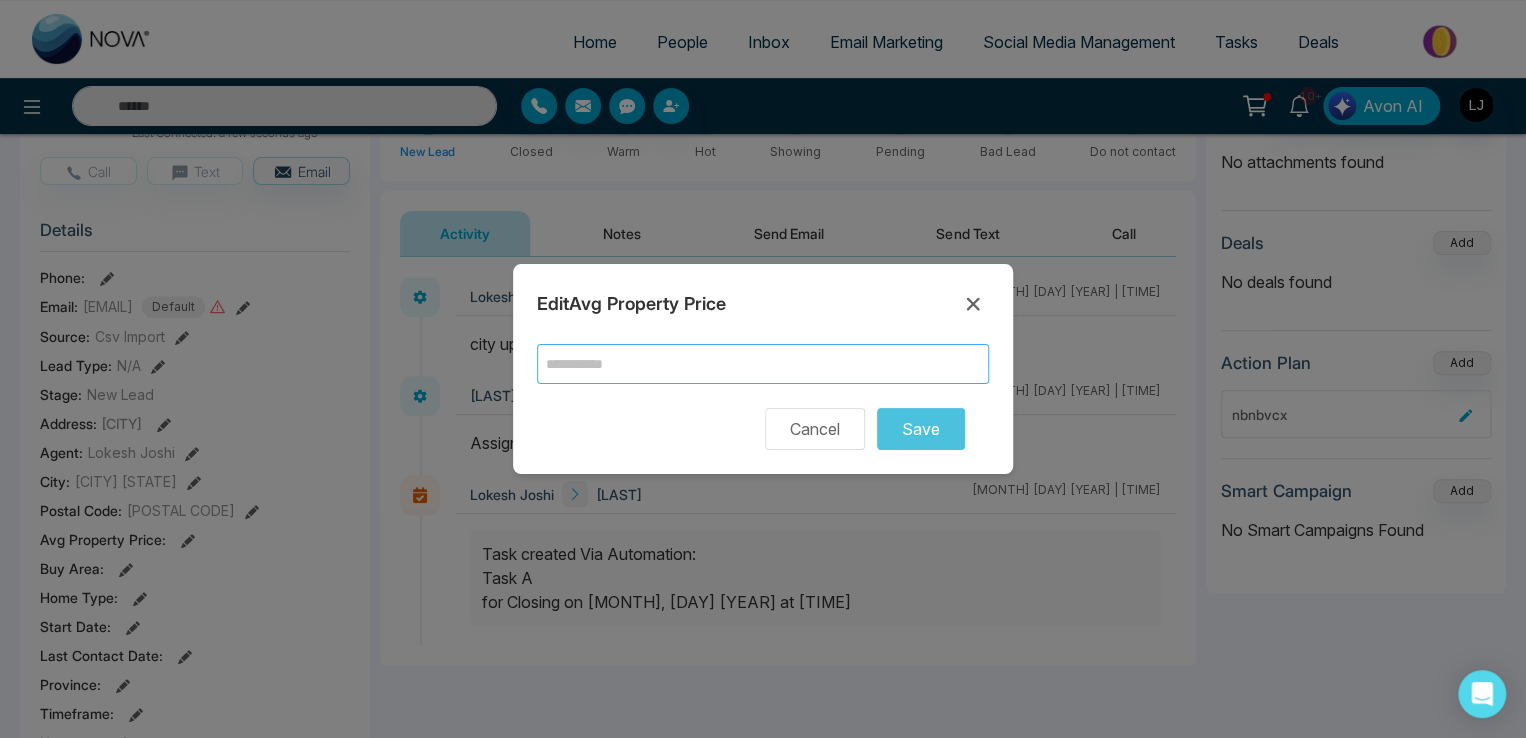 click at bounding box center (763, 364) 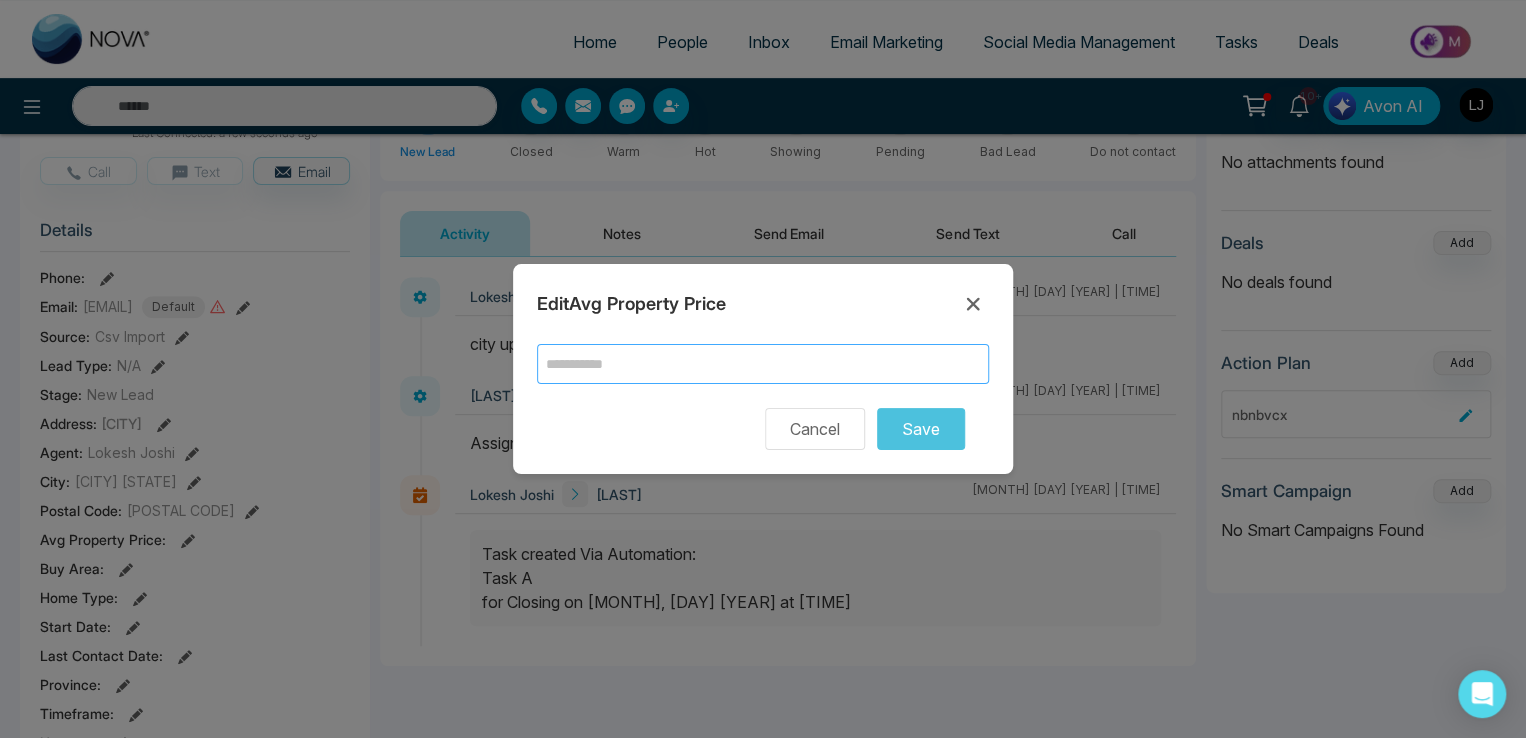 type on "**********" 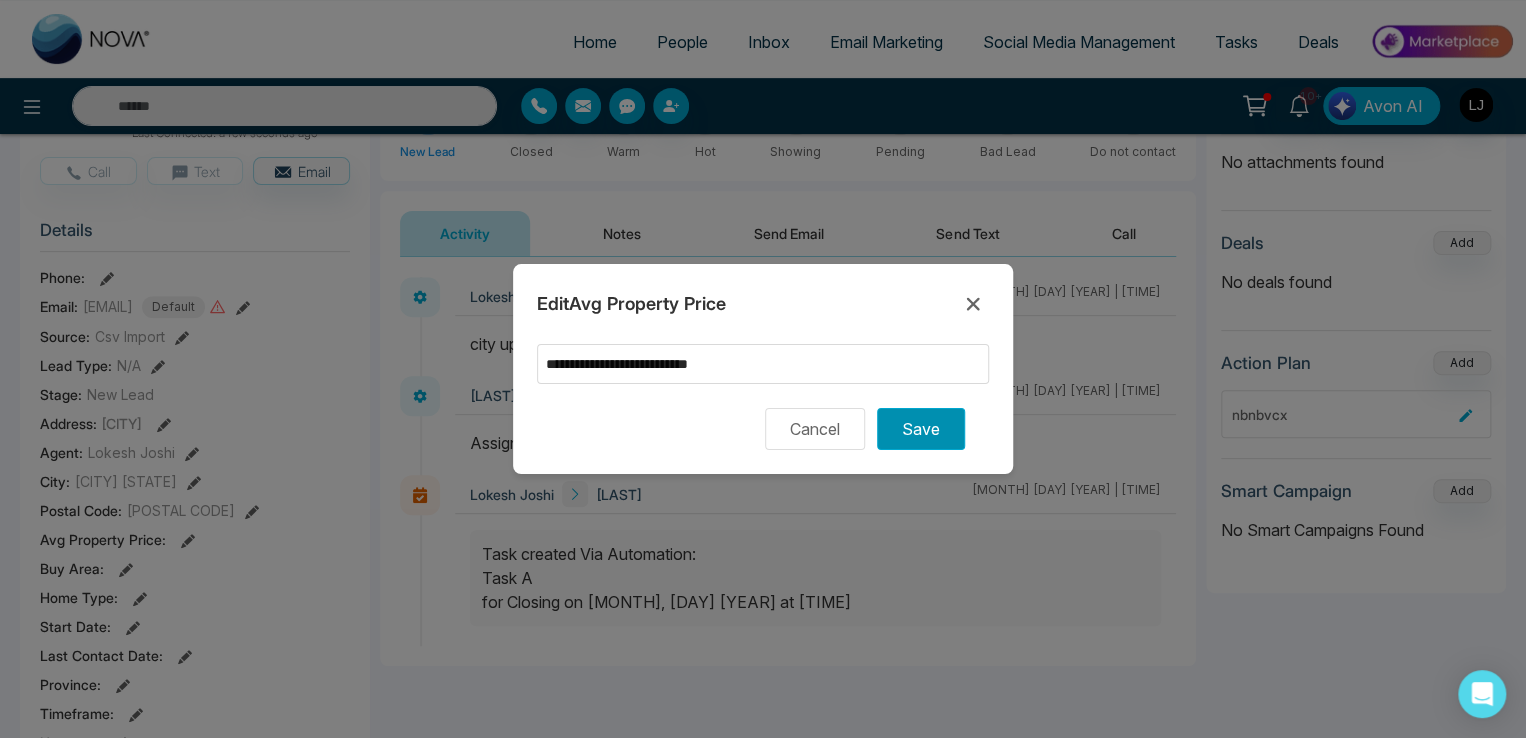 click on "Save" at bounding box center [921, 429] 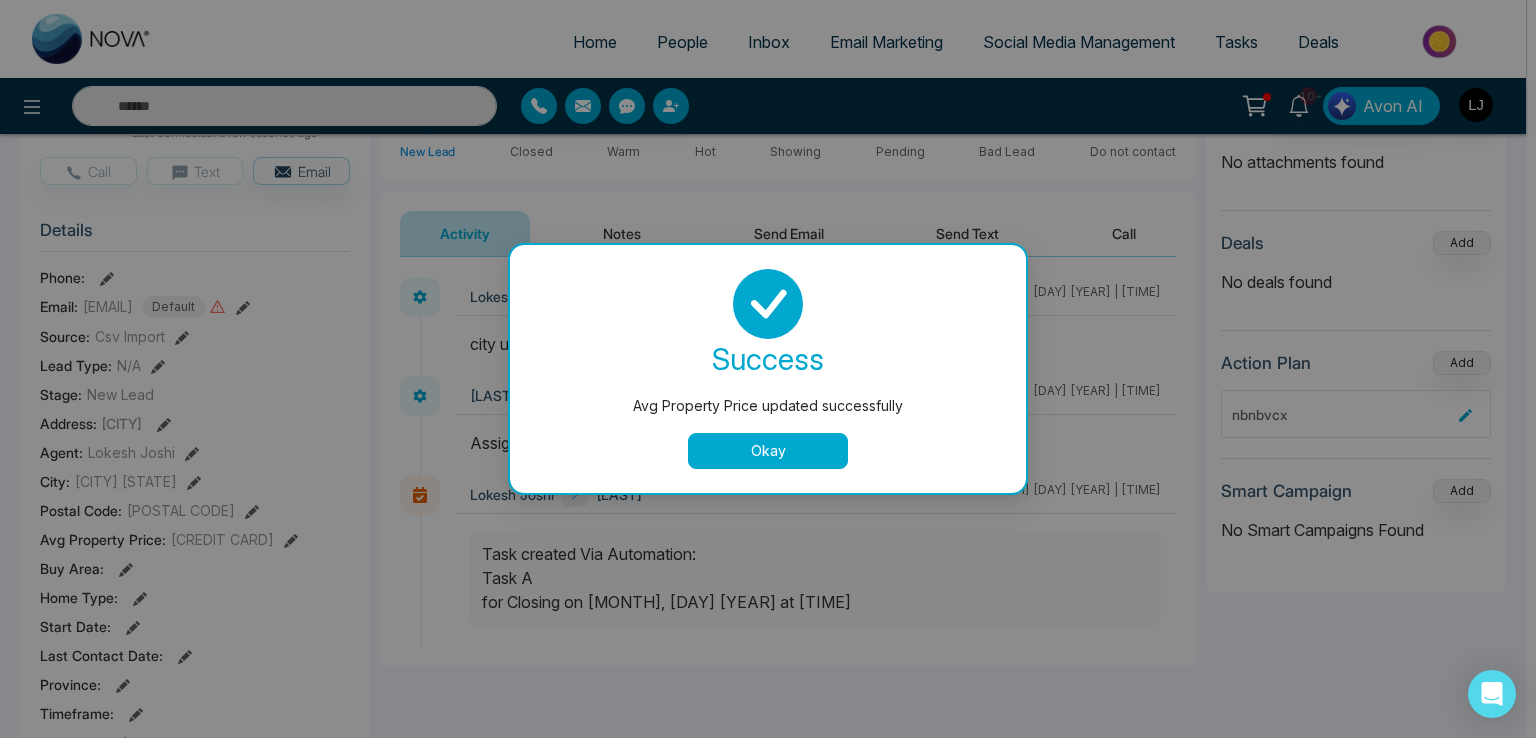 click on "Okay" at bounding box center (768, 451) 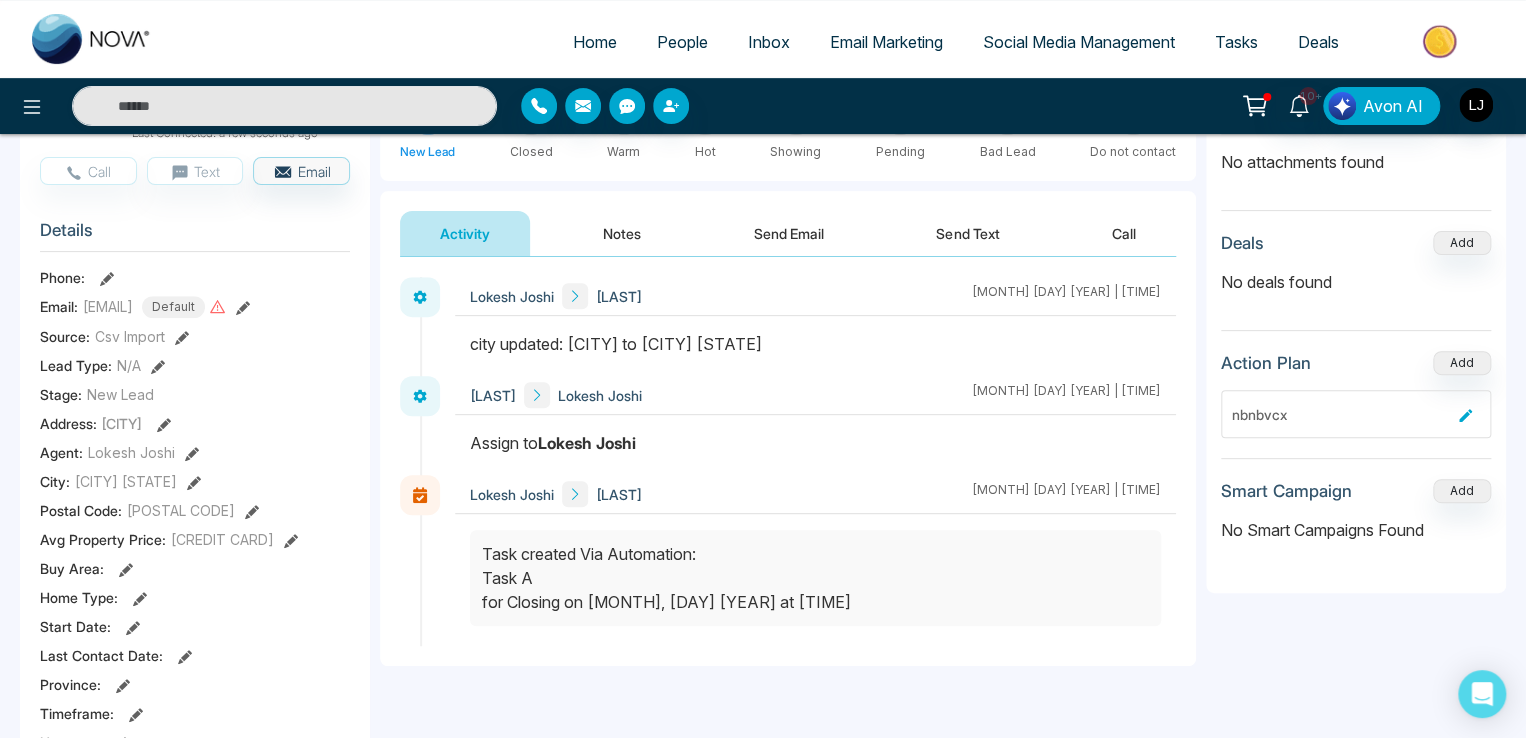 click at bounding box center (126, 568) 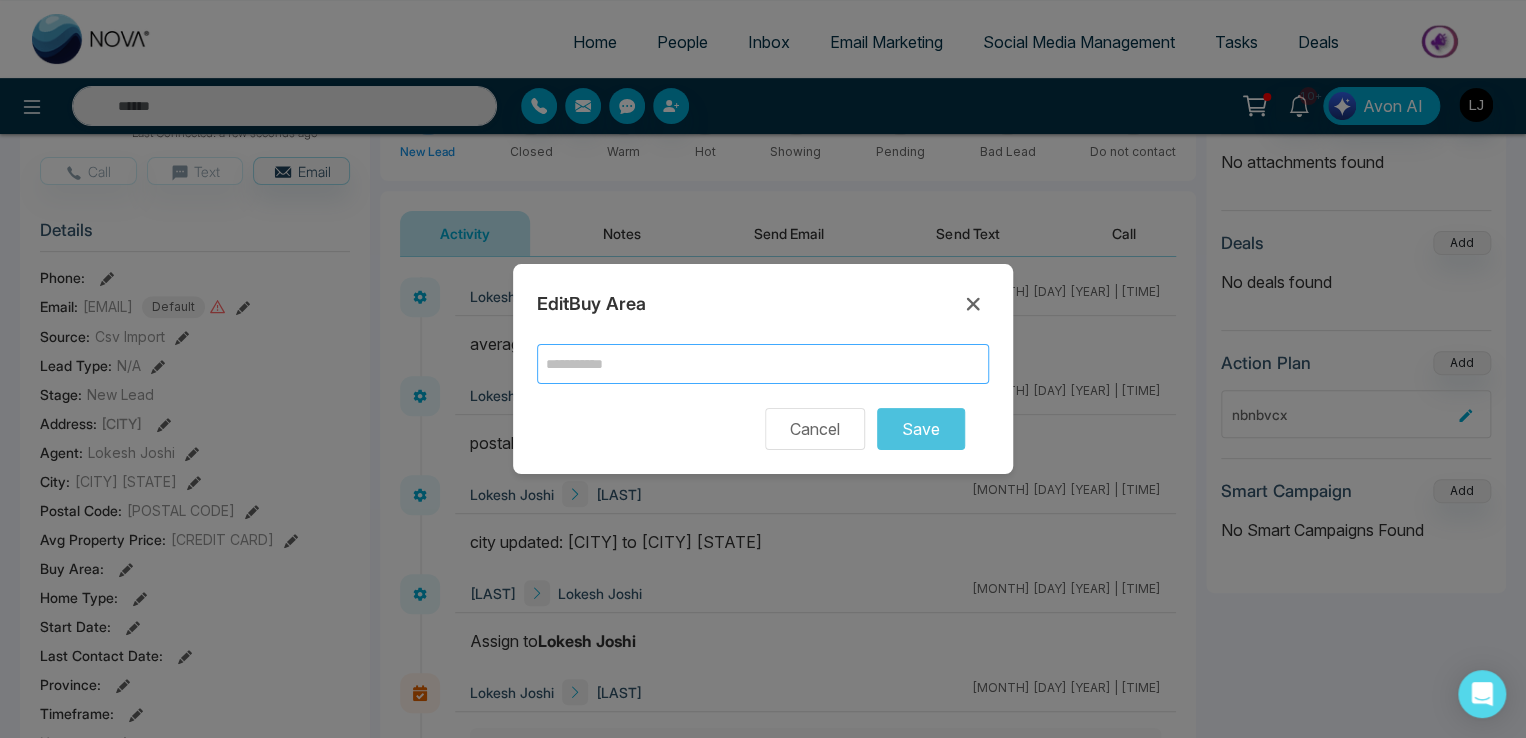 click at bounding box center (763, 364) 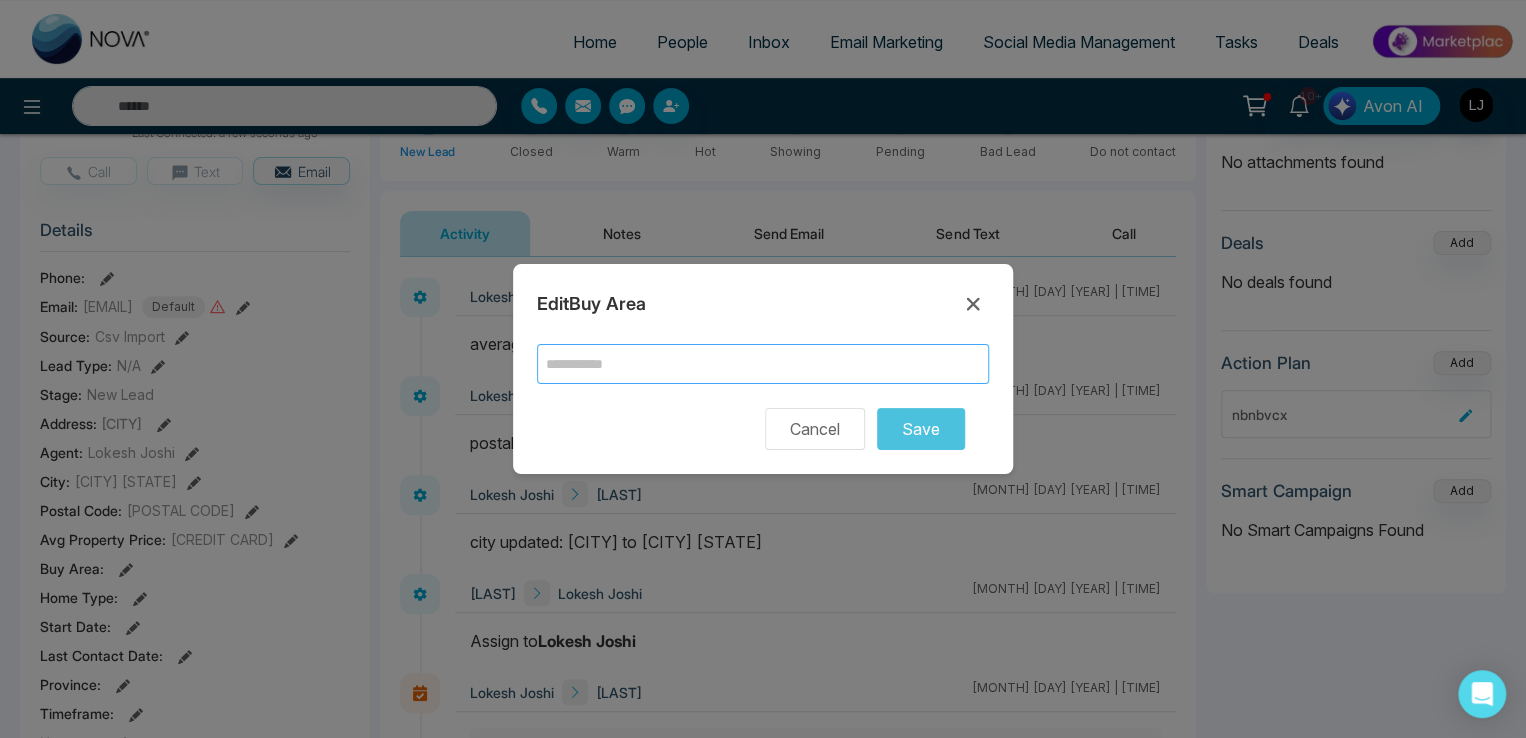 type on "**********" 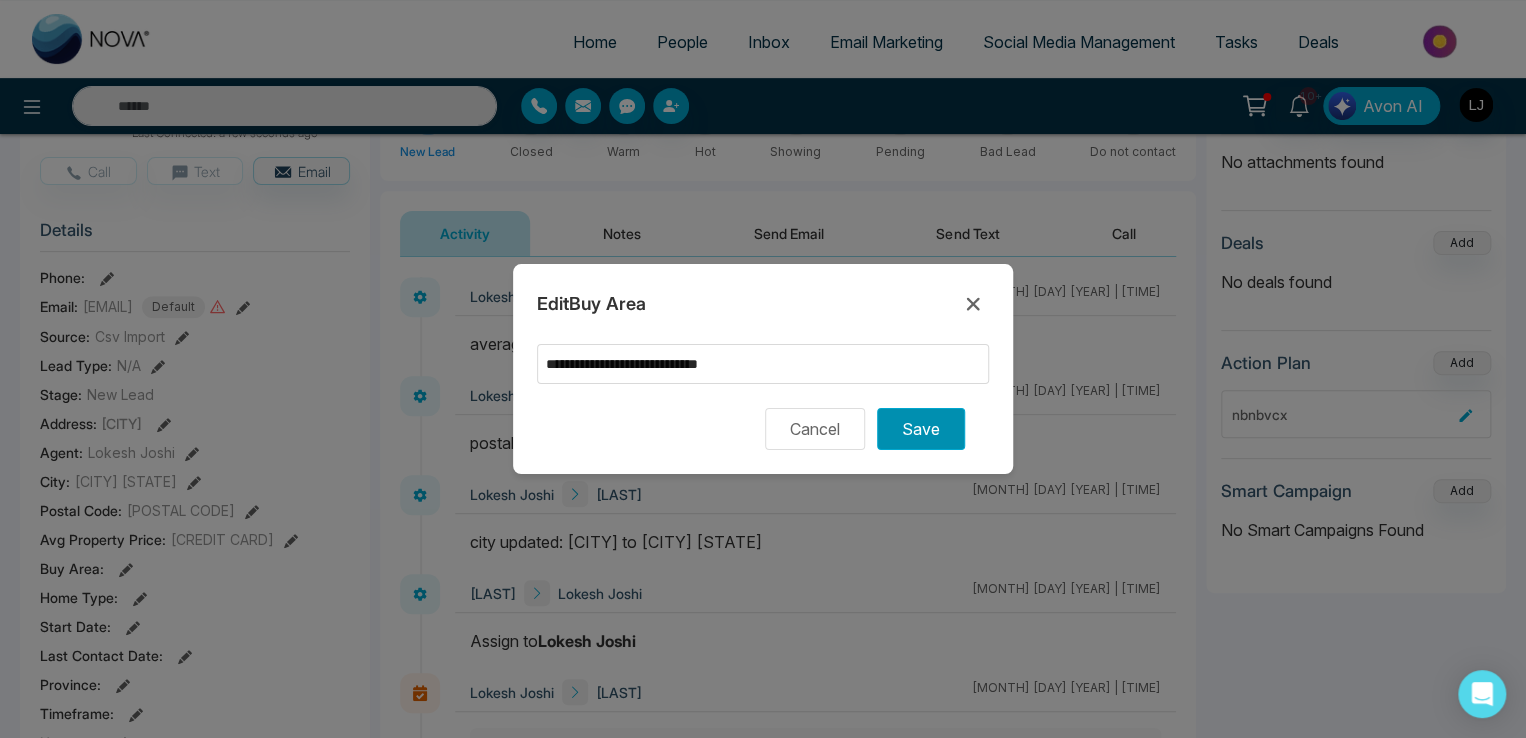 click on "Save" at bounding box center [921, 429] 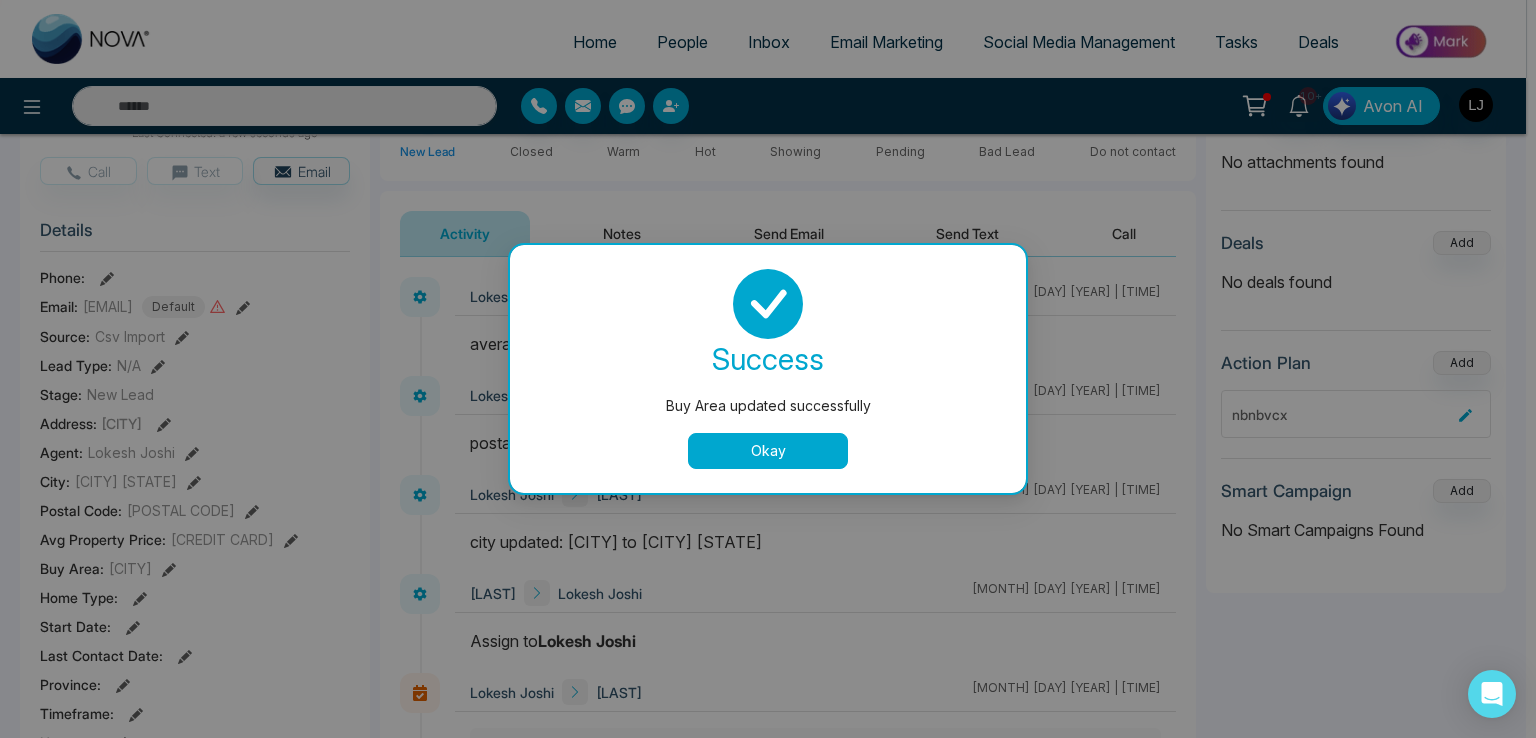click on "Okay" at bounding box center (768, 451) 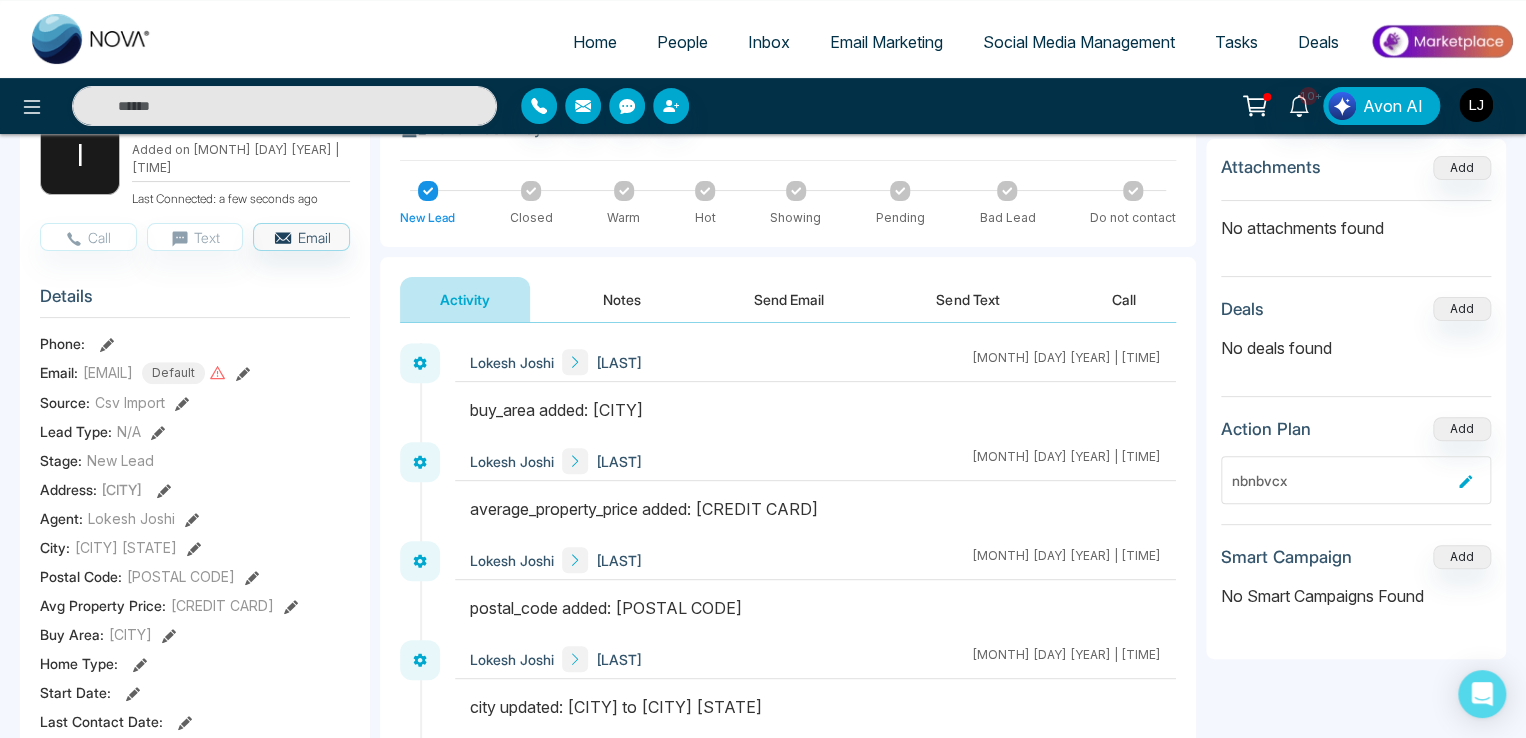 scroll, scrollTop: 100, scrollLeft: 0, axis: vertical 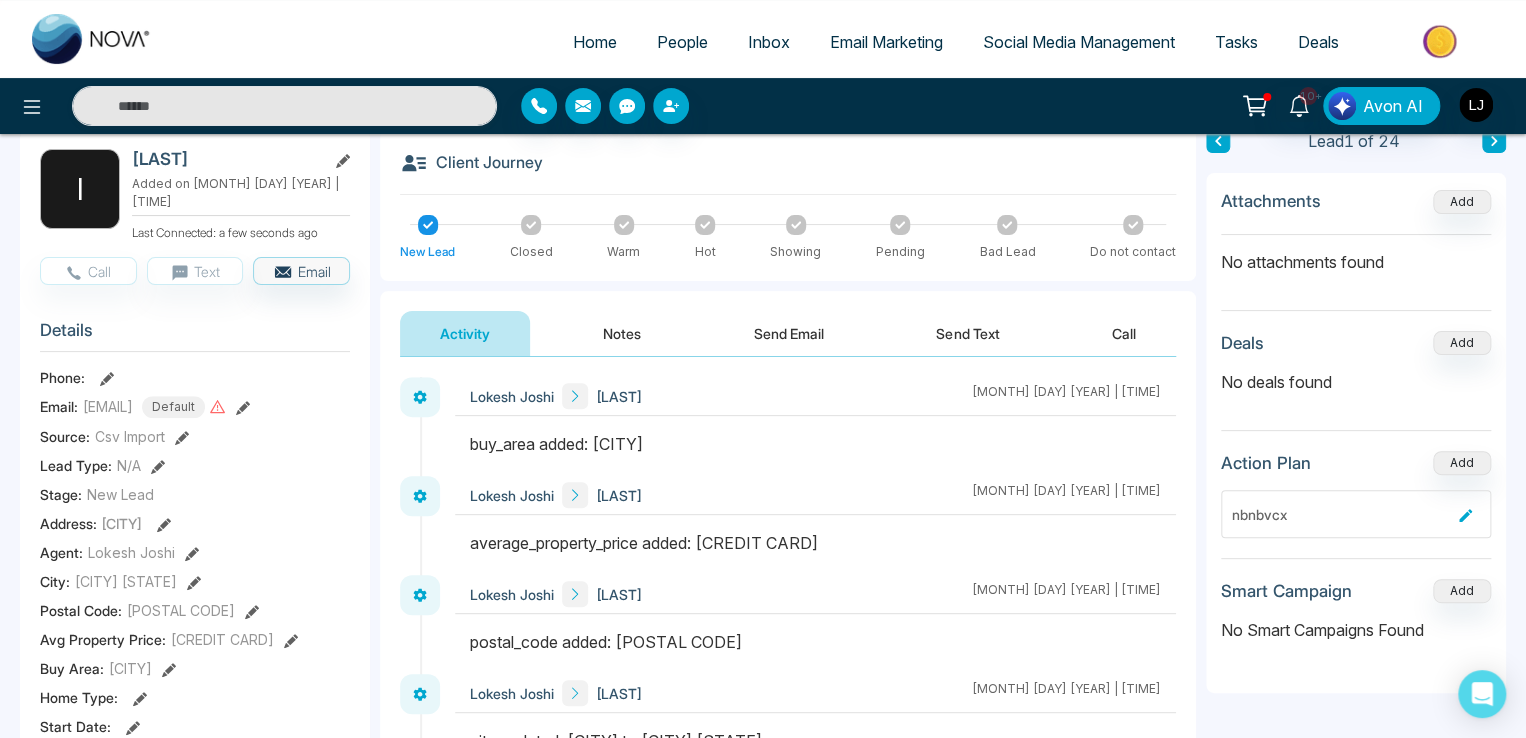 click on "buy_area added: [CITY]" at bounding box center [815, 444] 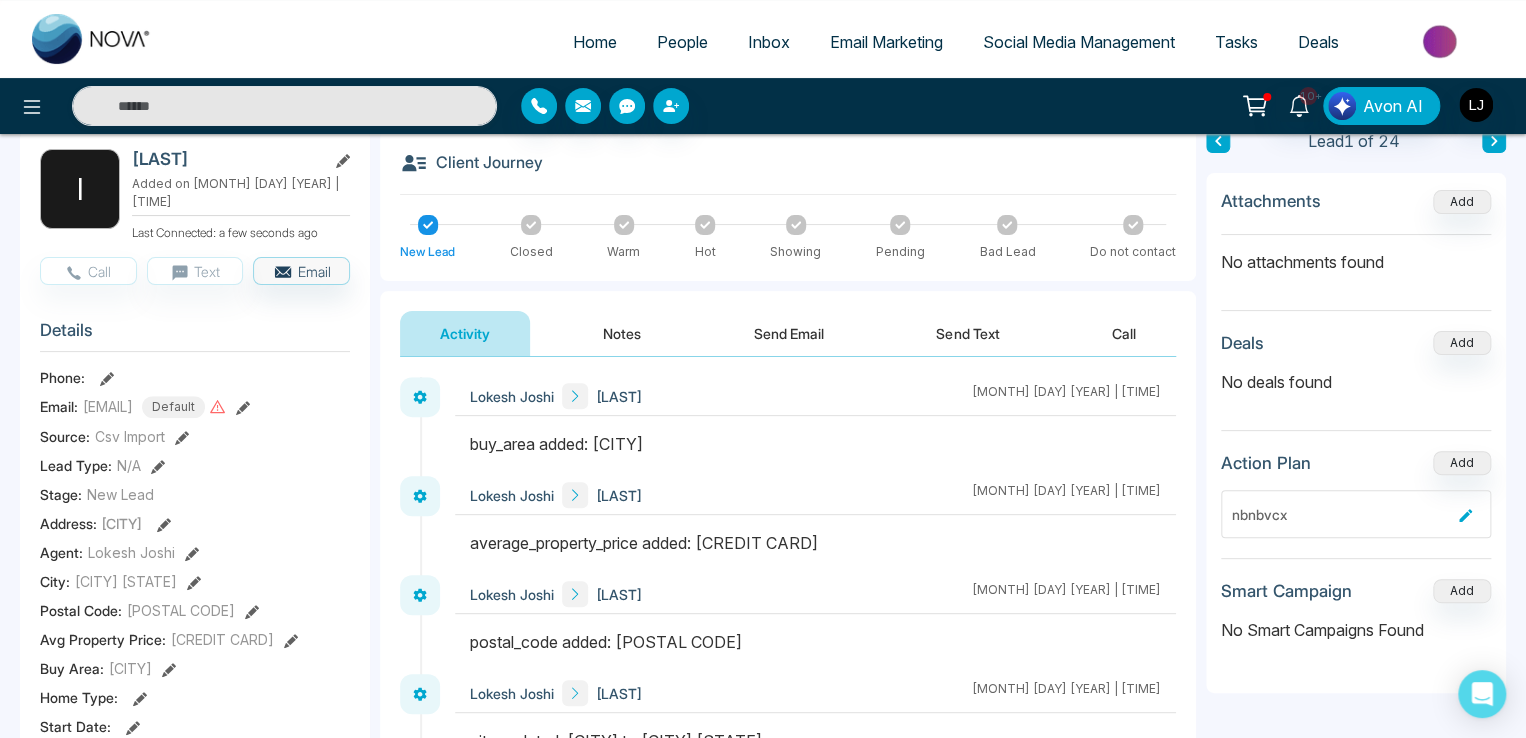 click on "Home People Inbox Email Marketing Social Media Management Tasks Deals" at bounding box center (843, 43) 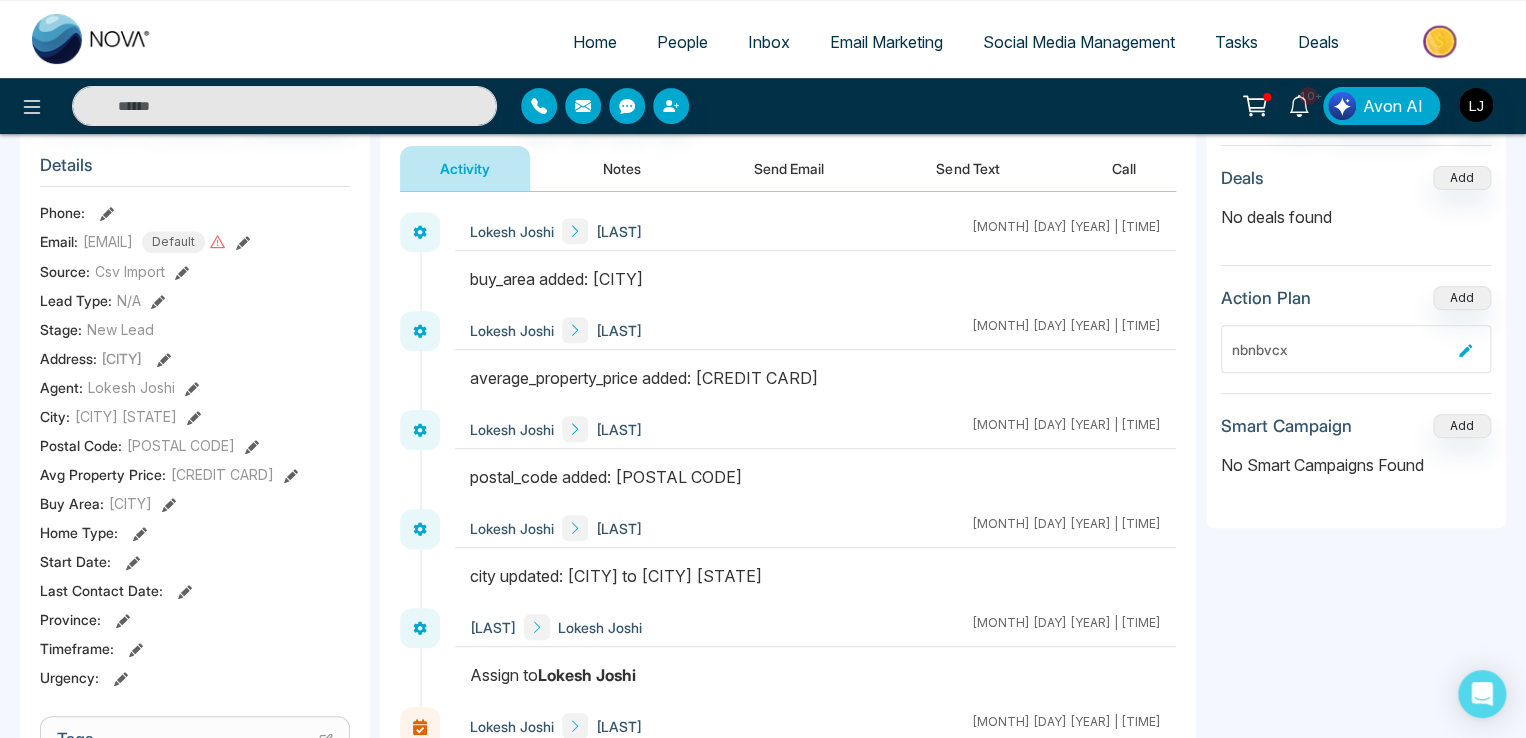 scroll, scrollTop: 300, scrollLeft: 0, axis: vertical 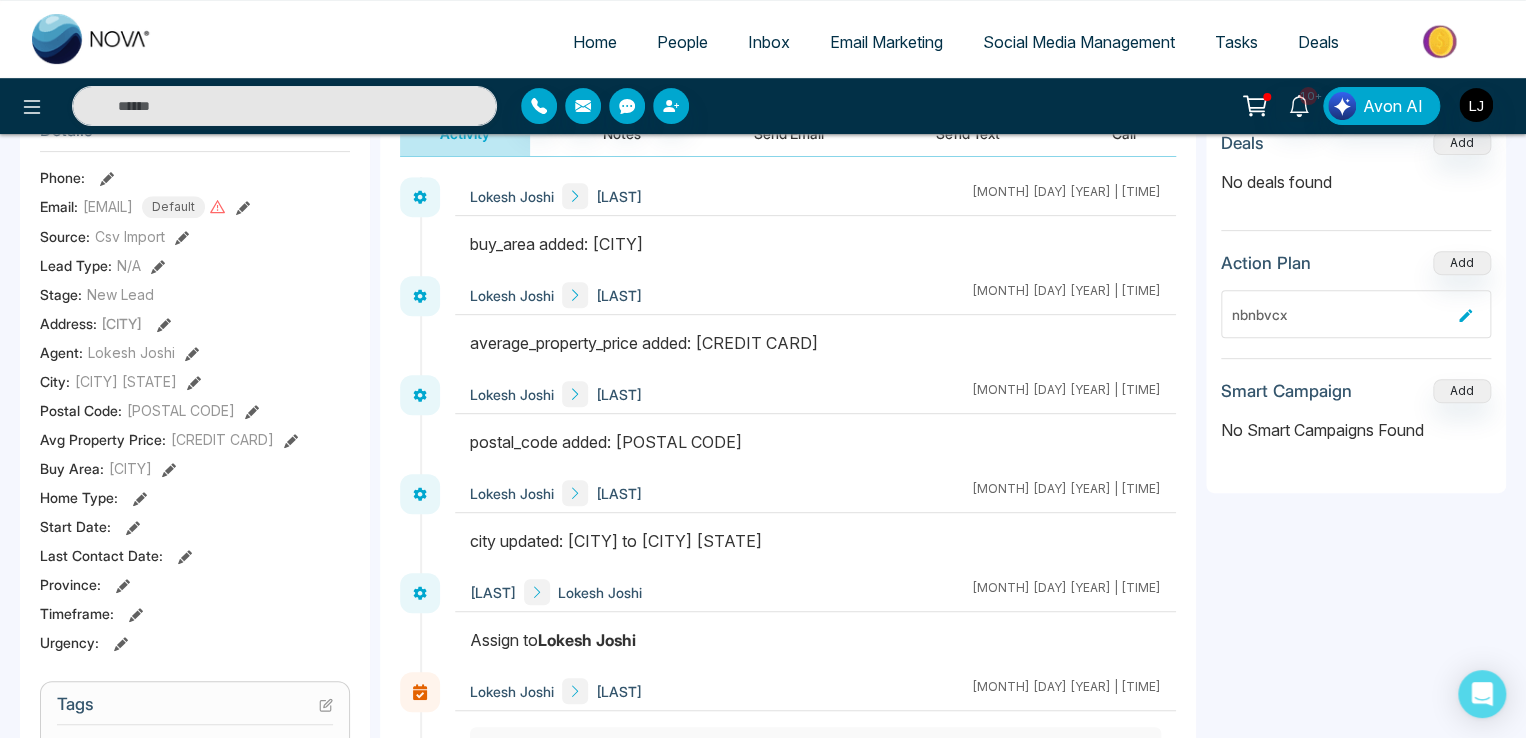 click 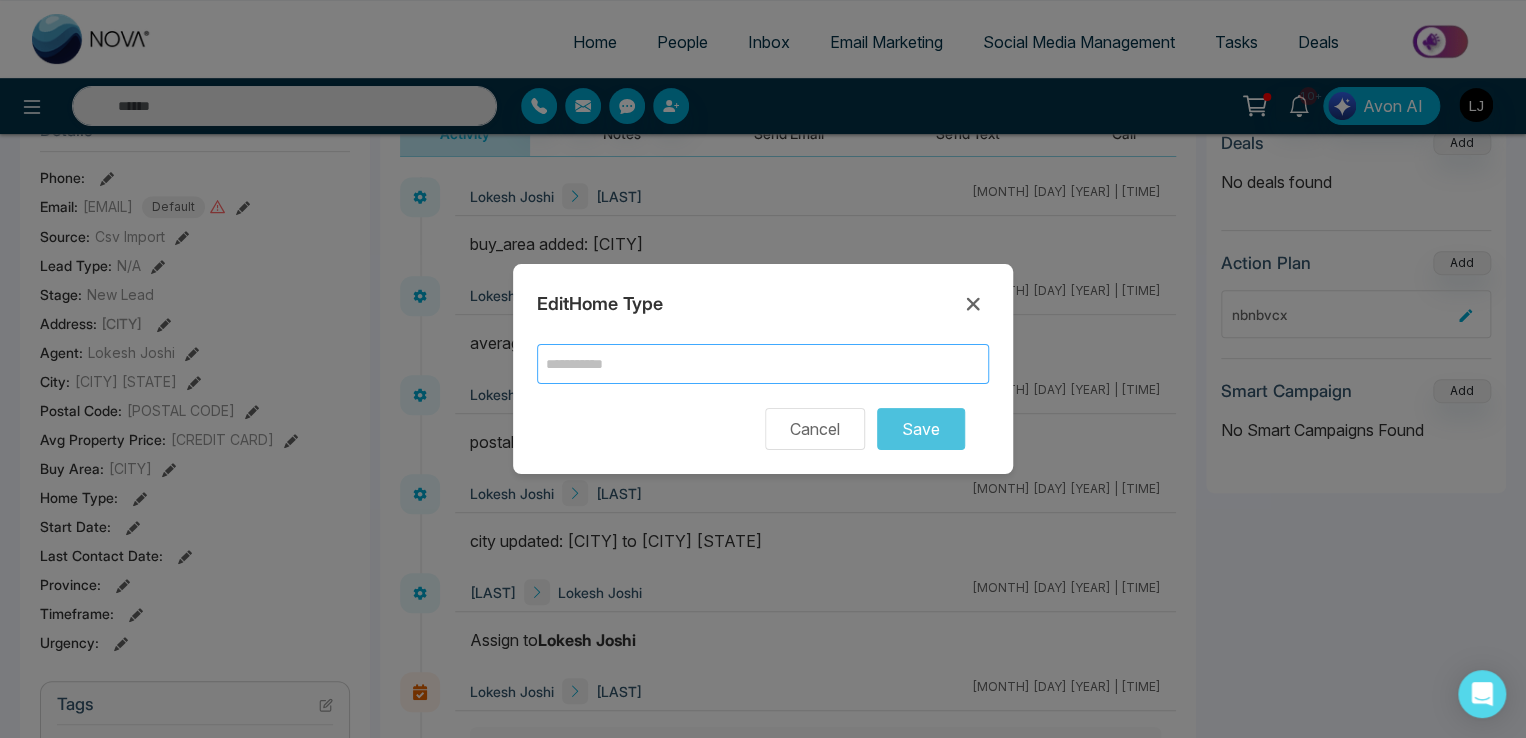 click at bounding box center [763, 364] 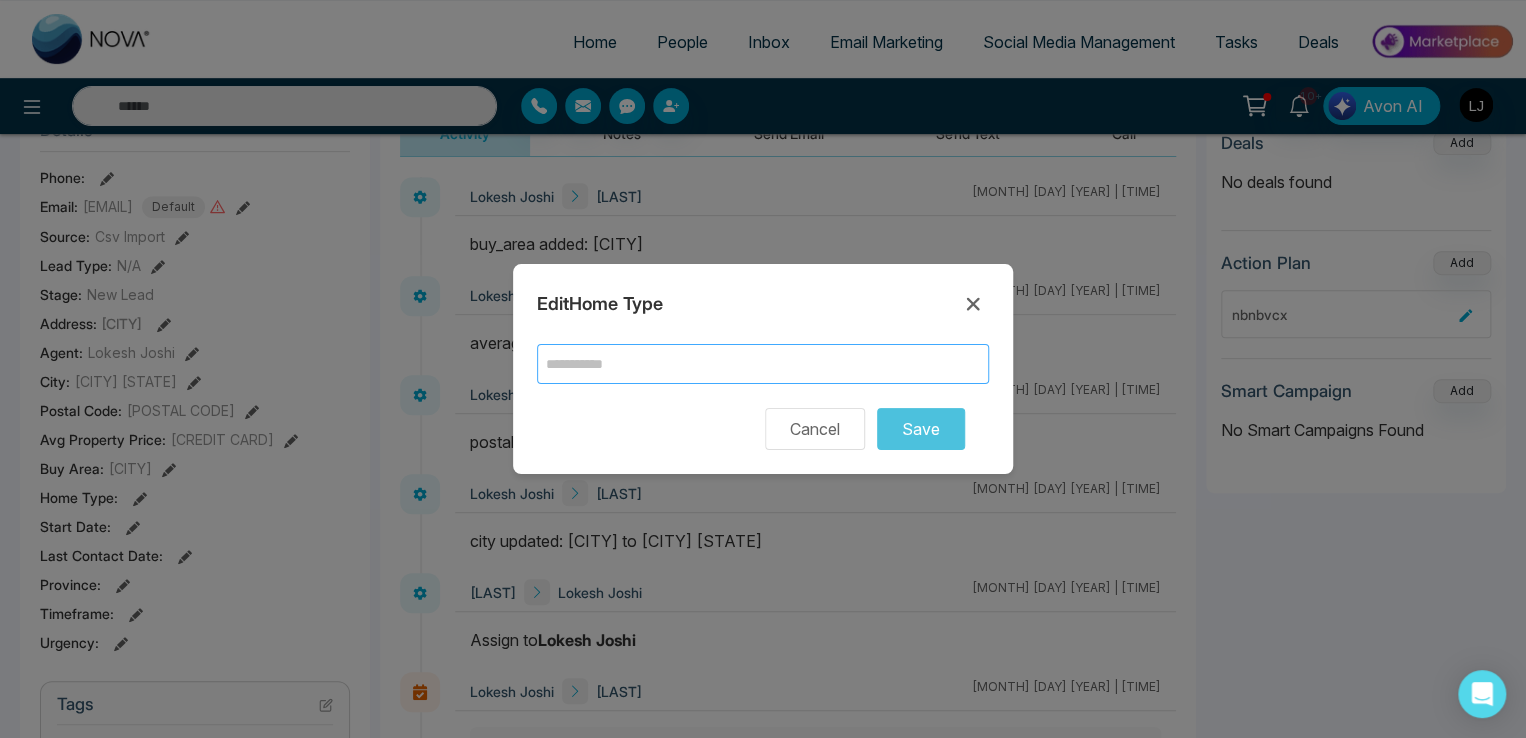 type on "**********" 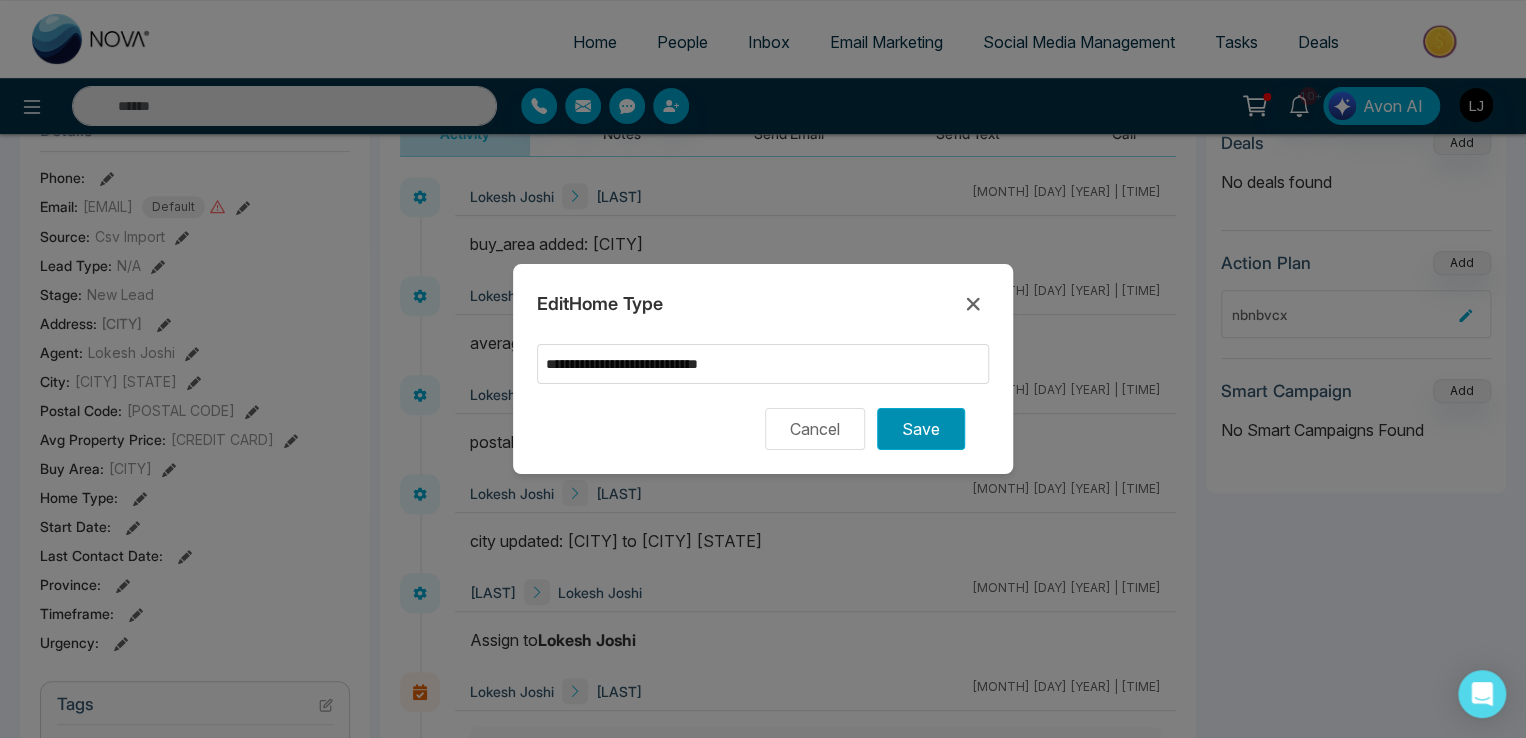 click on "Save" at bounding box center [921, 429] 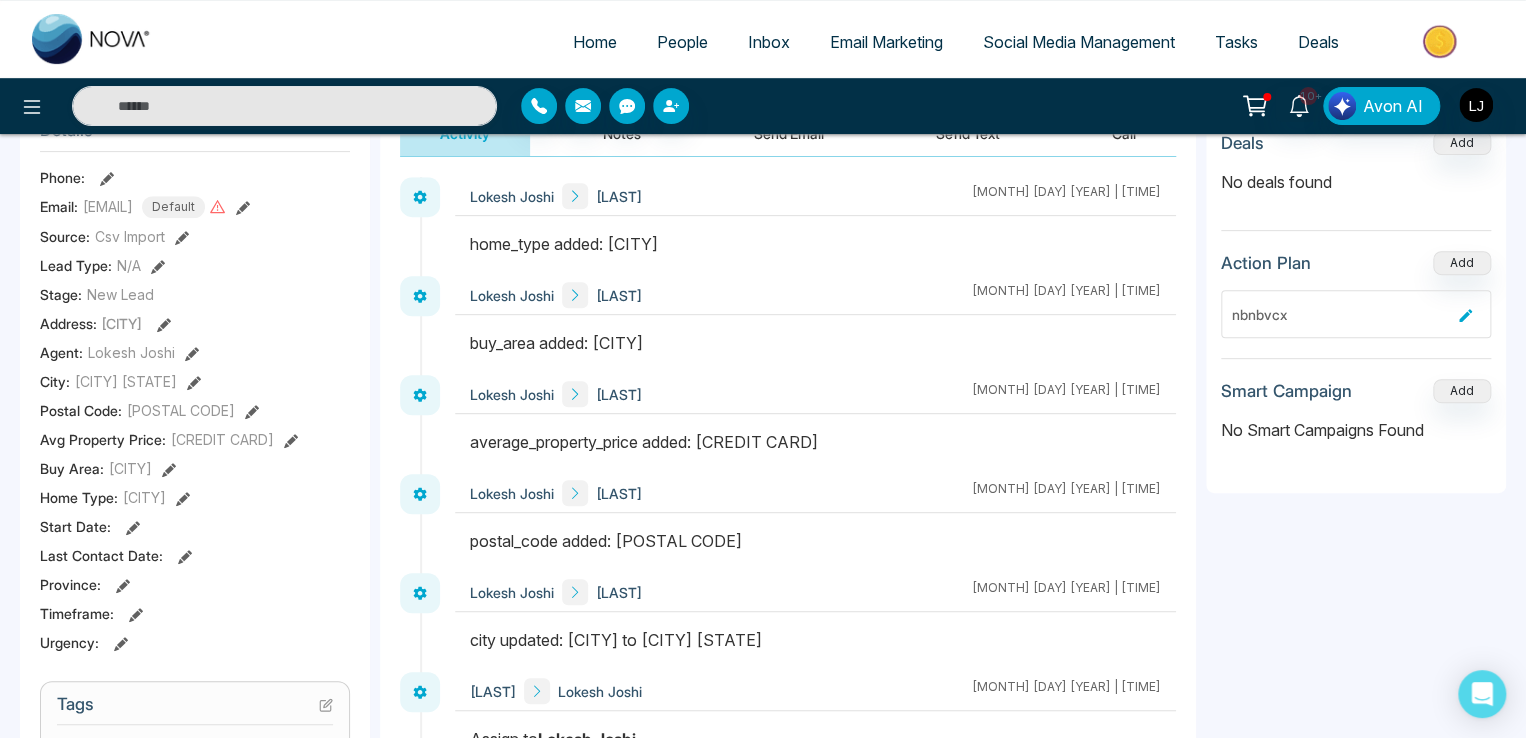 click 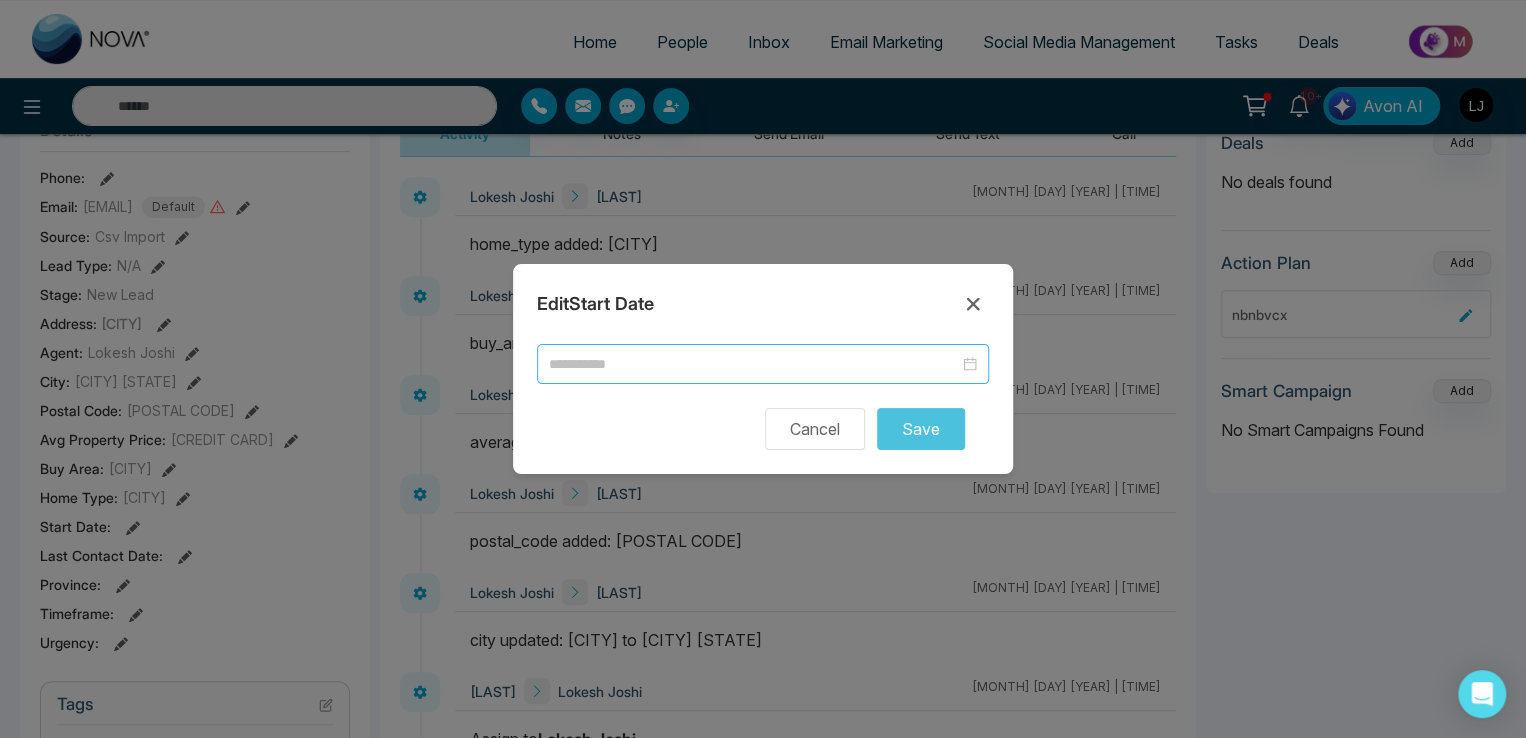 click at bounding box center [754, 364] 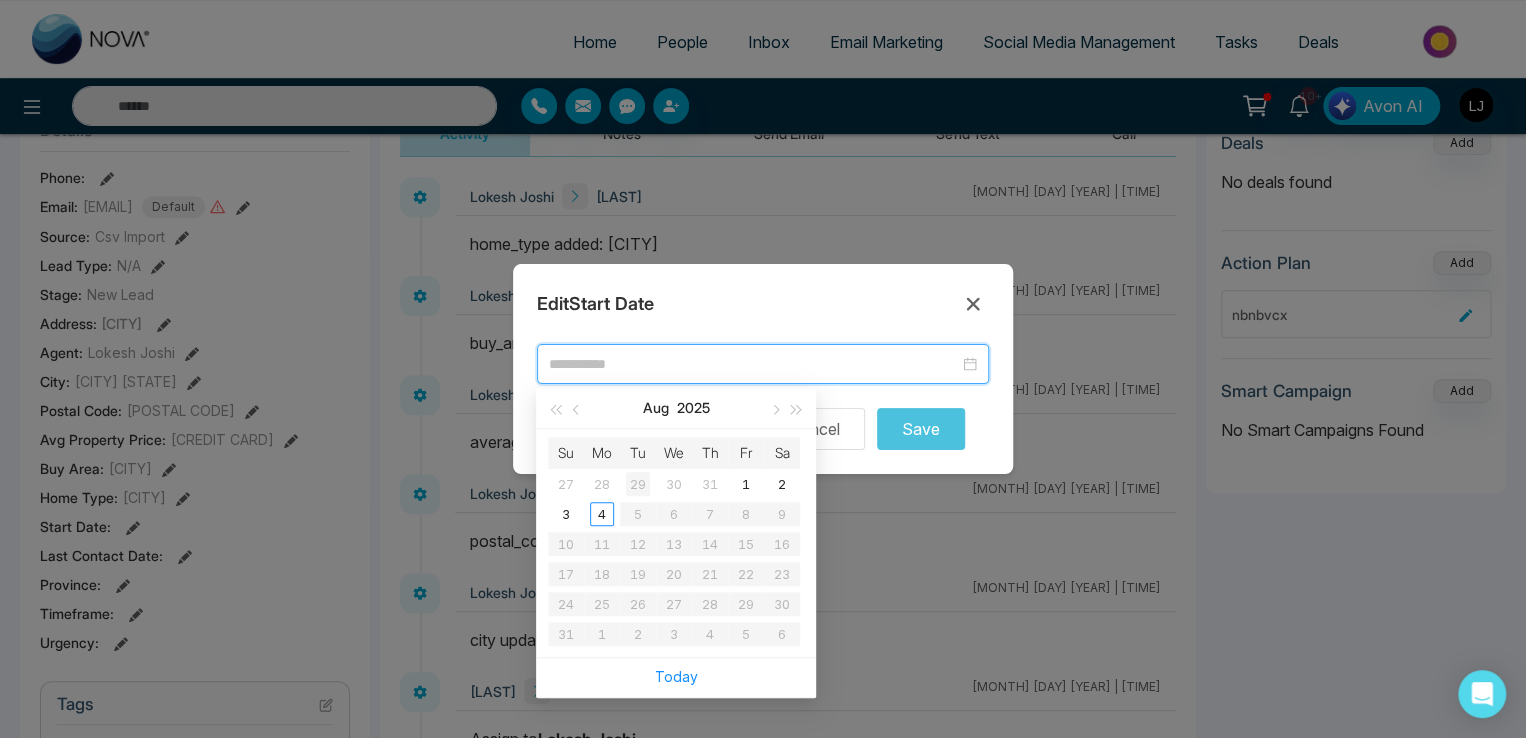 type on "**********" 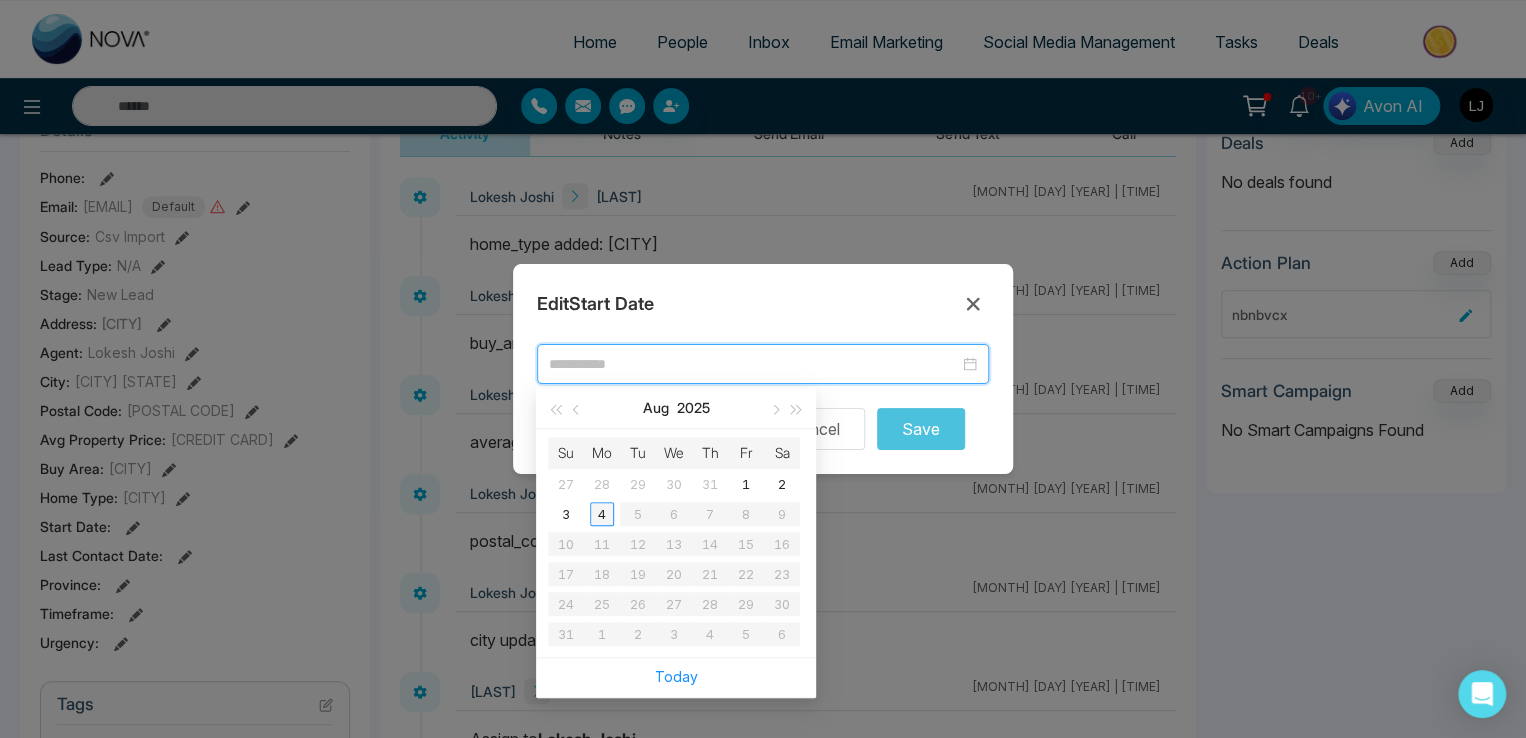 type on "**********" 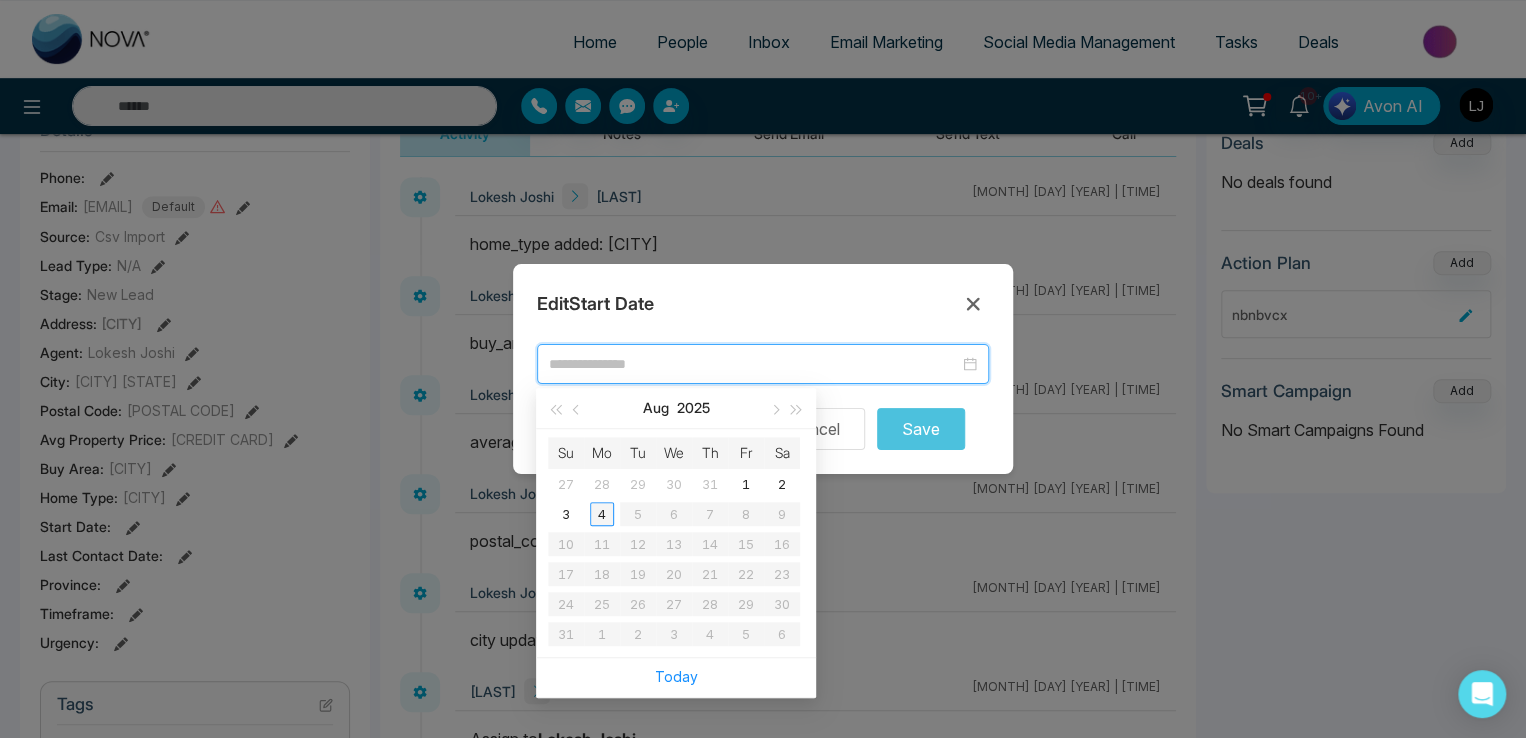 click on "4" at bounding box center [602, 514] 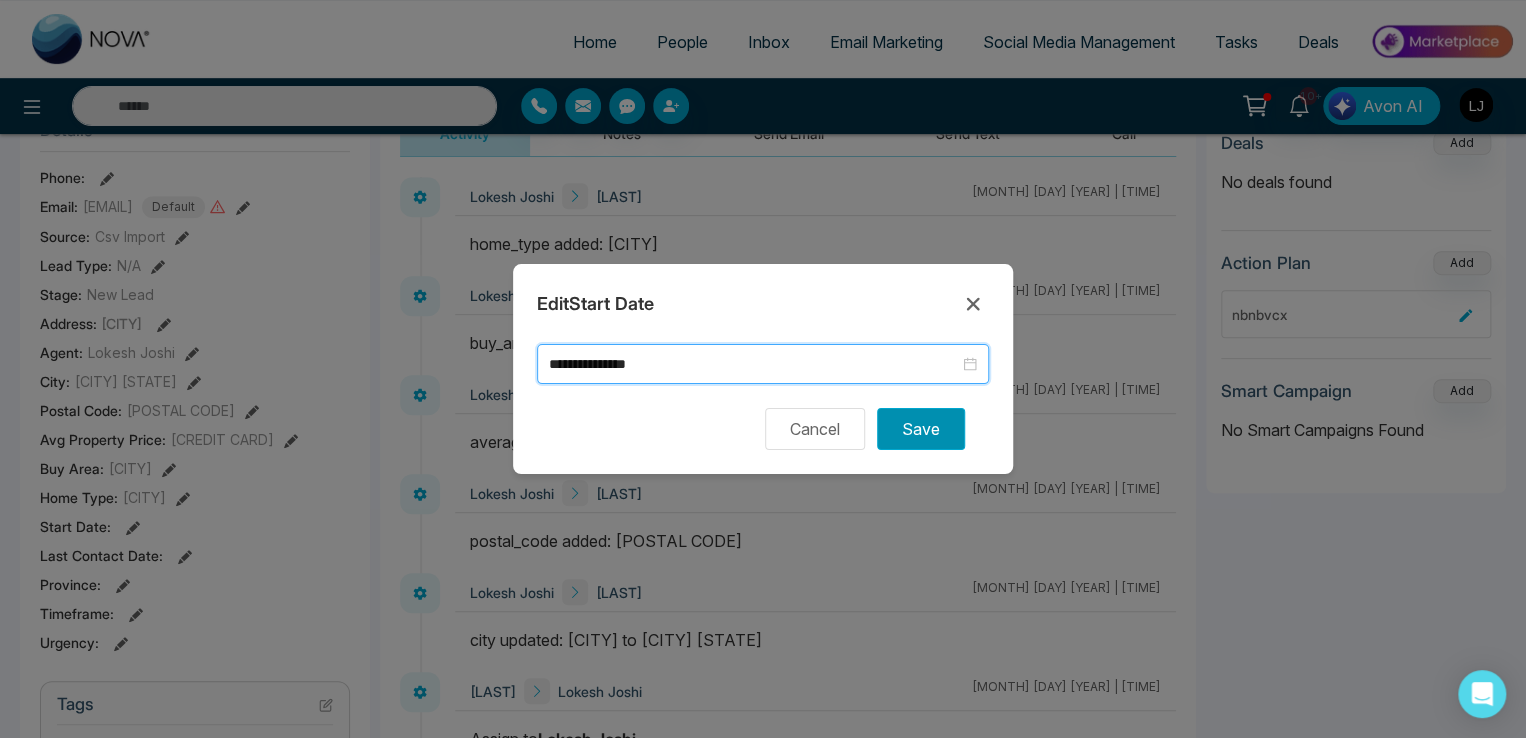 click on "Save" at bounding box center (921, 429) 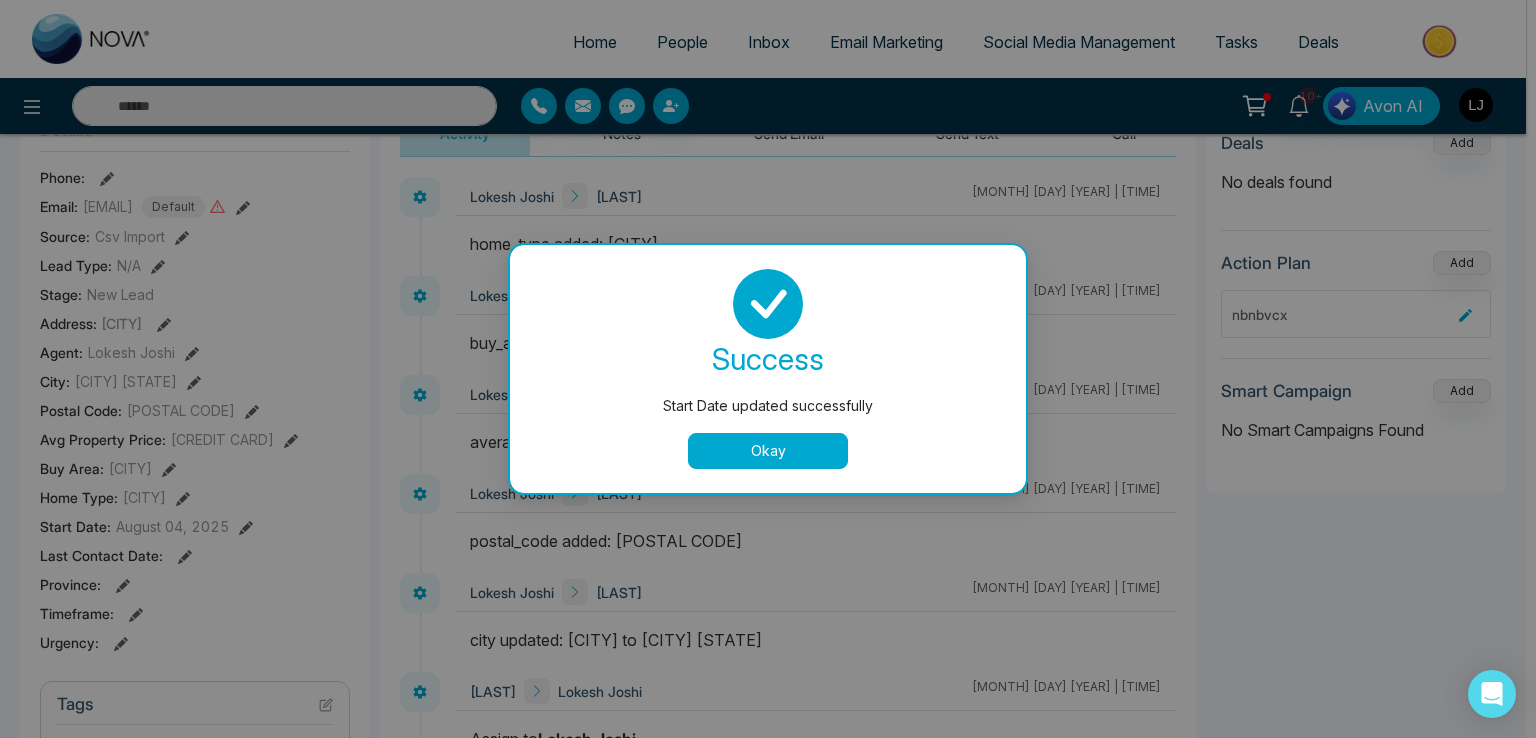click on "Start Date updated successfully success Start Date updated successfully   Okay" at bounding box center [768, 369] 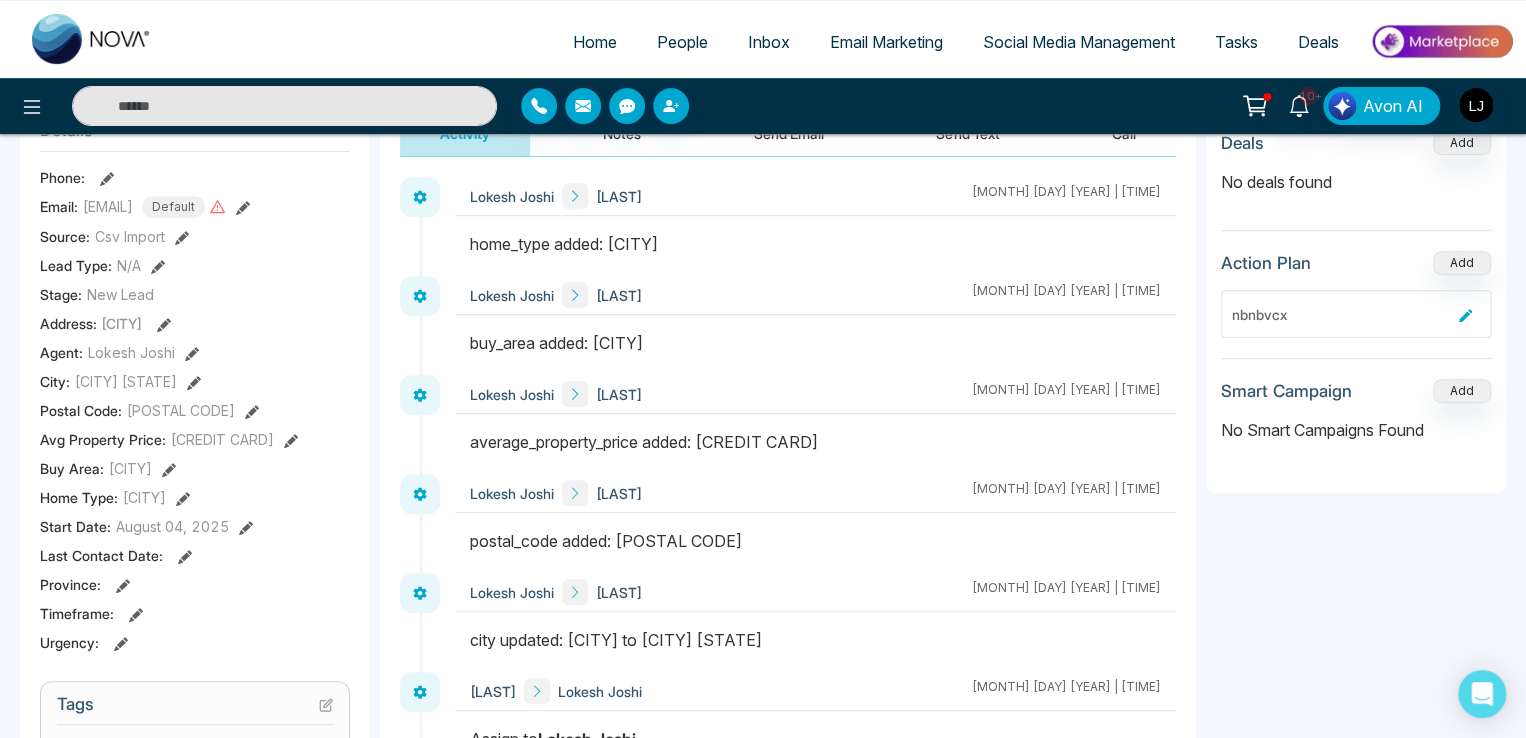 click 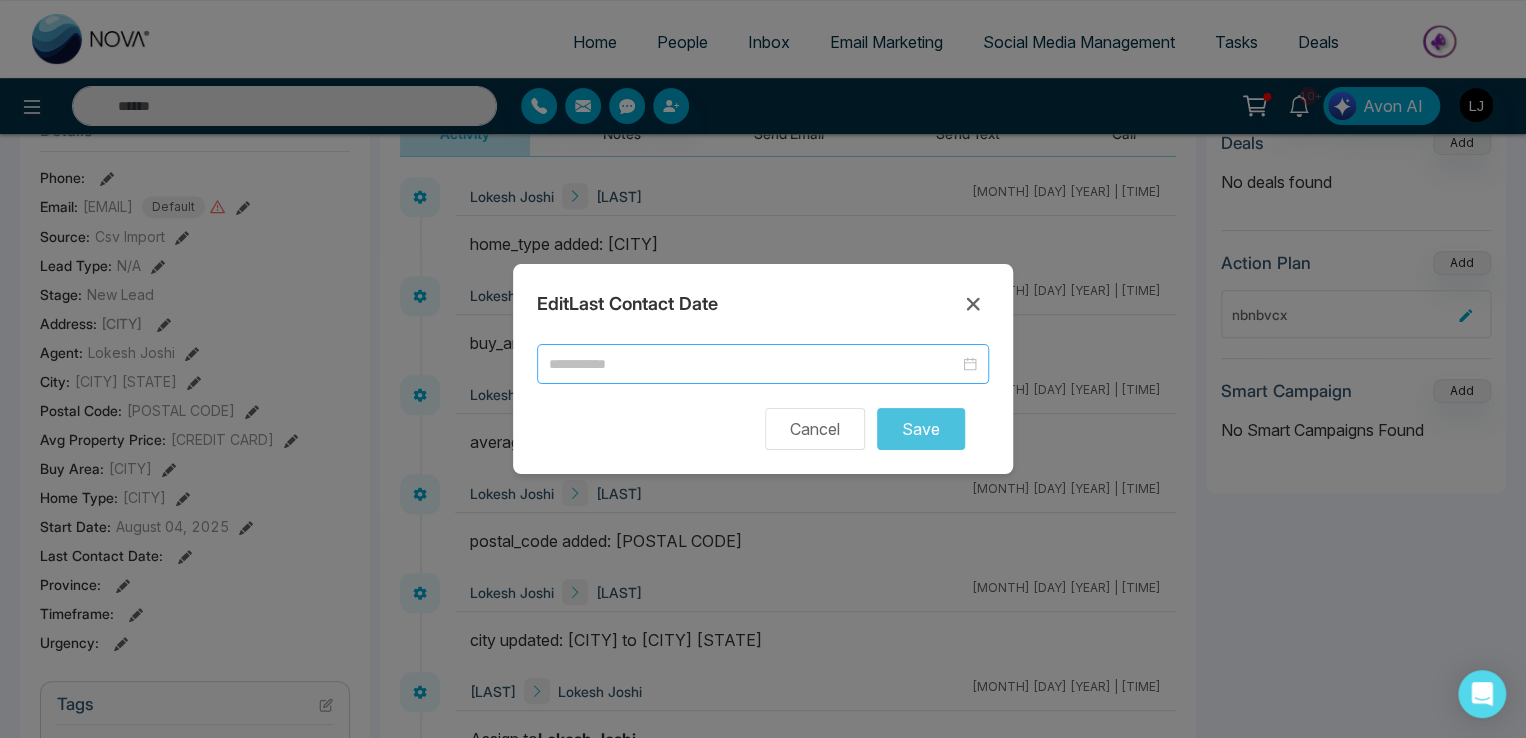 click at bounding box center (763, 364) 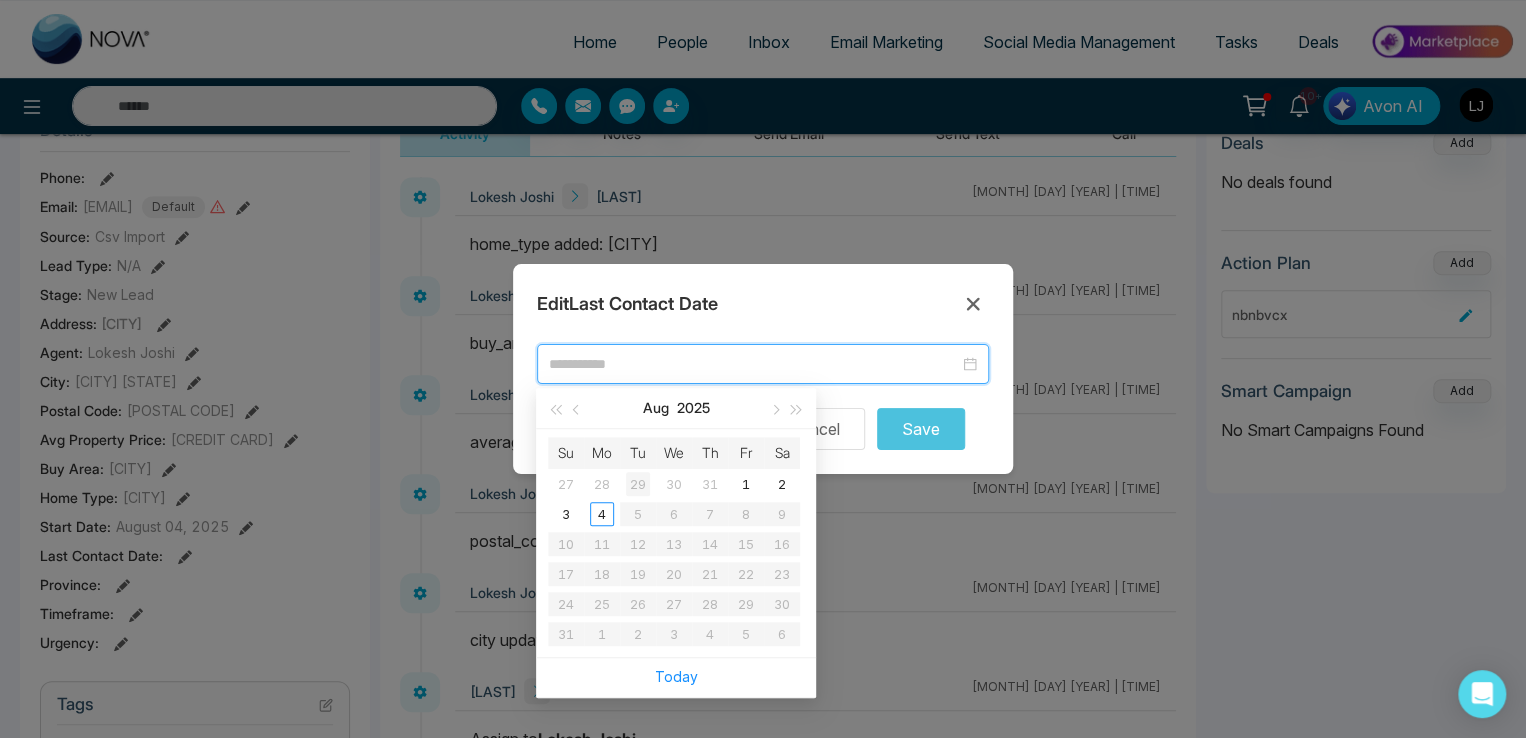 type on "**********" 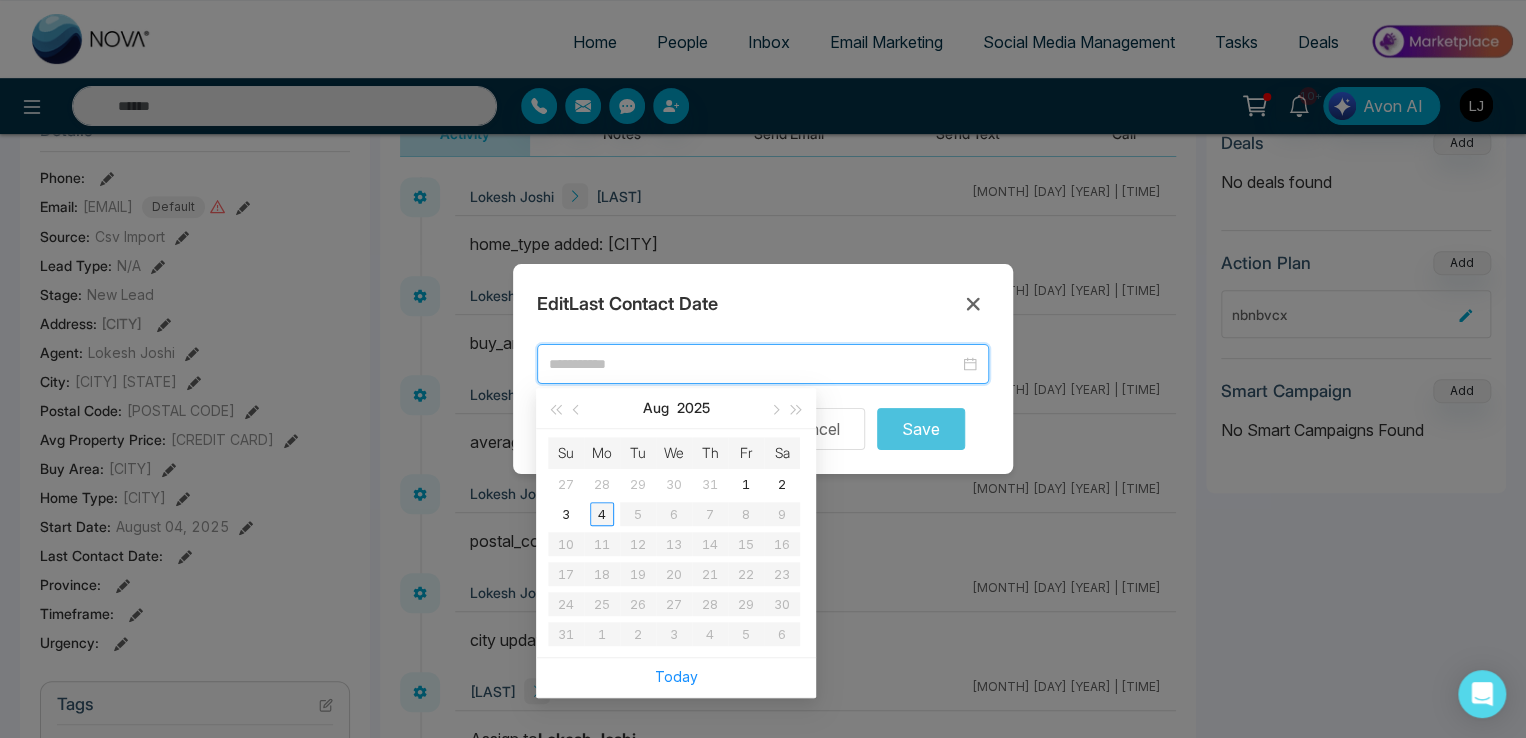 type on "**********" 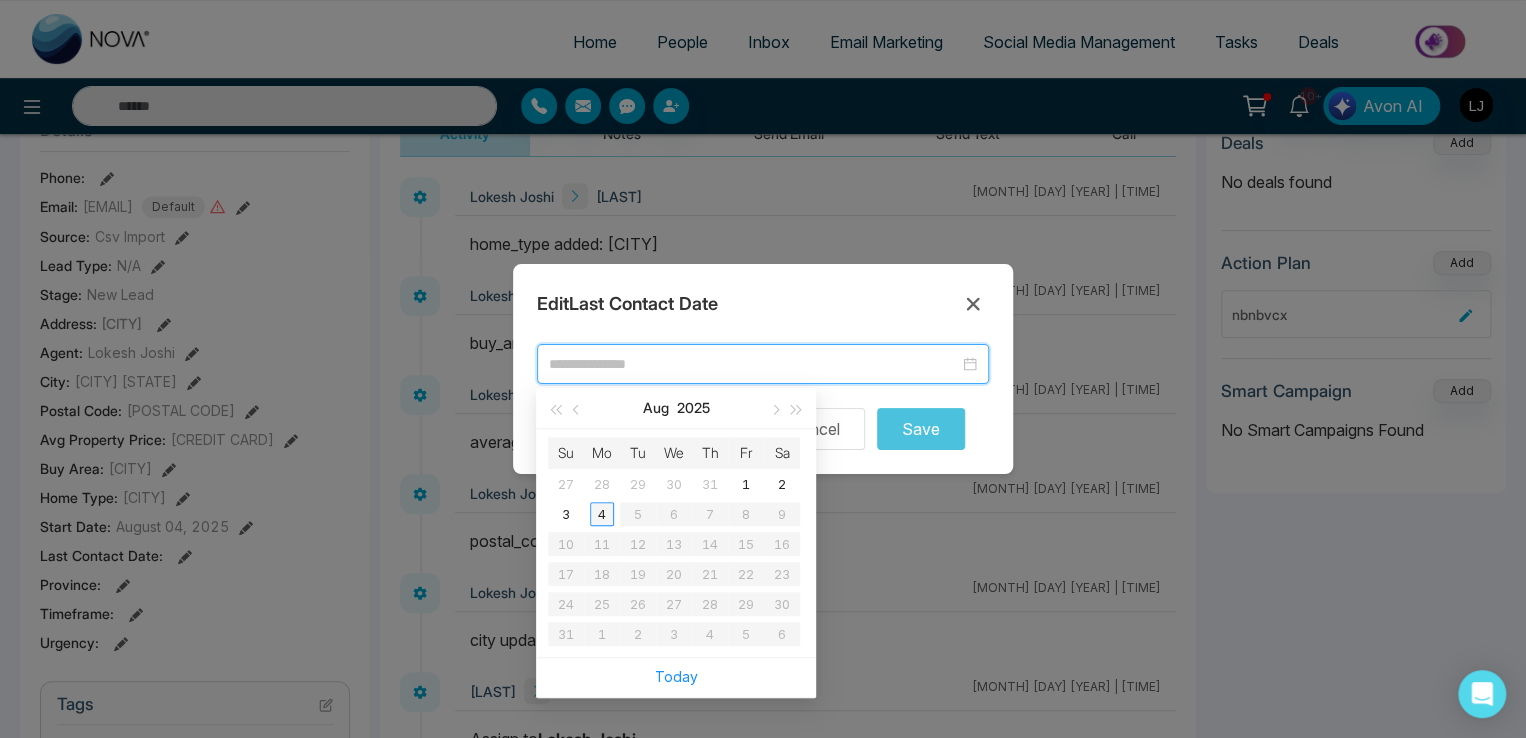 click on "4" at bounding box center [602, 514] 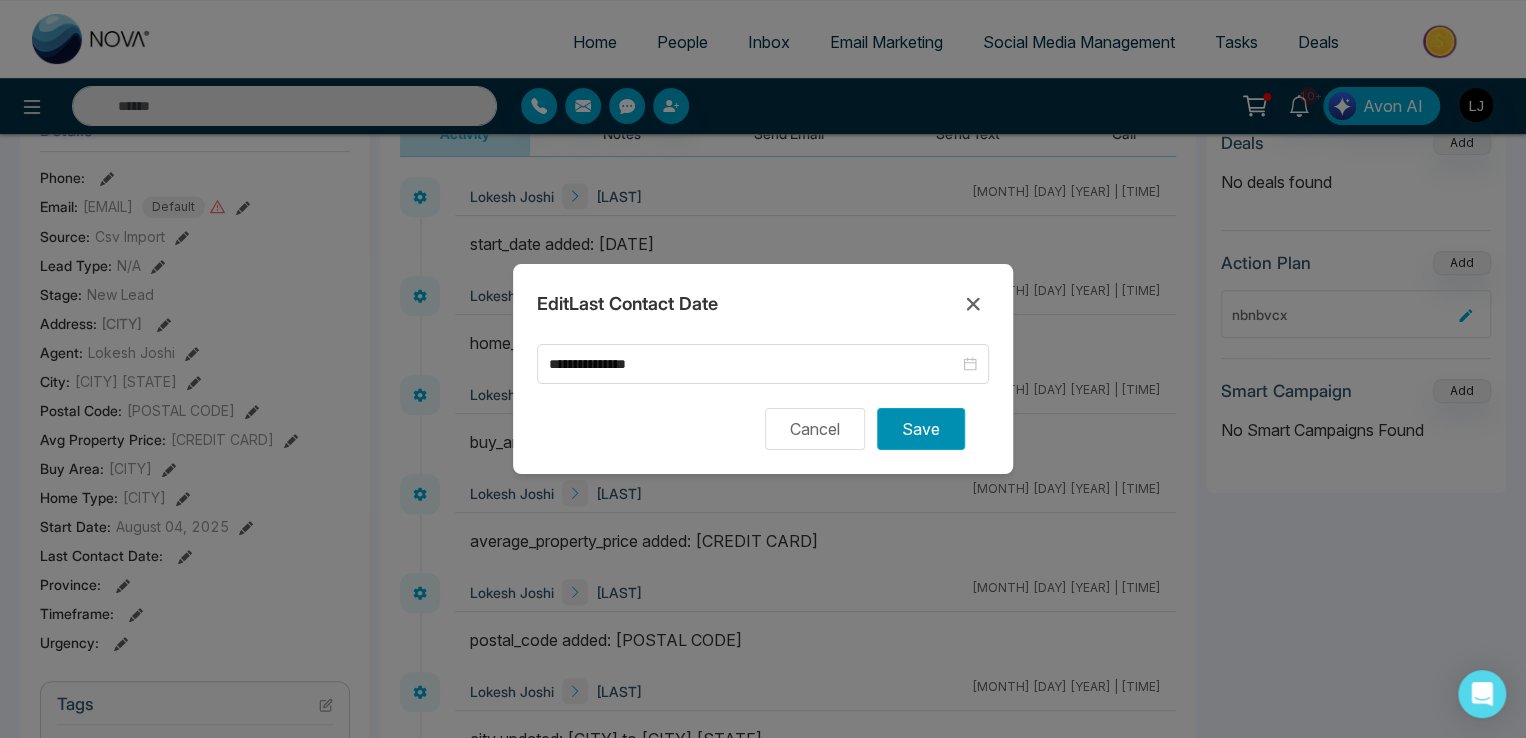 click on "Save" at bounding box center (921, 429) 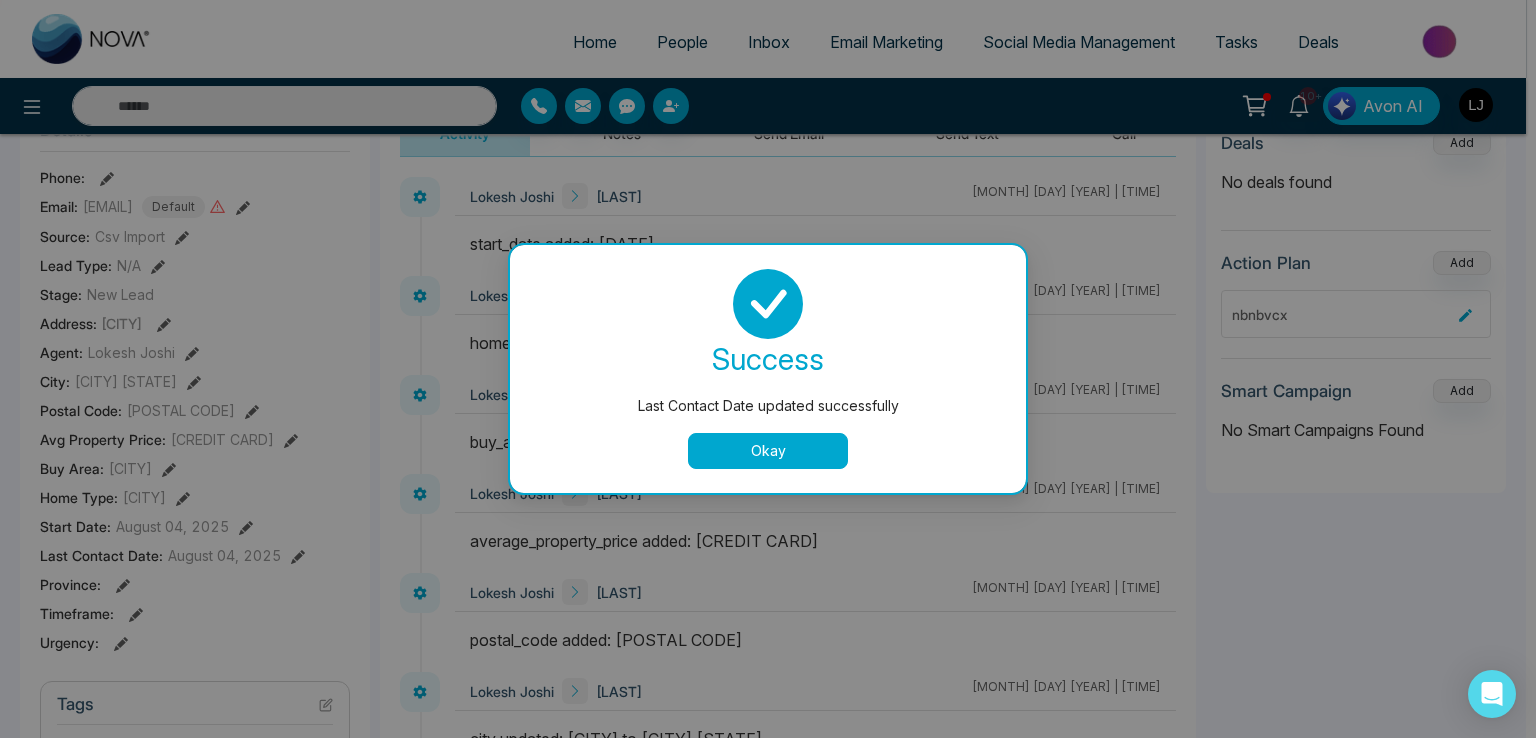 click on "Okay" at bounding box center (768, 451) 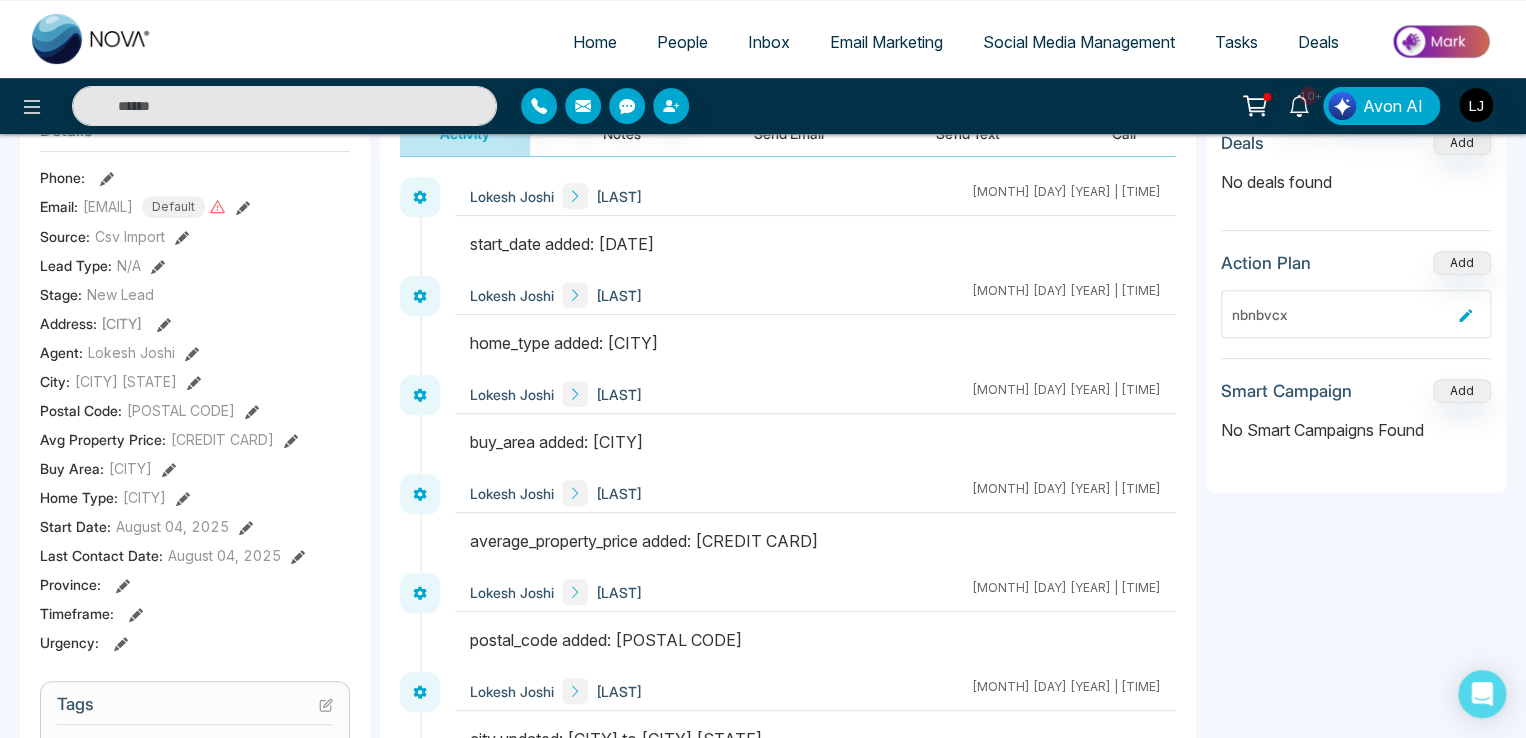 click 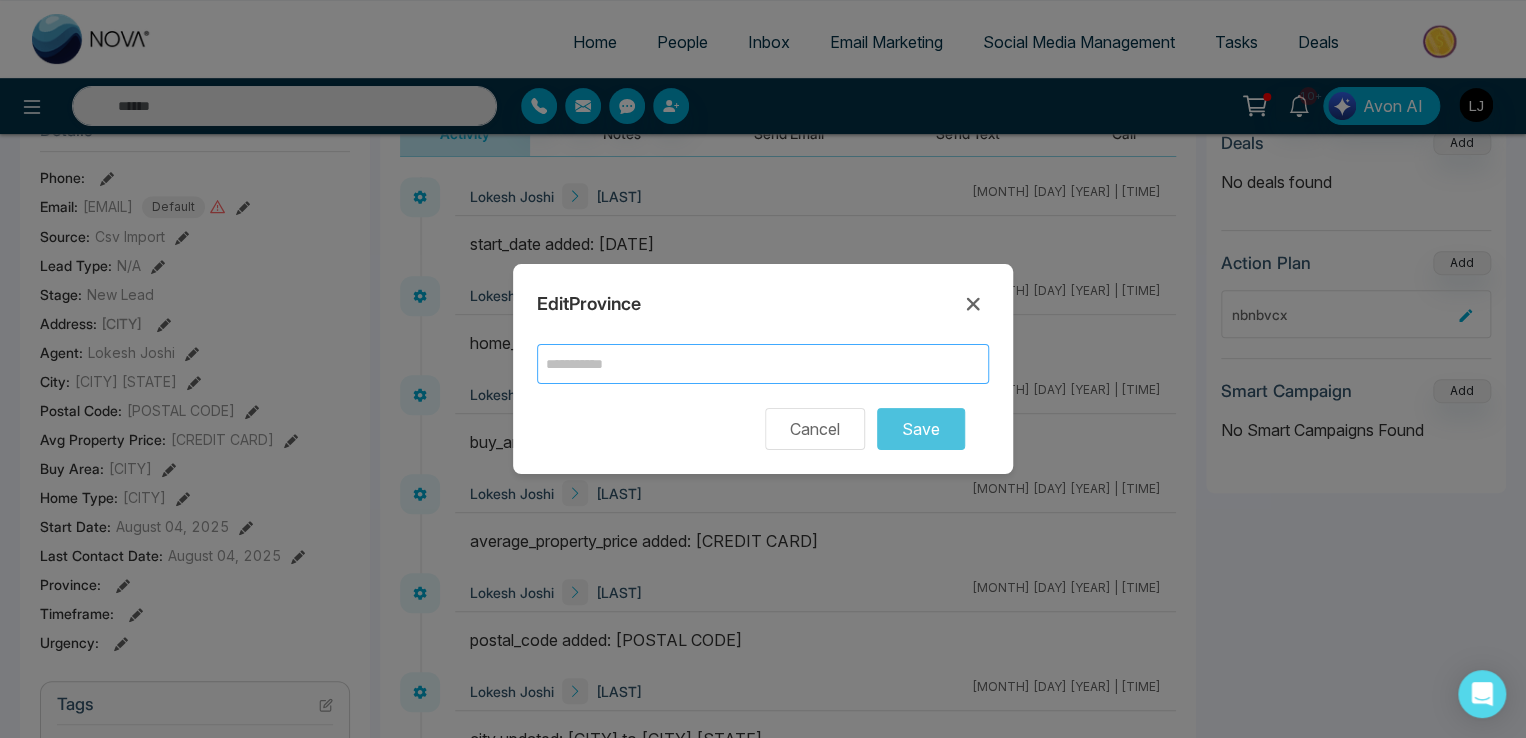 click at bounding box center [763, 364] 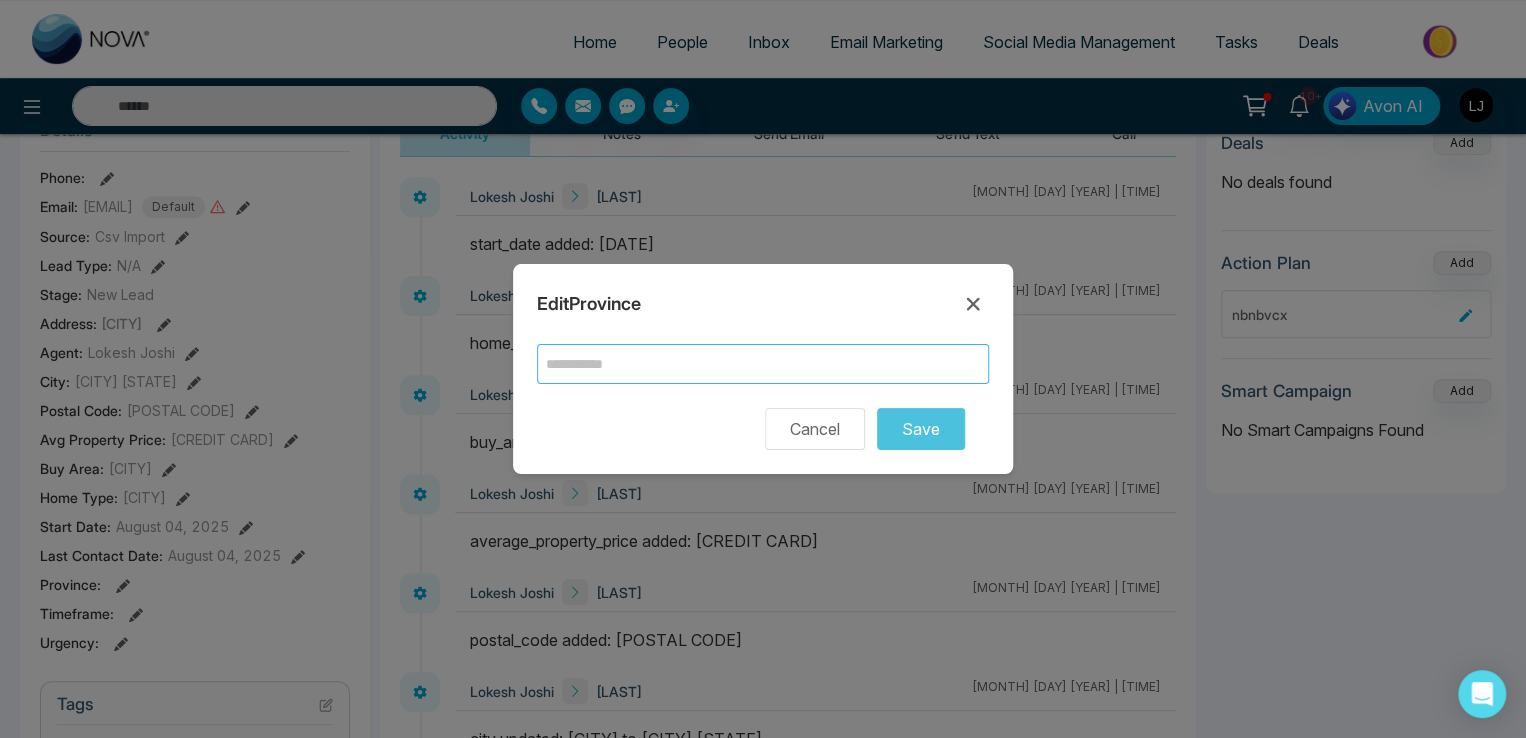 type on "*" 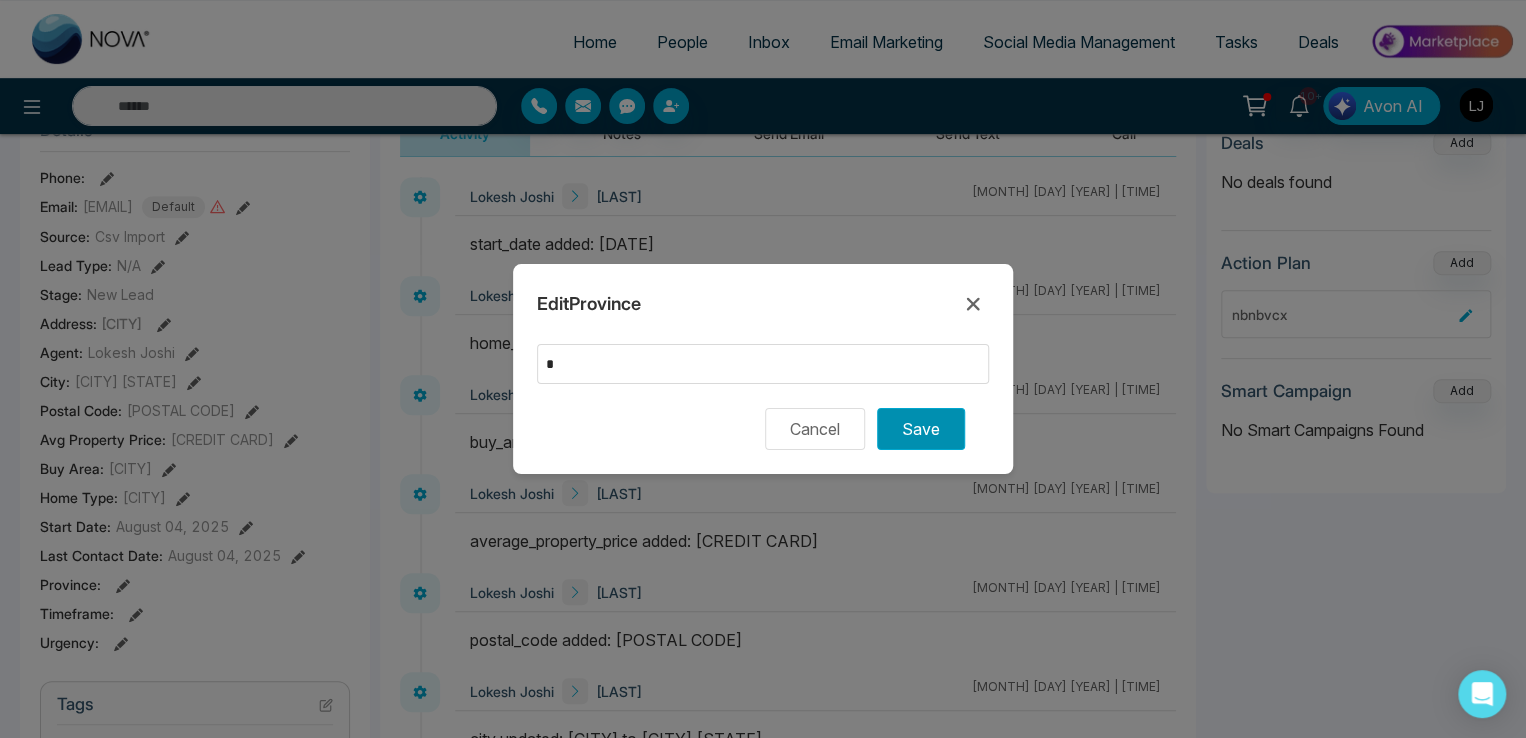 click on "Save" at bounding box center [921, 429] 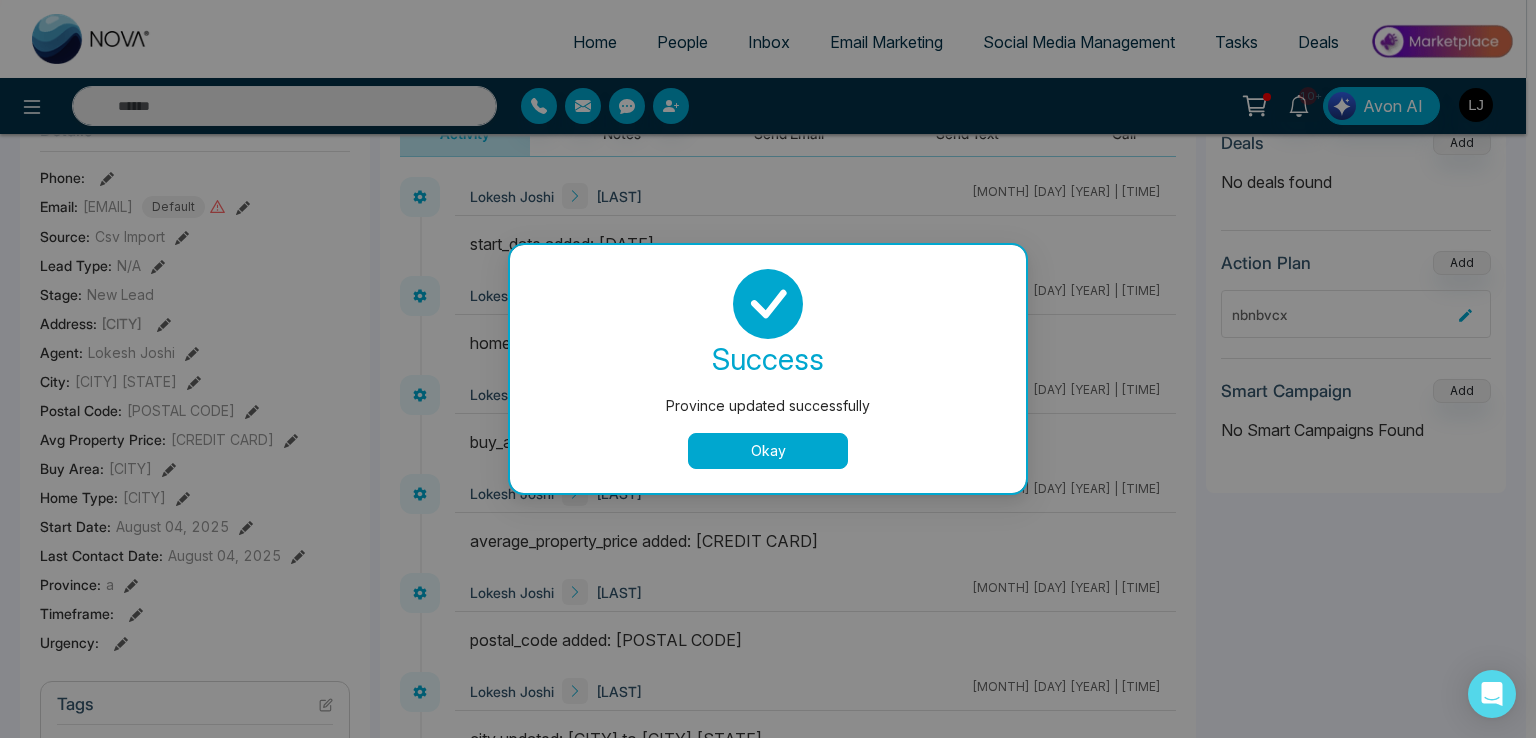 click on "Province updated successfully success Province updated successfully   Okay" at bounding box center [768, 369] 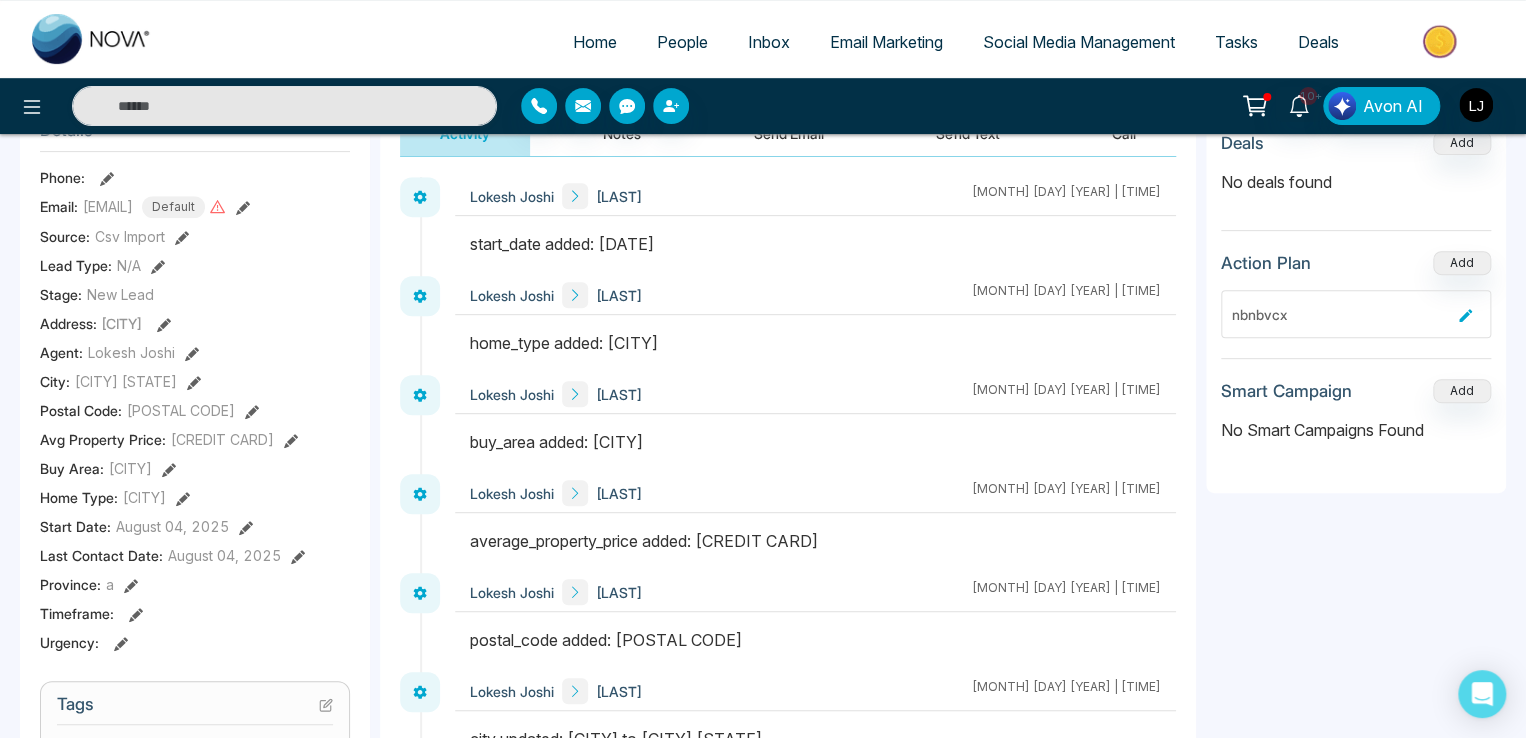 click 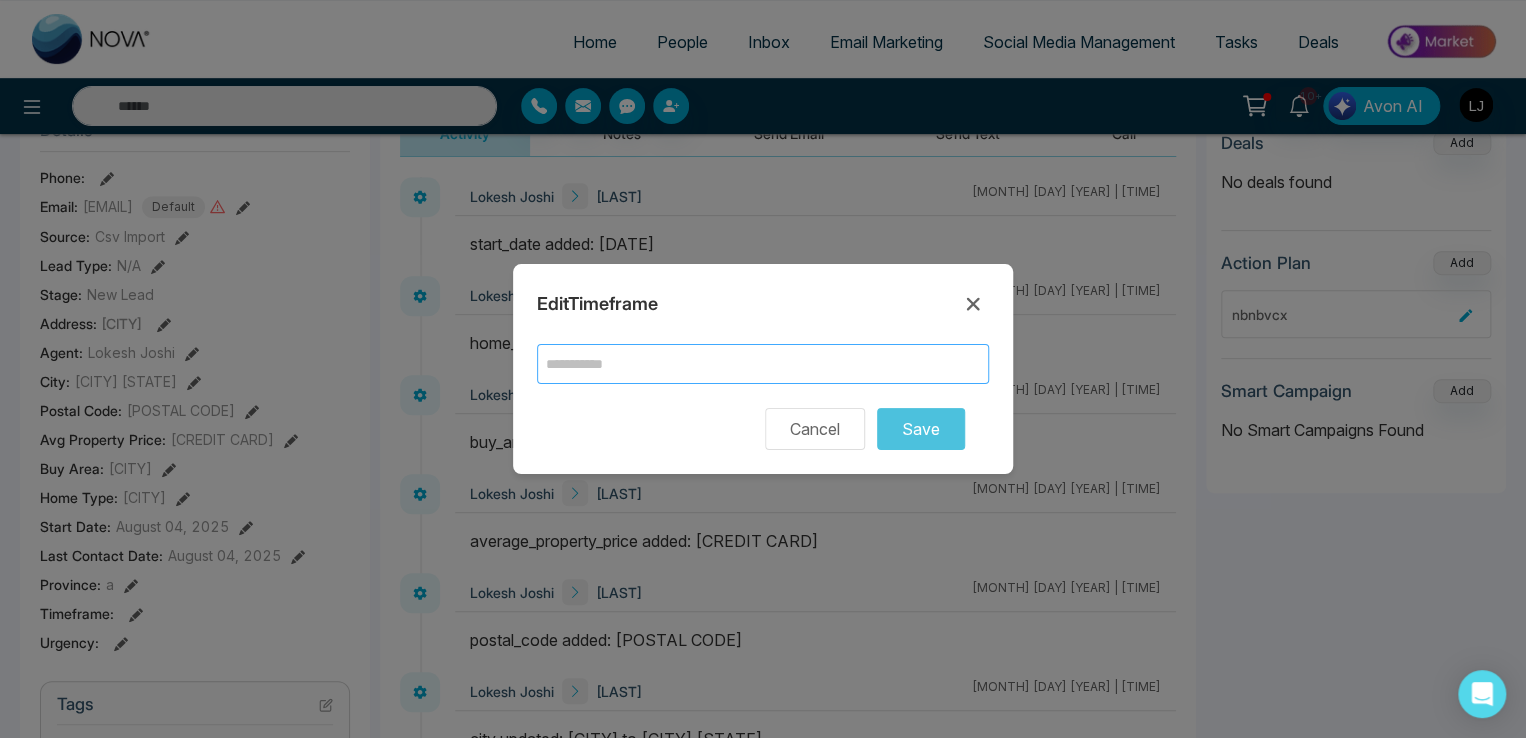 click at bounding box center [763, 364] 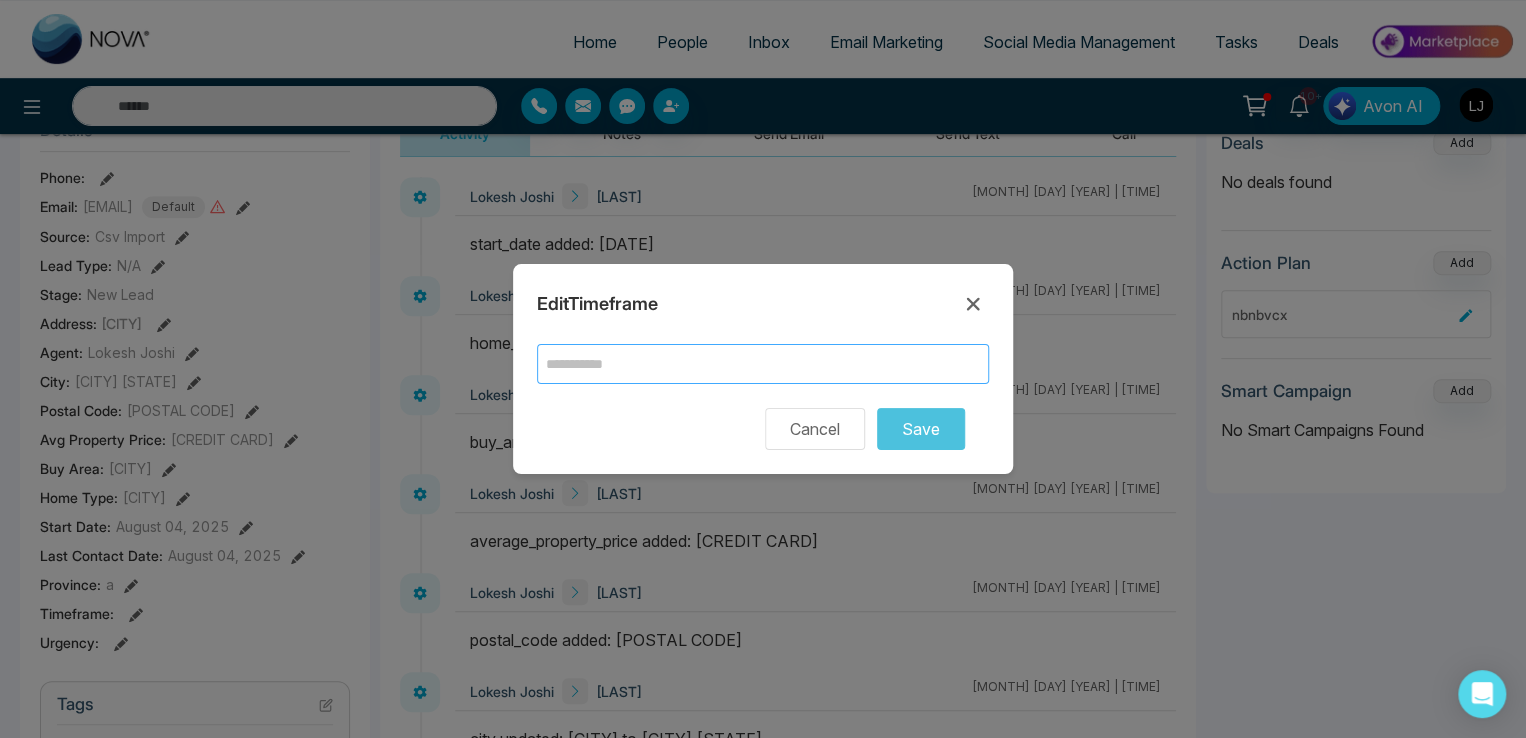 type on "**********" 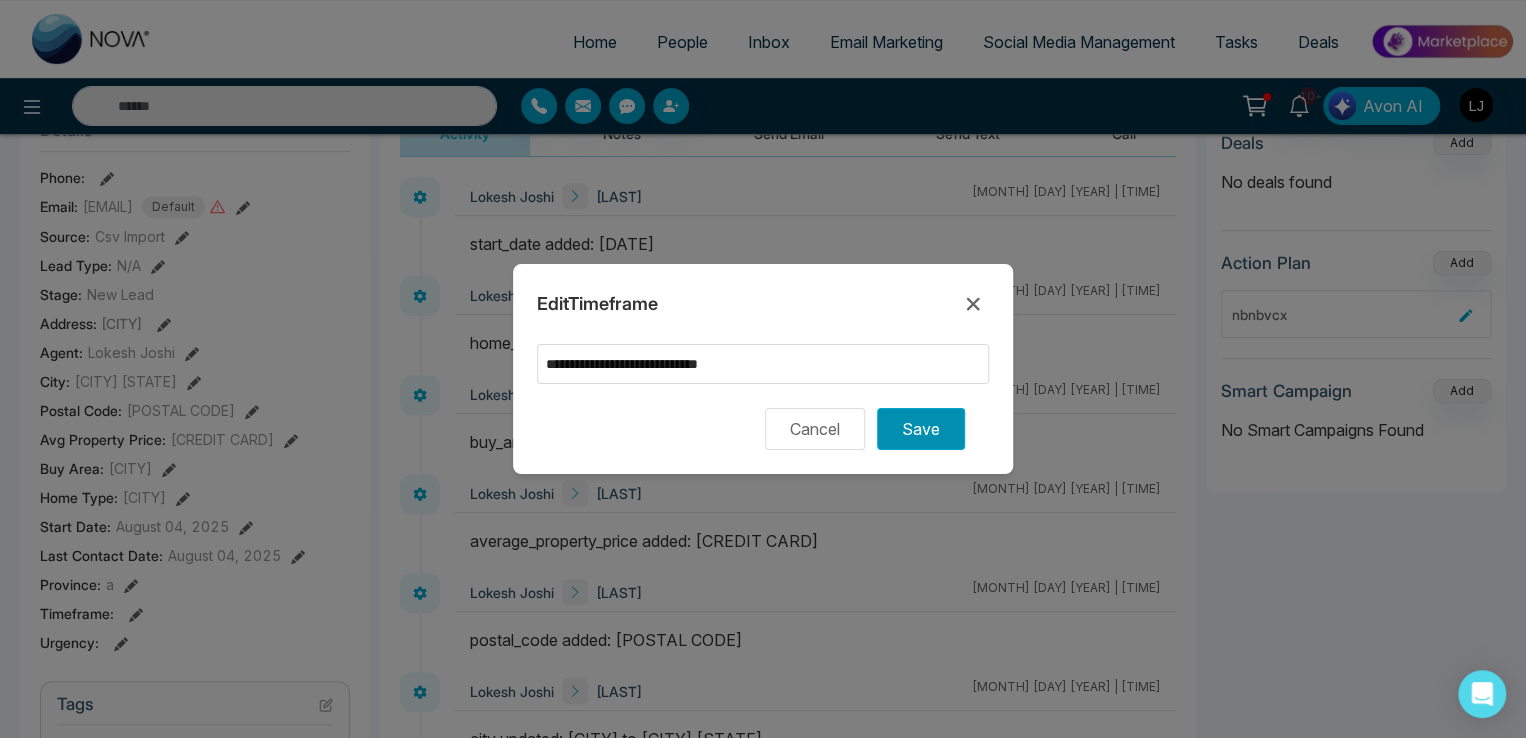 click on "Save" at bounding box center (921, 429) 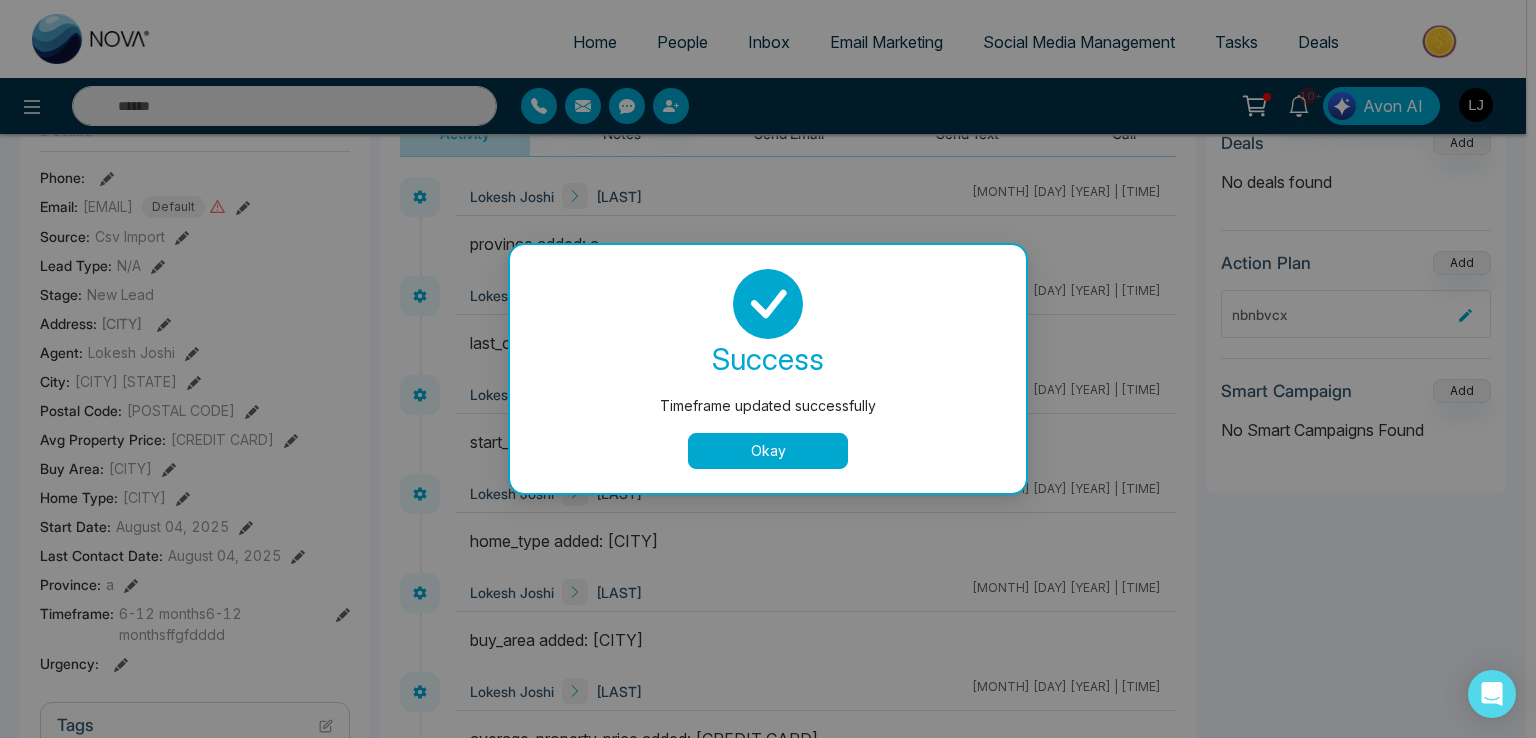 click on "Okay" at bounding box center (768, 451) 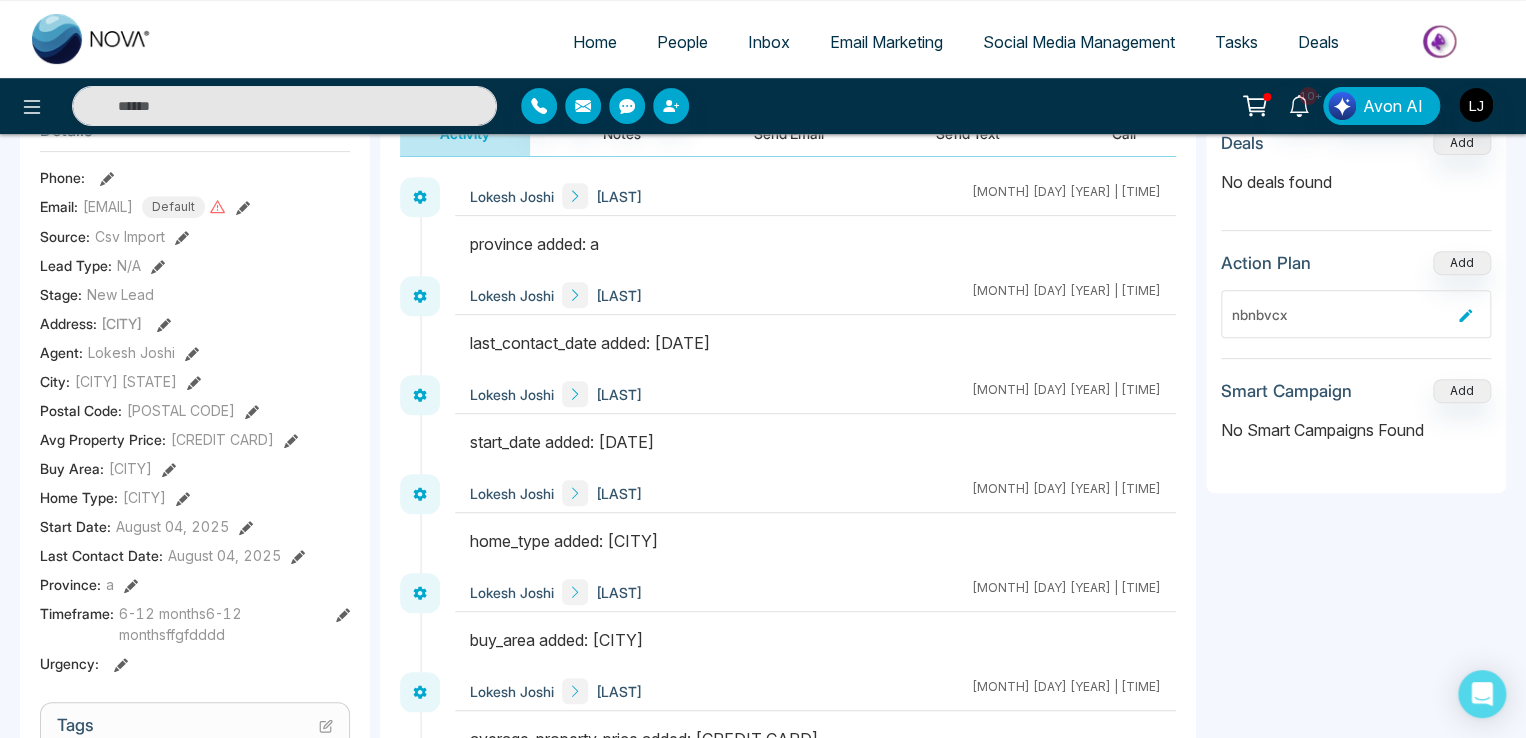 scroll, scrollTop: 400, scrollLeft: 0, axis: vertical 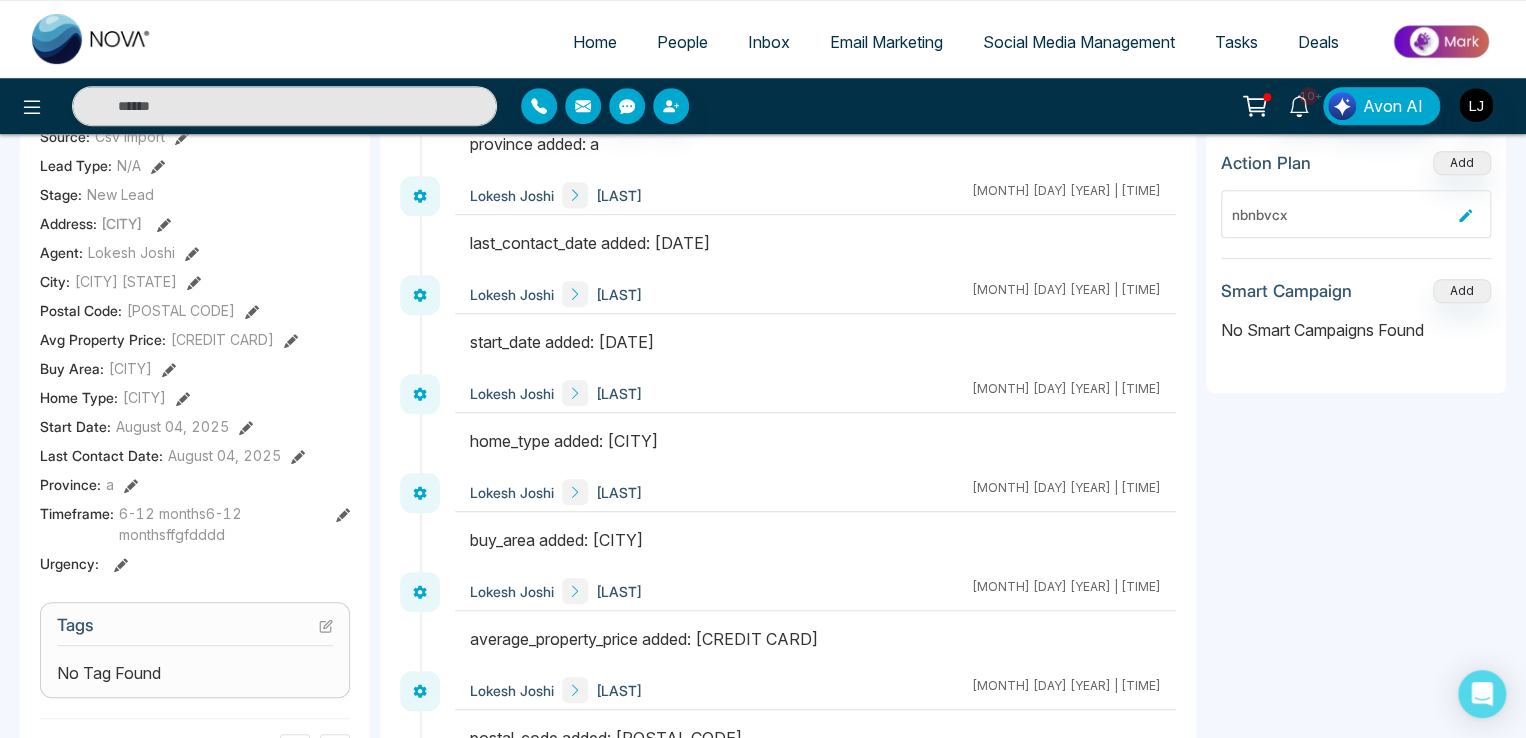 click 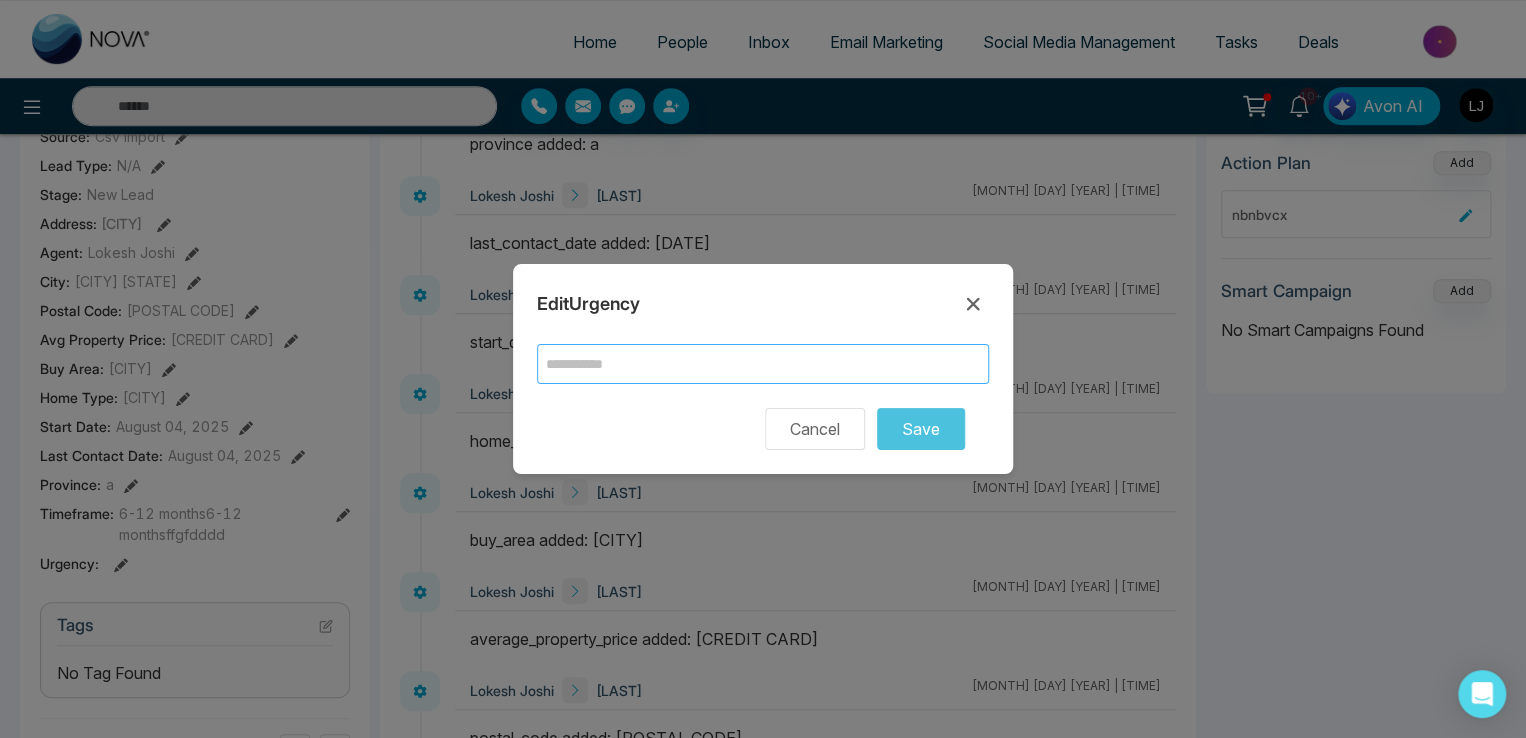 click at bounding box center [763, 364] 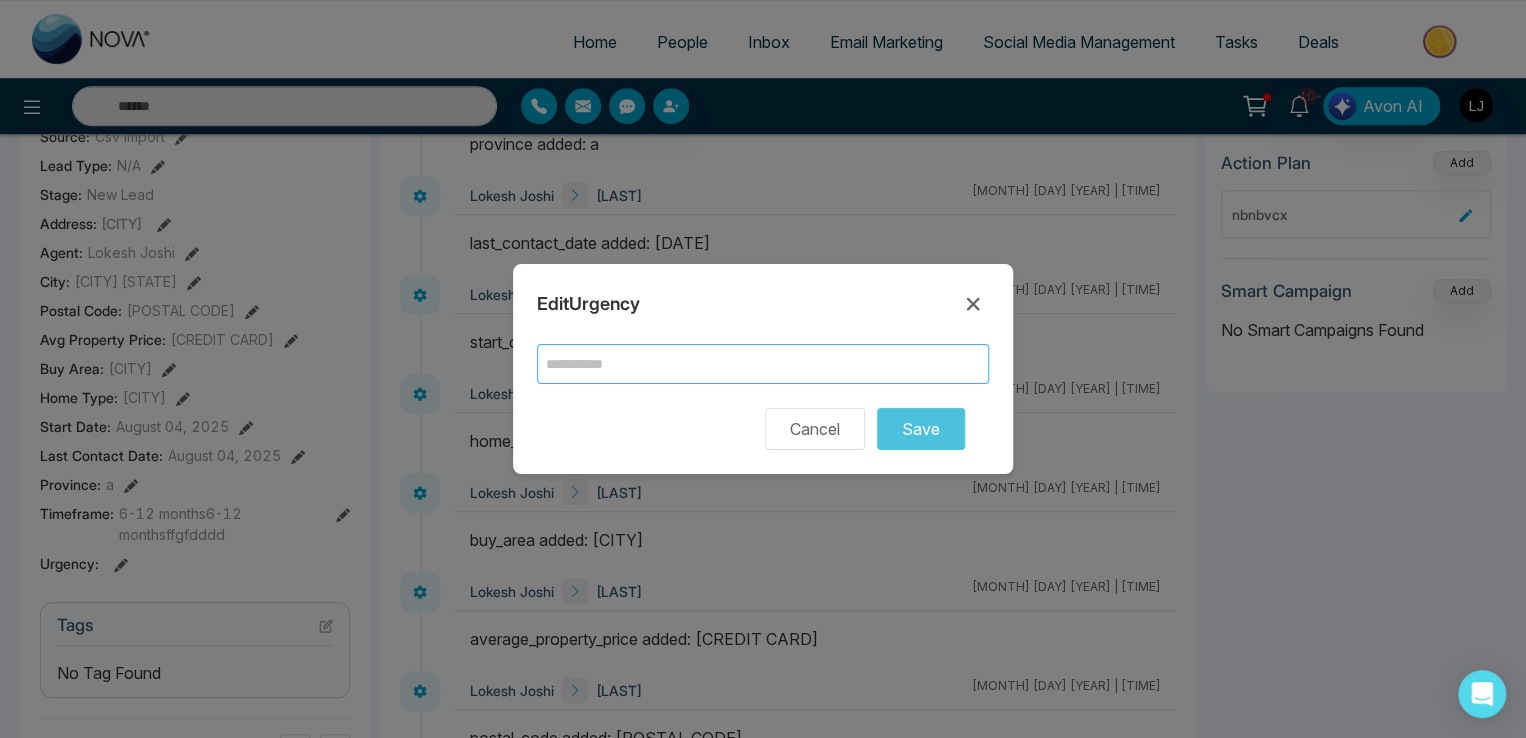 type on "**********" 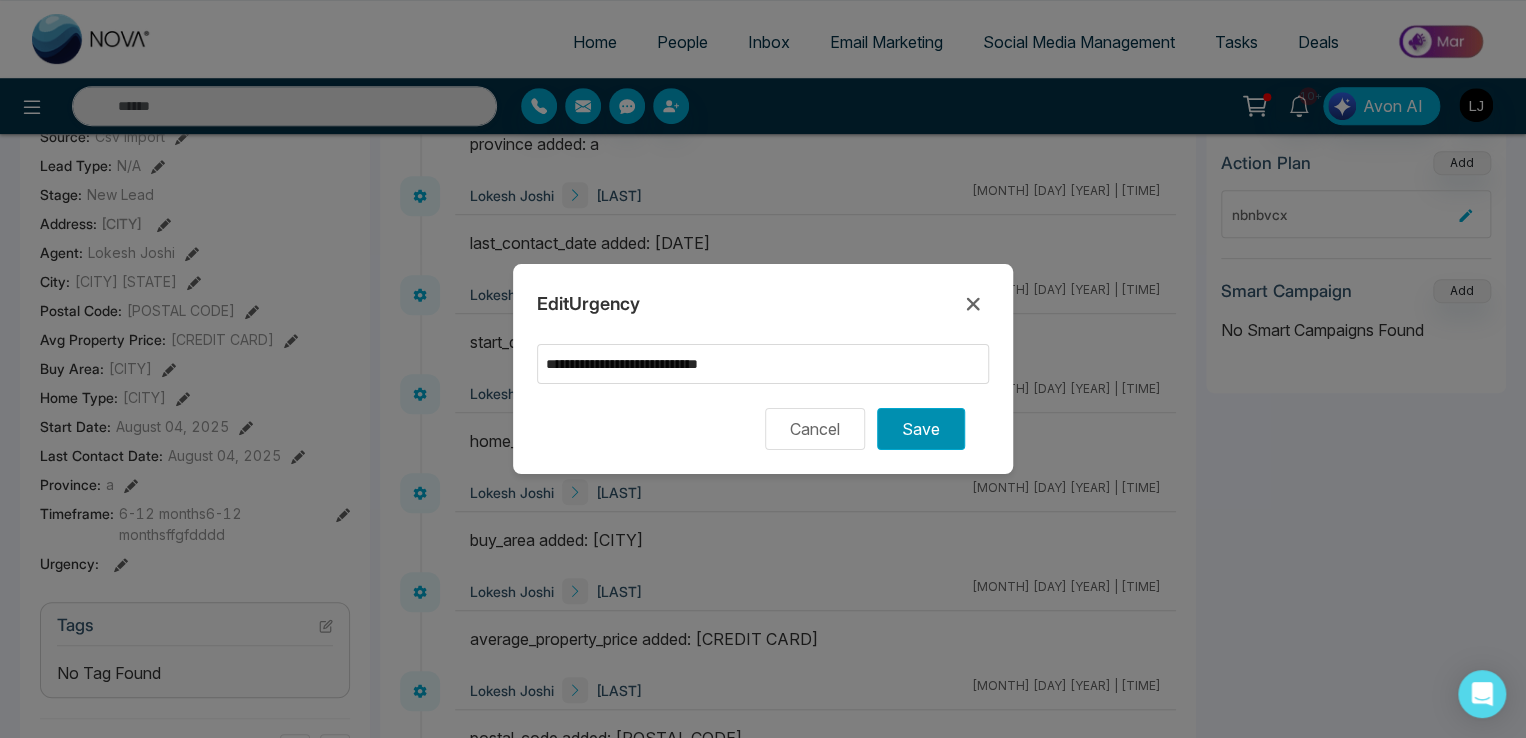 click on "Save" at bounding box center [921, 429] 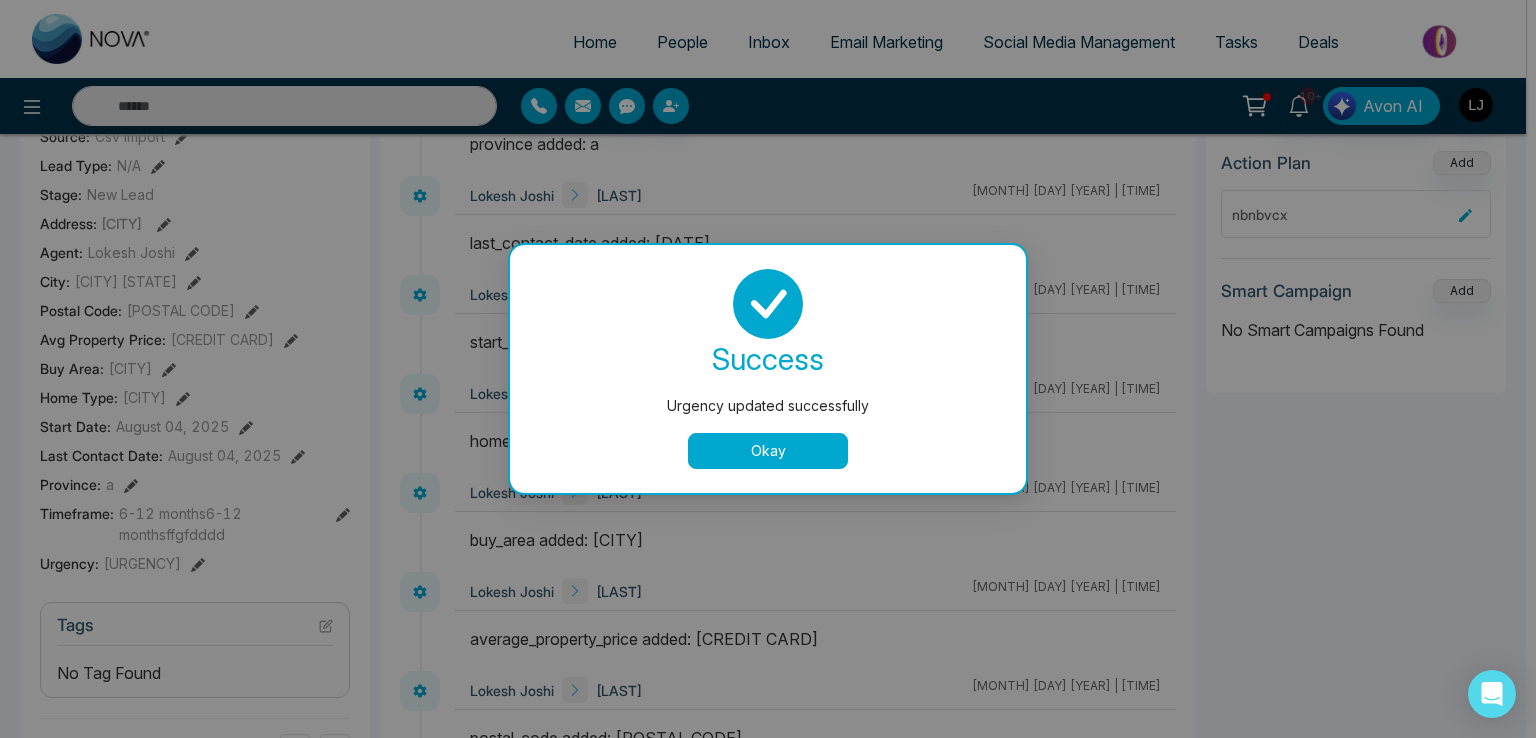 click on "Okay" at bounding box center [768, 451] 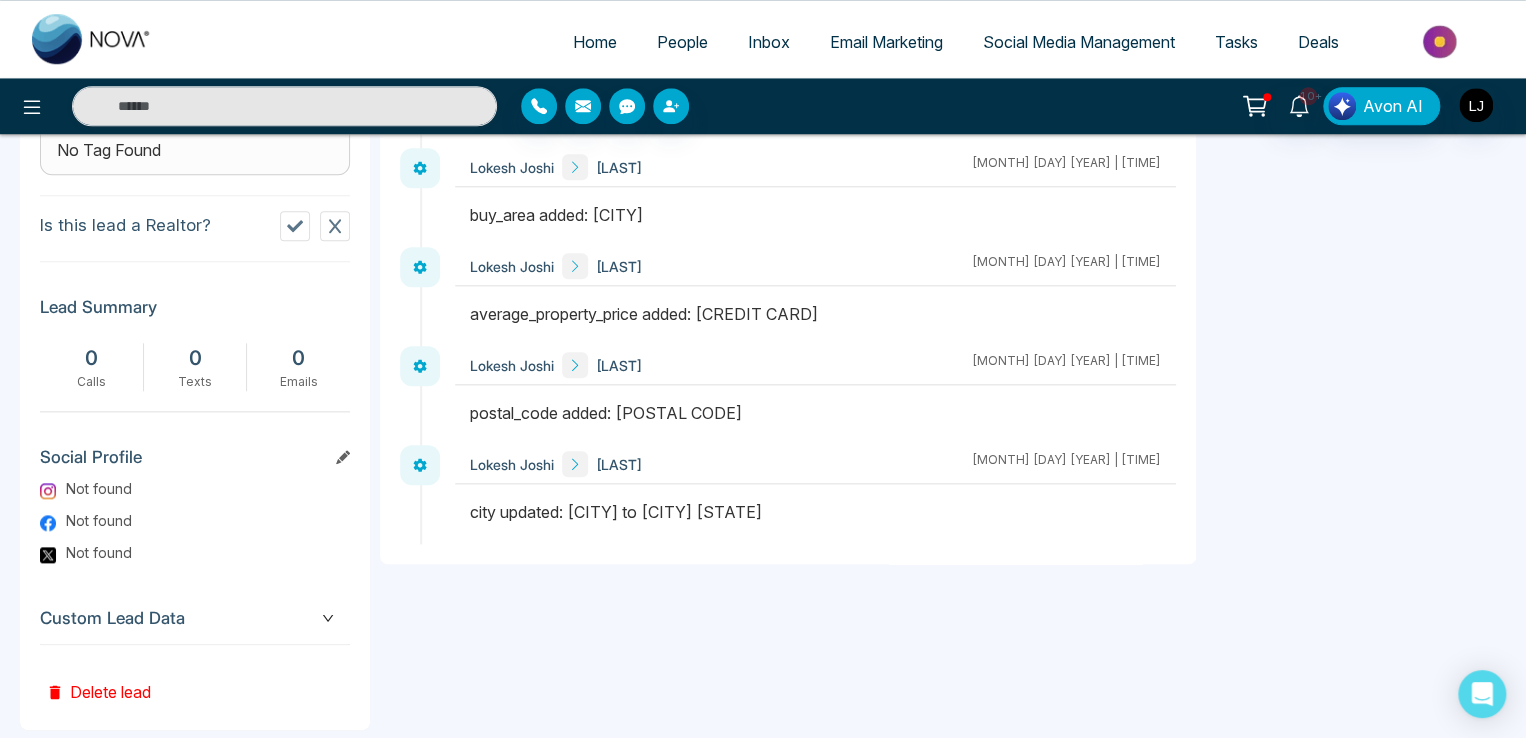 scroll, scrollTop: 960, scrollLeft: 0, axis: vertical 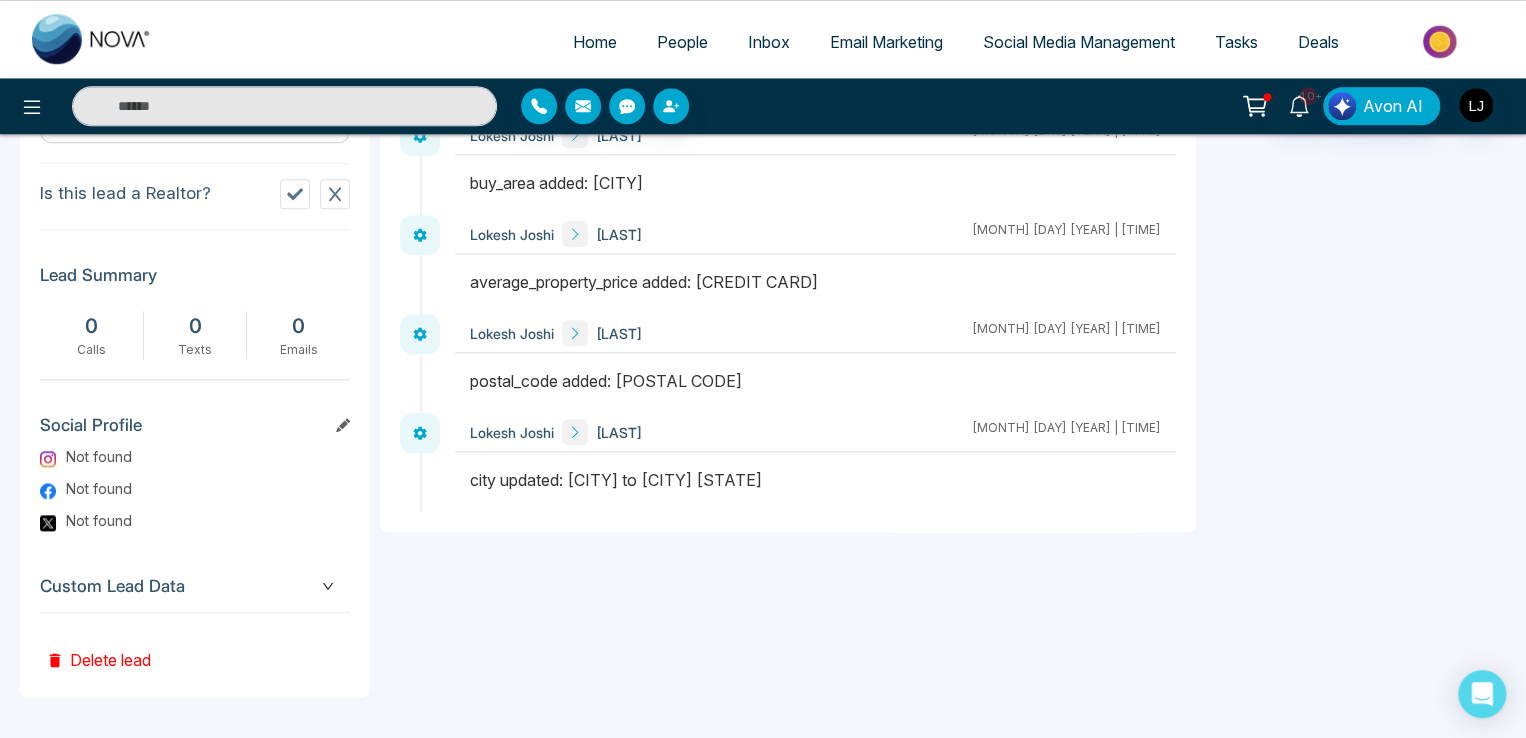 click 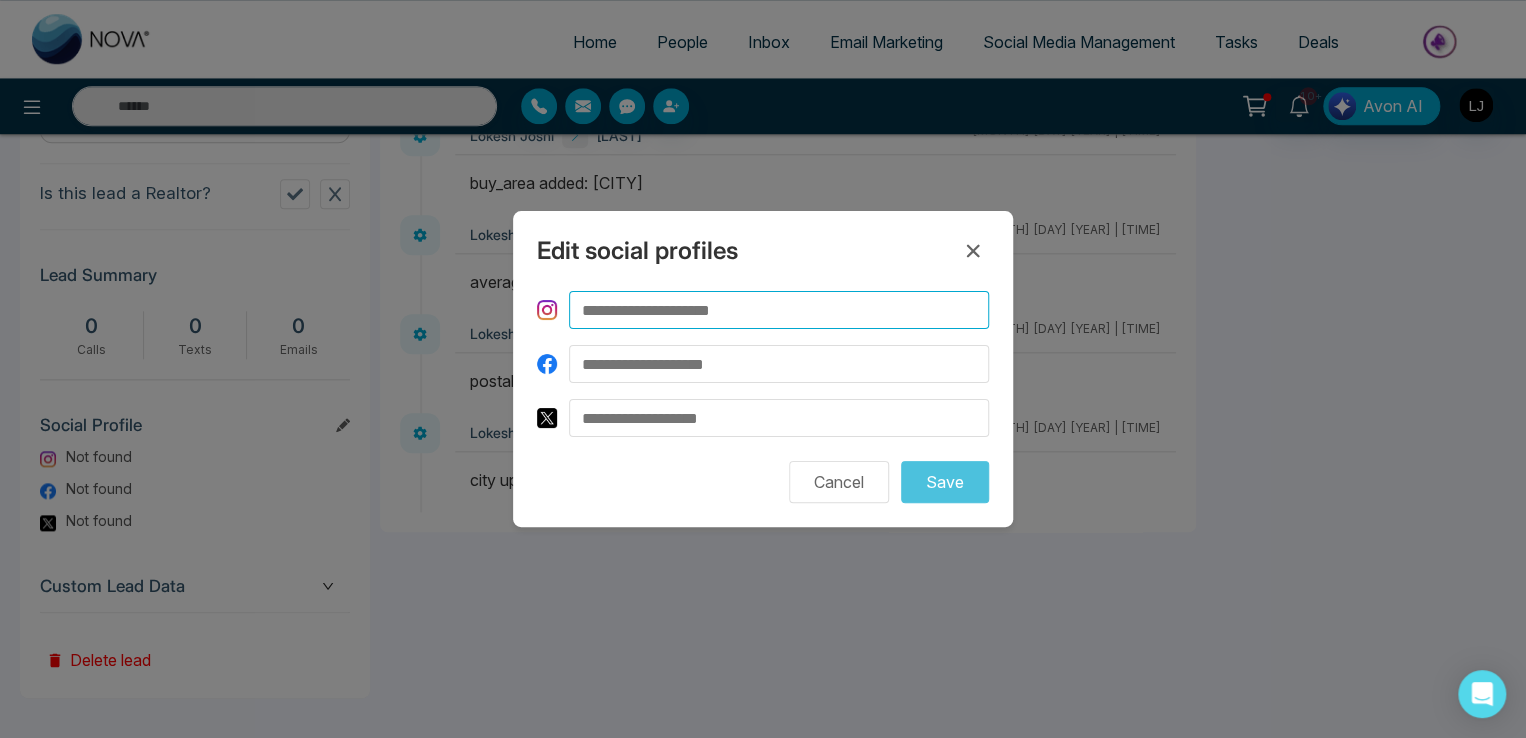click at bounding box center (779, 310) 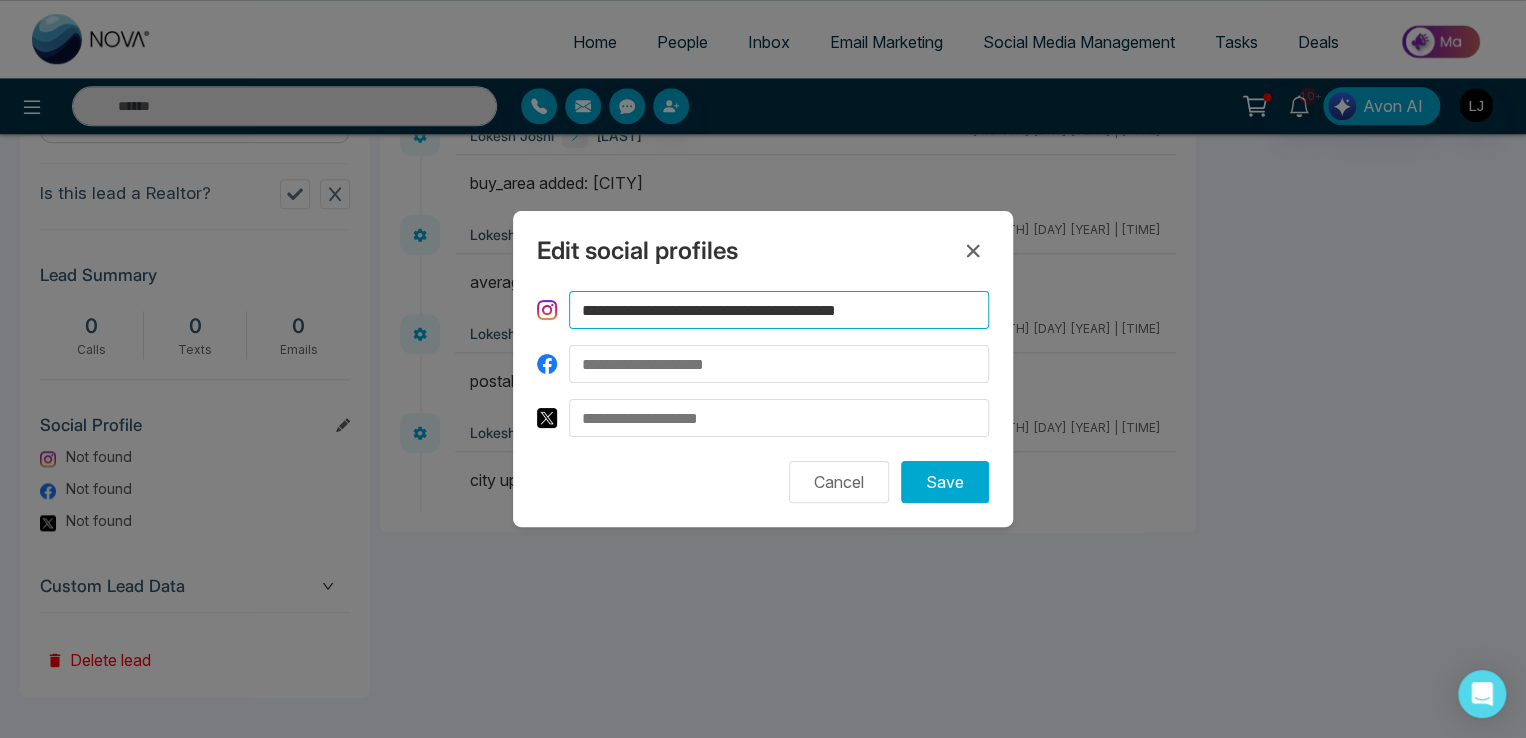 drag, startPoint x: 948, startPoint y: 307, endPoint x: 798, endPoint y: 319, distance: 150.47923 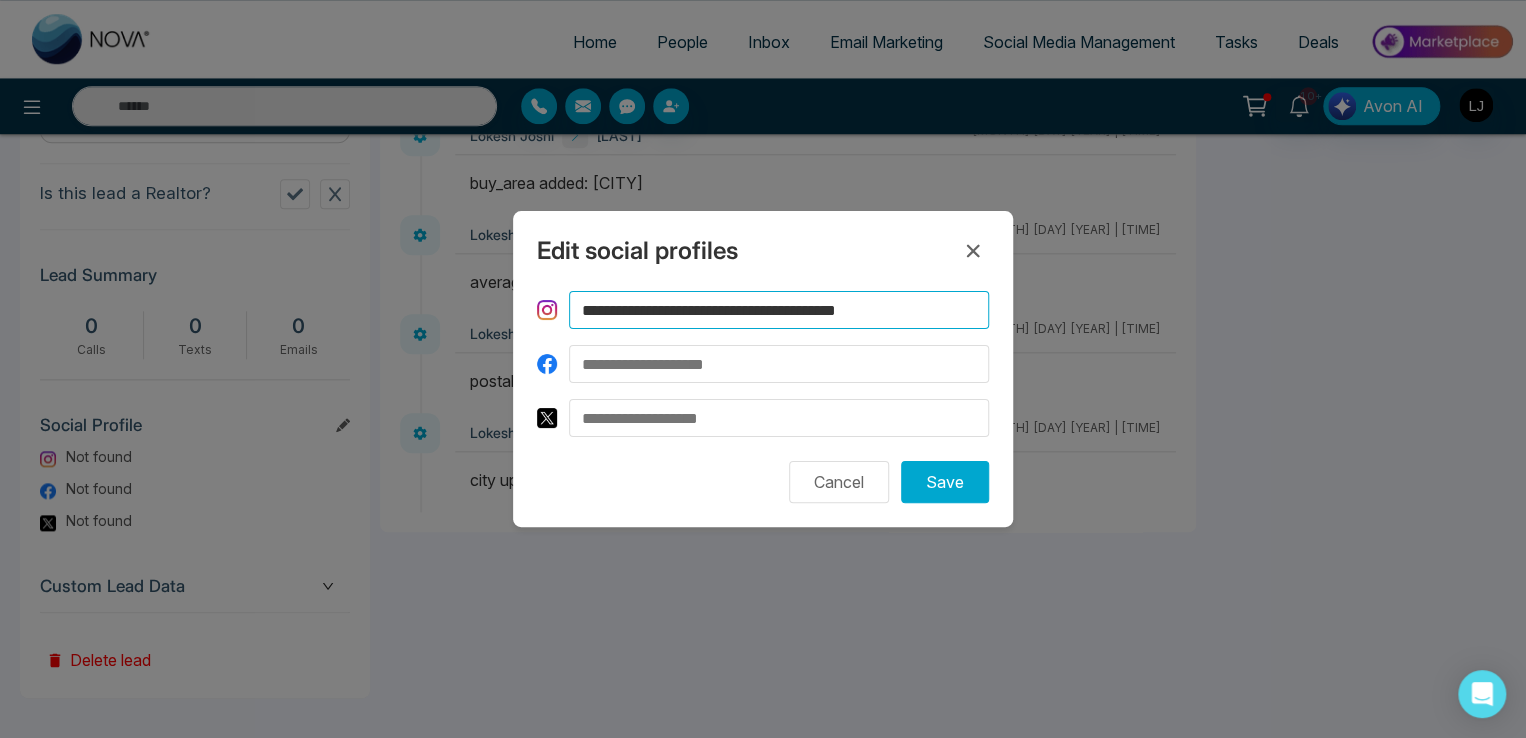 click on "**********" at bounding box center (779, 310) 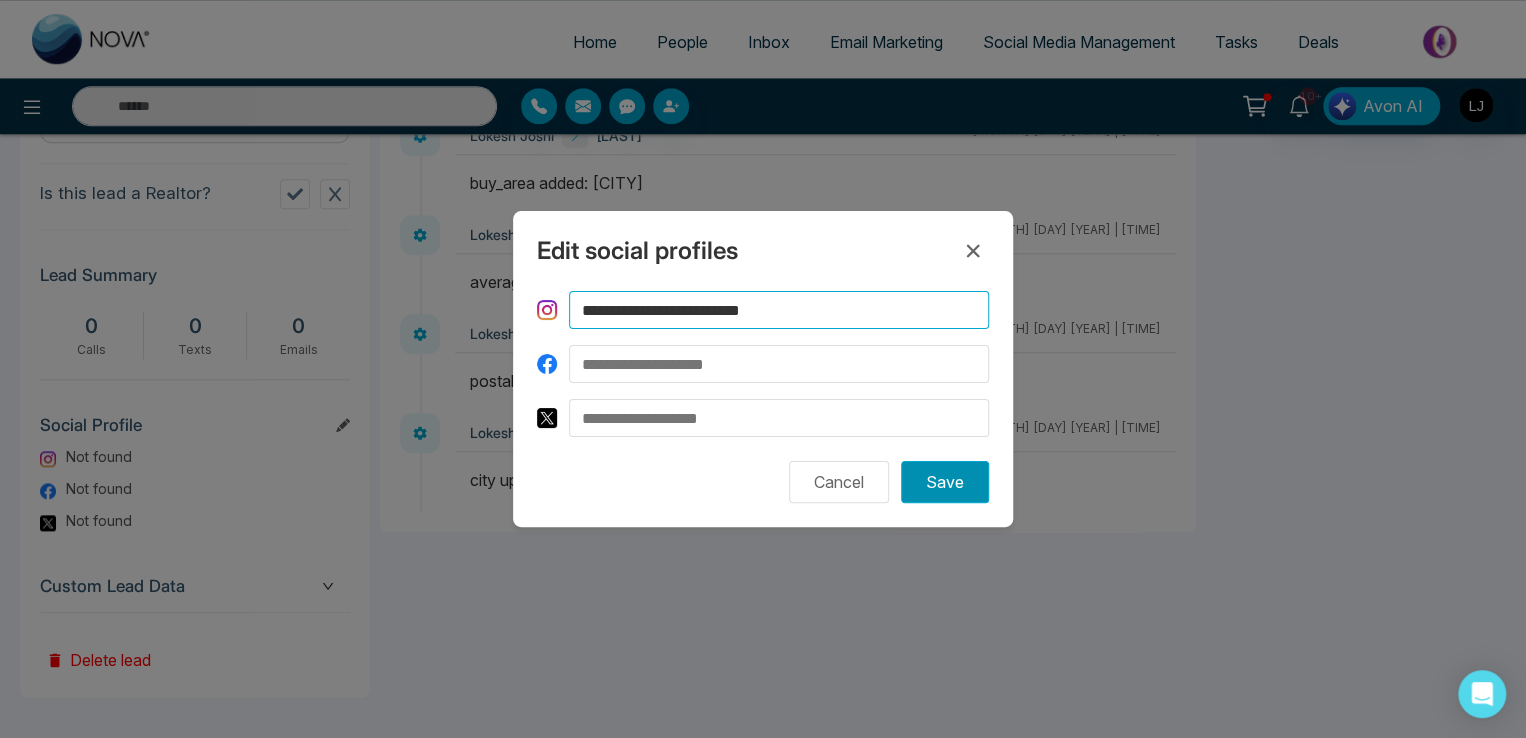 type on "**********" 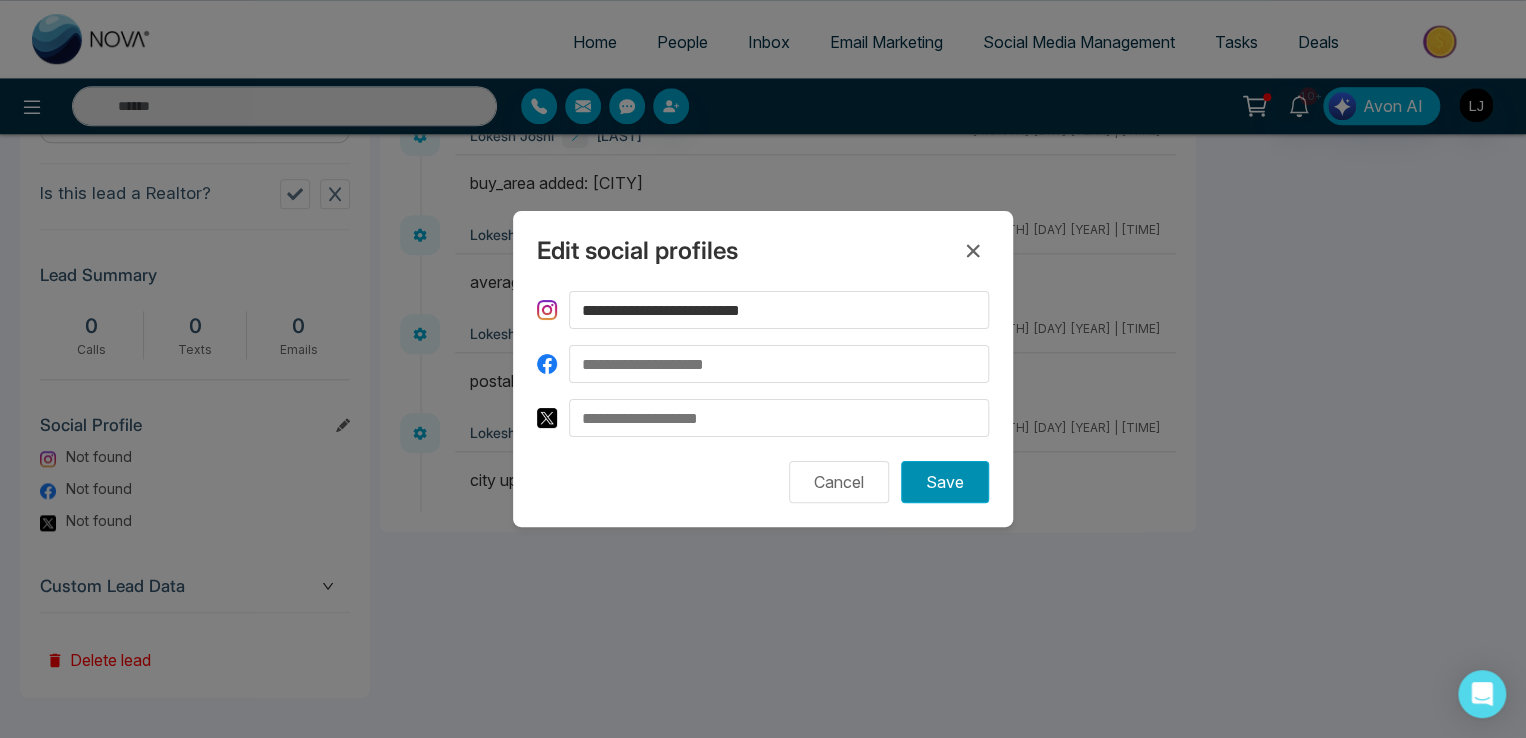 click on "Save" at bounding box center (945, 482) 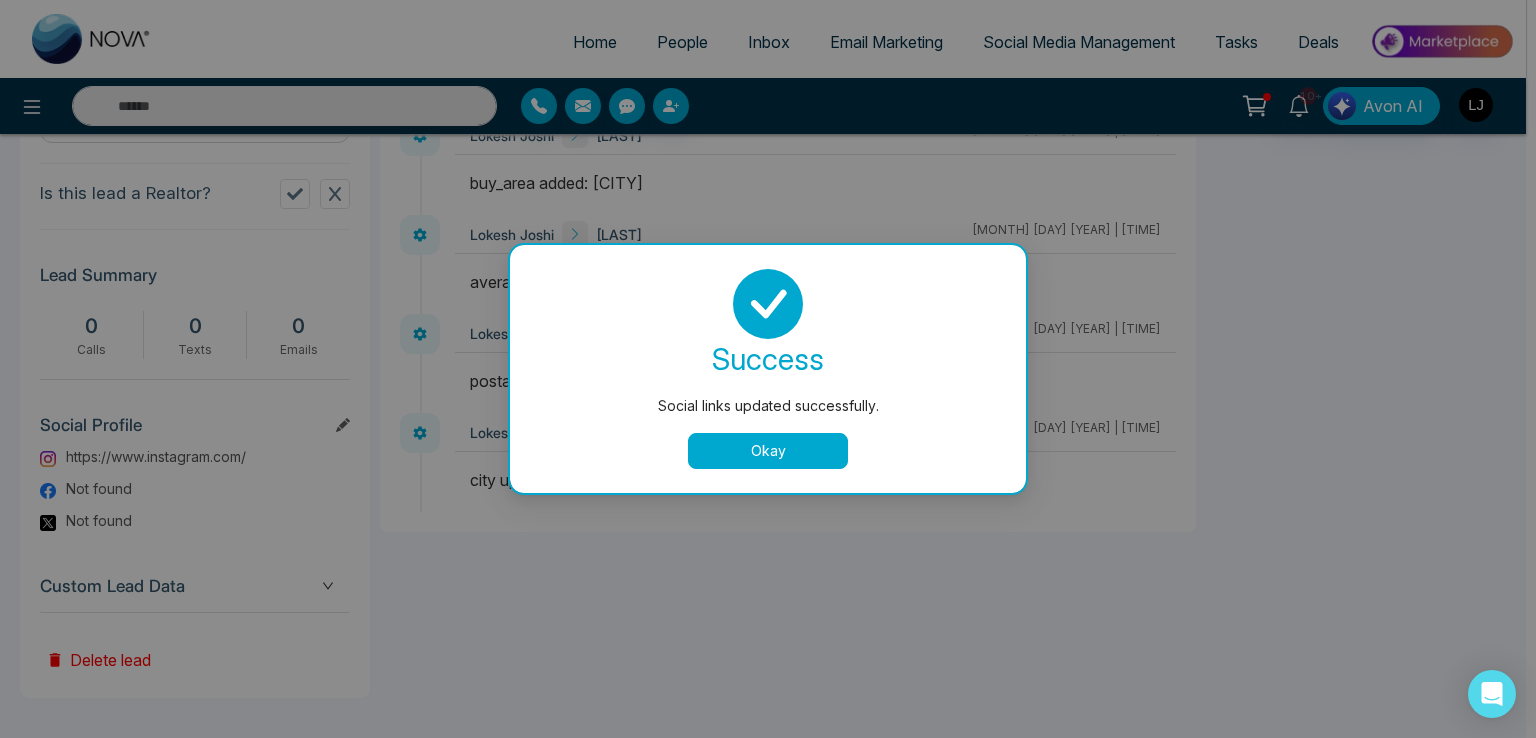 click on "success Social links updated successfully.   Okay" at bounding box center (768, 369) 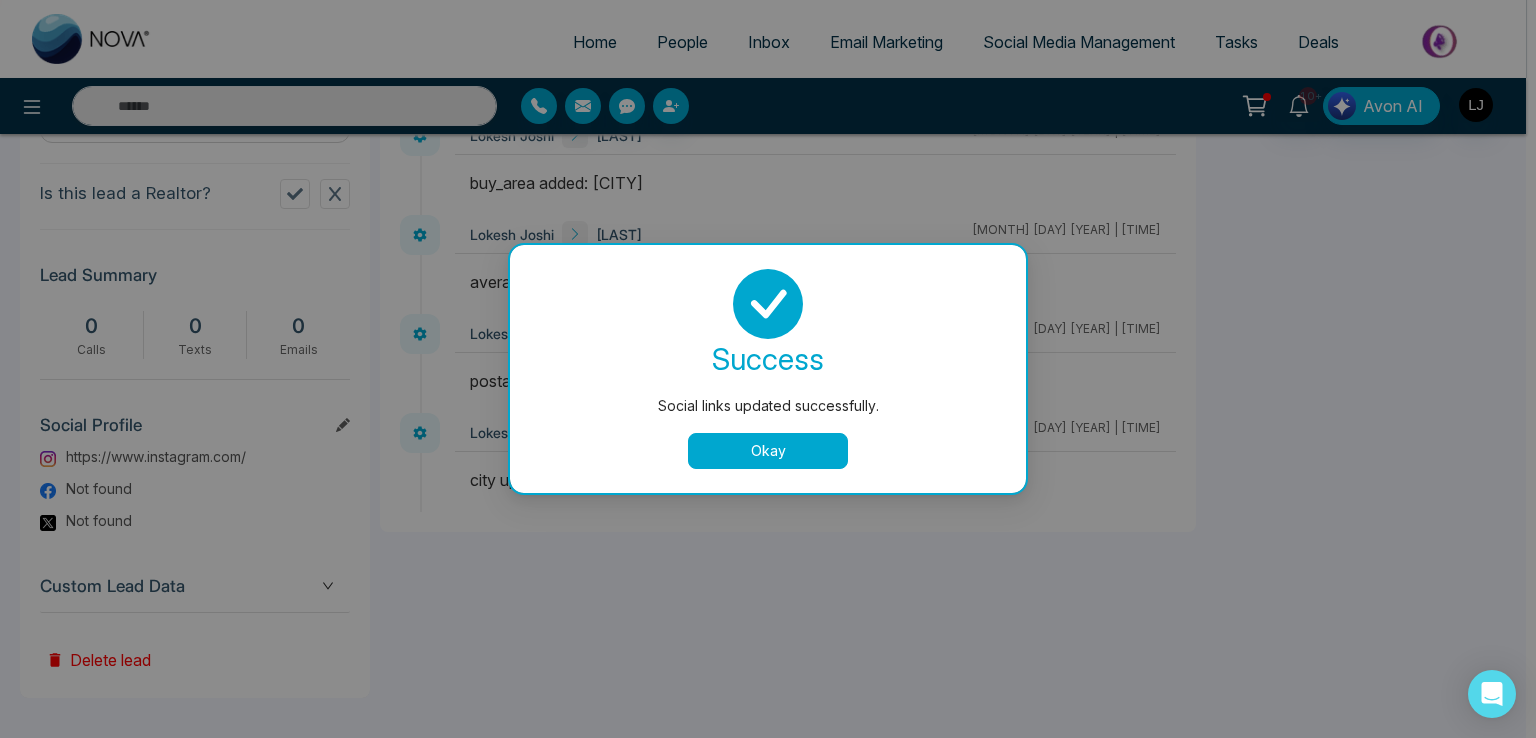 click on "Okay" at bounding box center (768, 451) 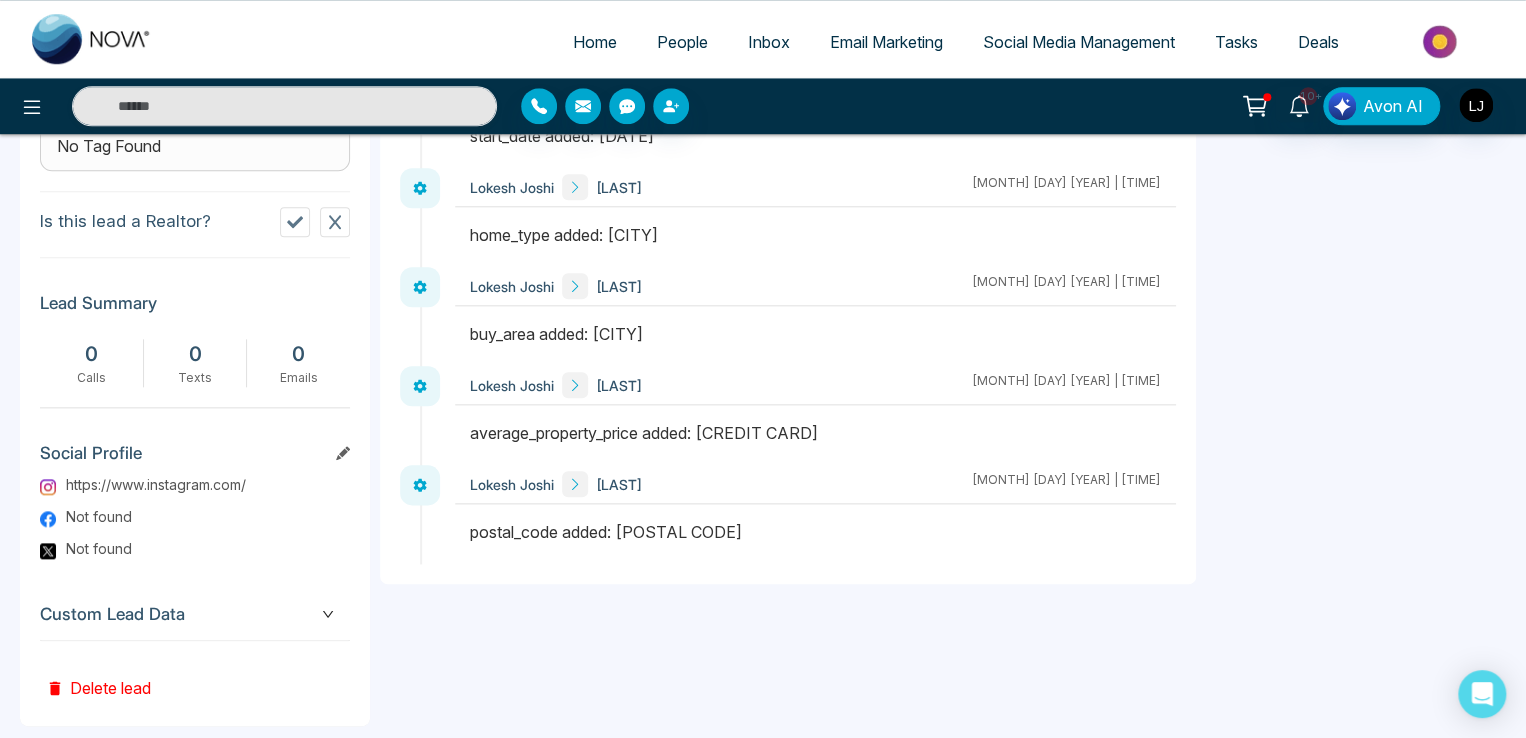 scroll, scrollTop: 960, scrollLeft: 0, axis: vertical 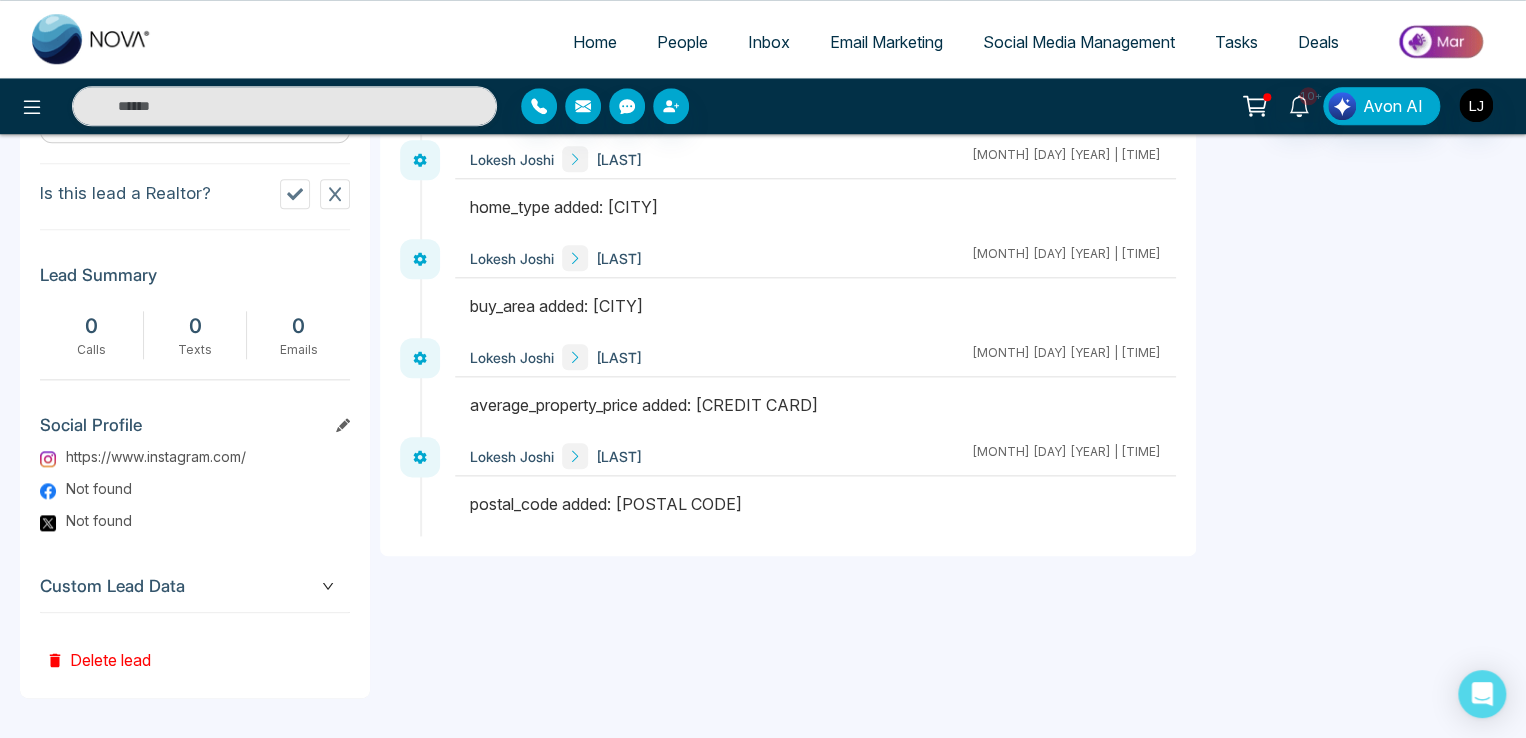 click on "Custom Lead Data" at bounding box center (195, 586) 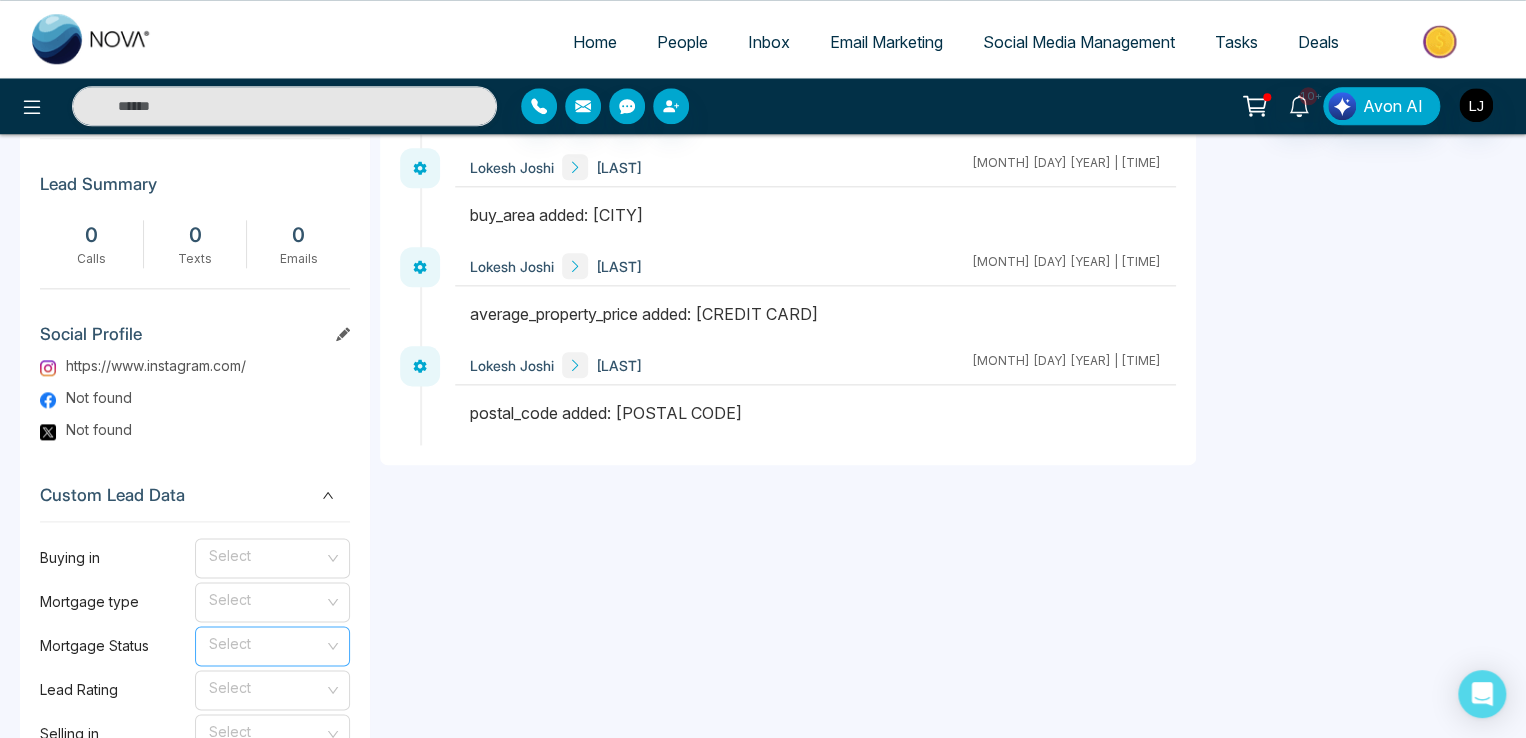 scroll, scrollTop: 1160, scrollLeft: 0, axis: vertical 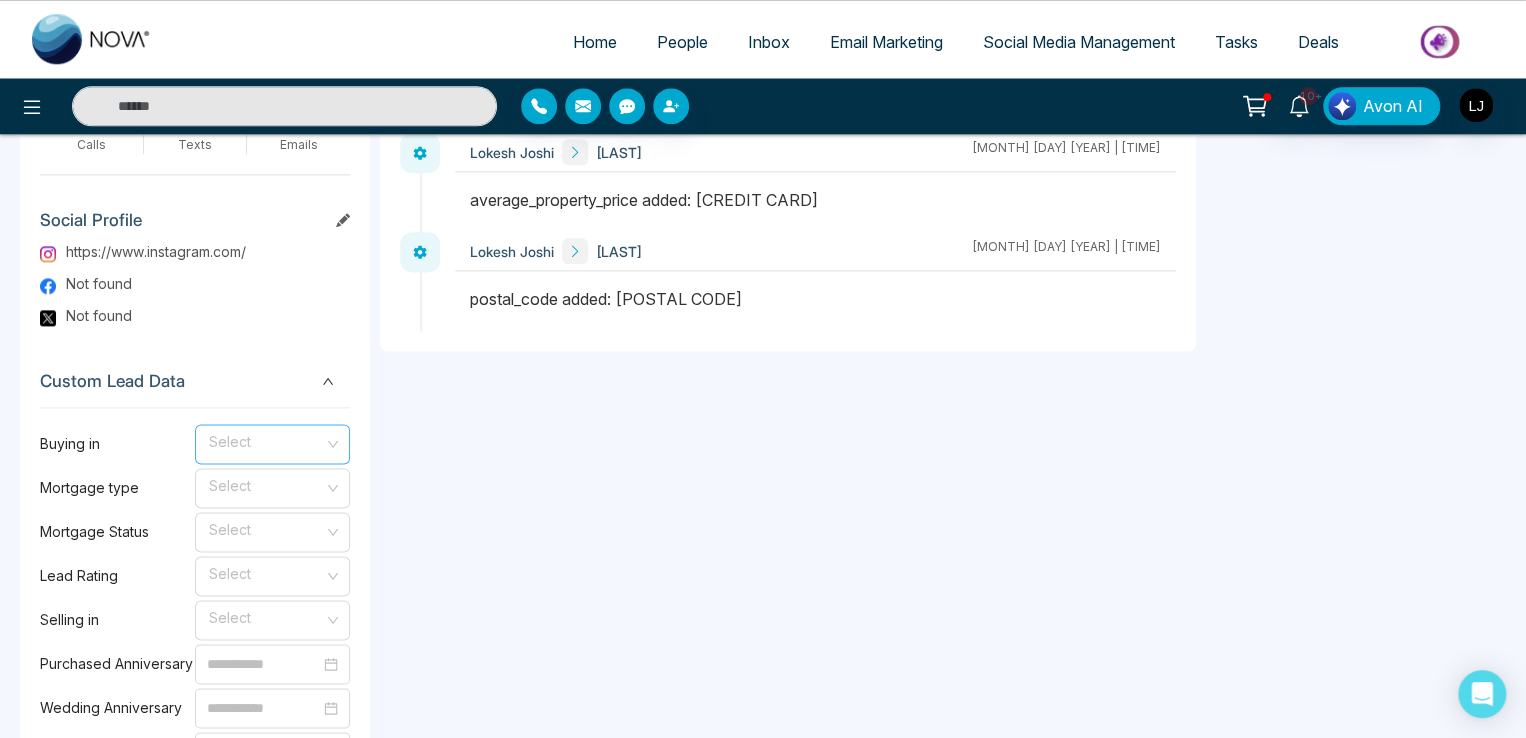 click at bounding box center (265, 440) 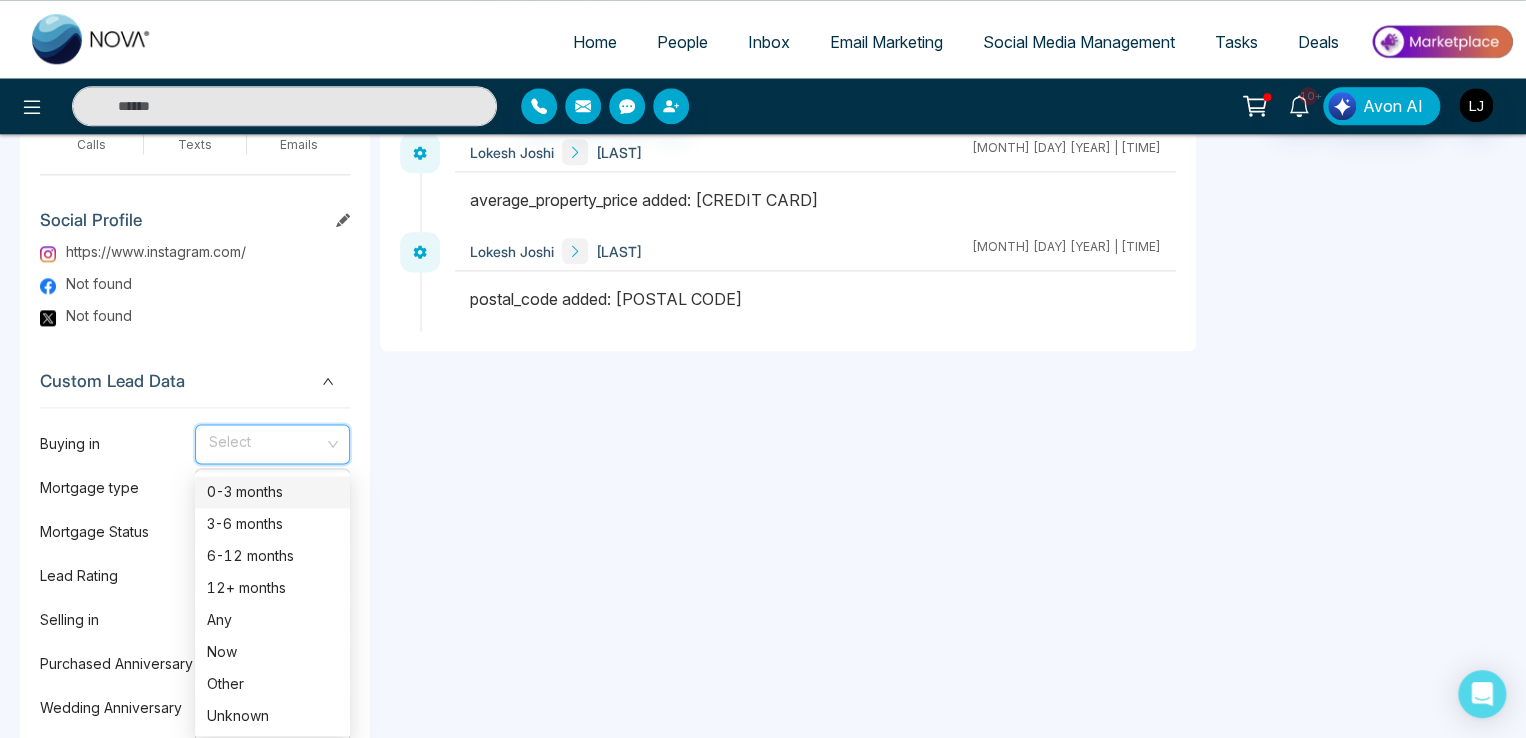 click on "0-3 months" at bounding box center (272, 492) 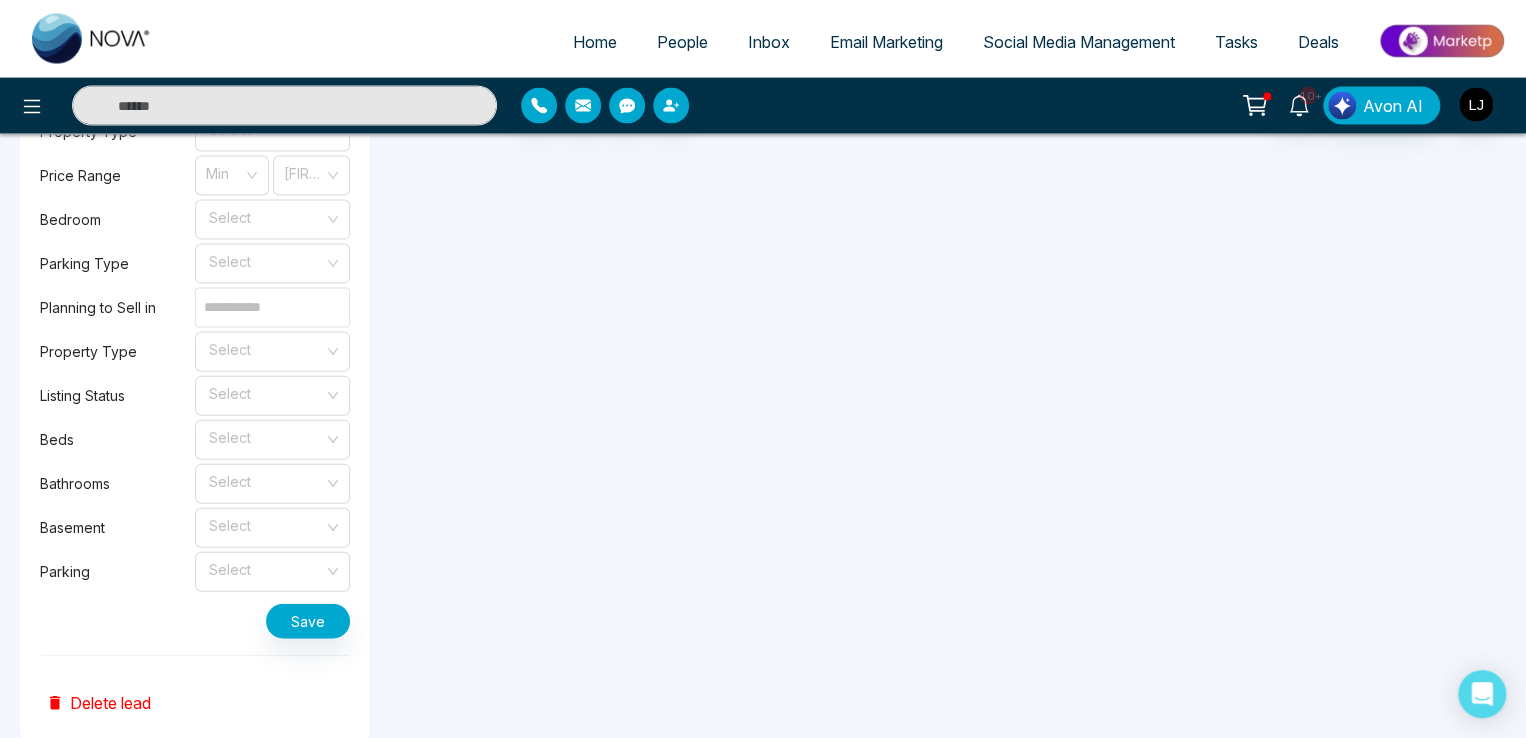scroll, scrollTop: 2060, scrollLeft: 0, axis: vertical 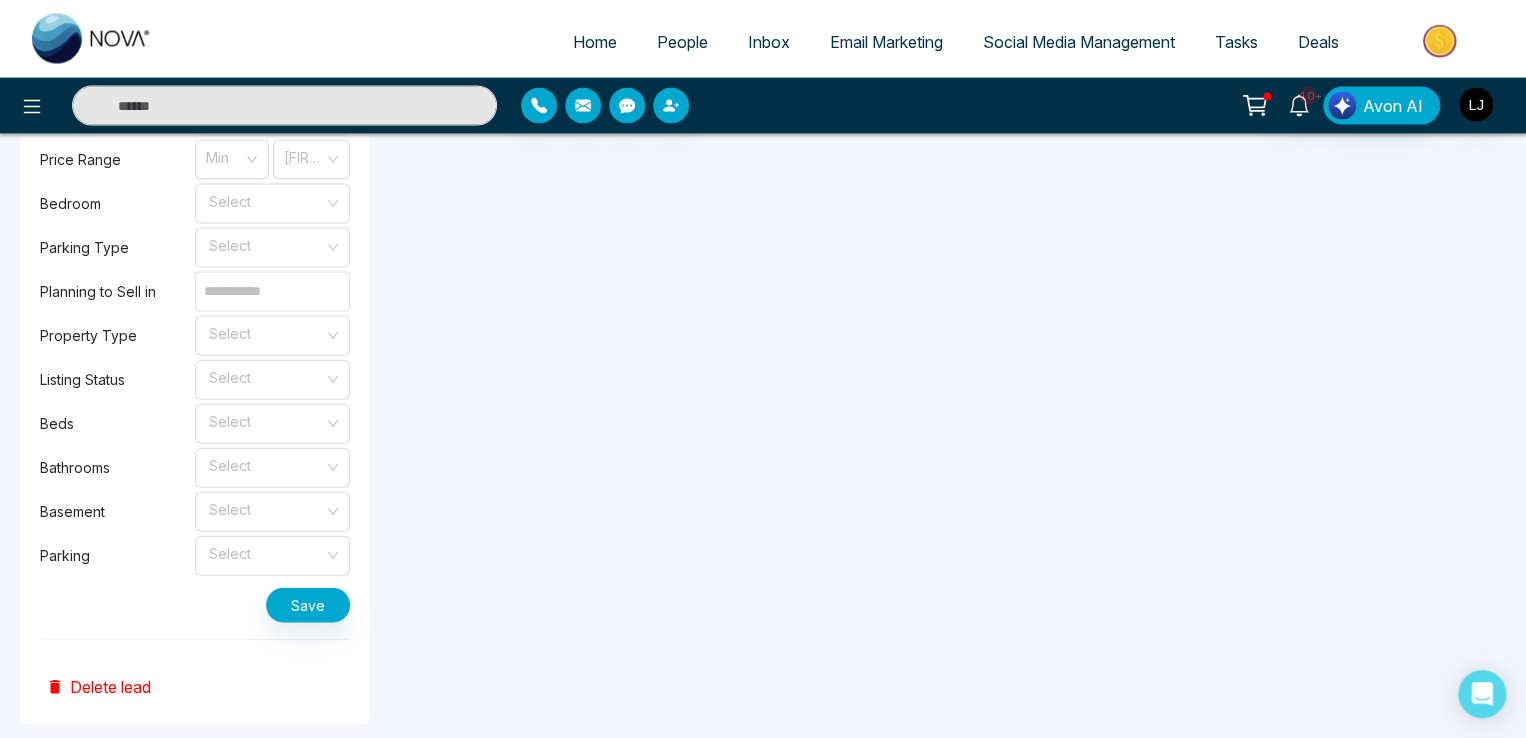 click on "Save" at bounding box center [195, 601] 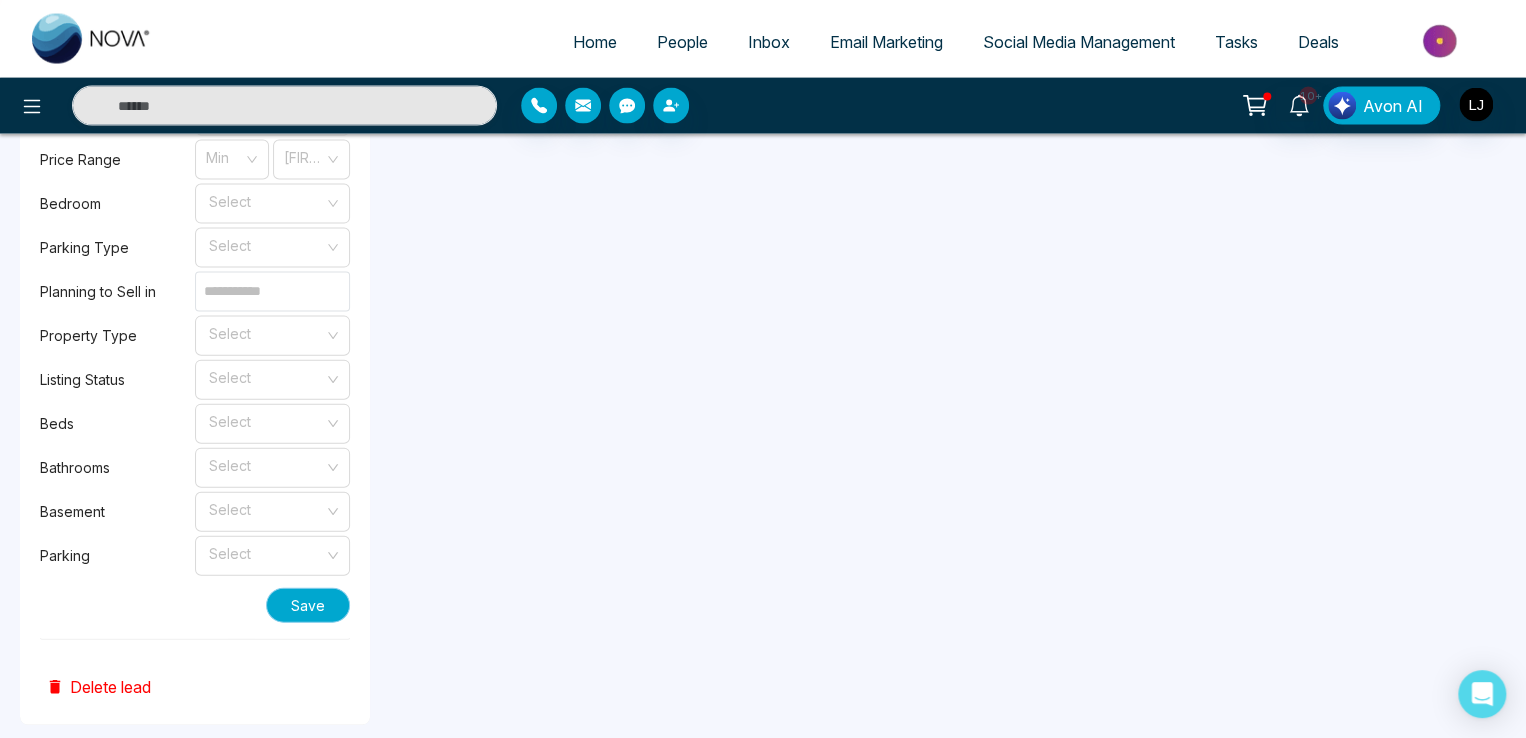 click on "Save" at bounding box center [308, 605] 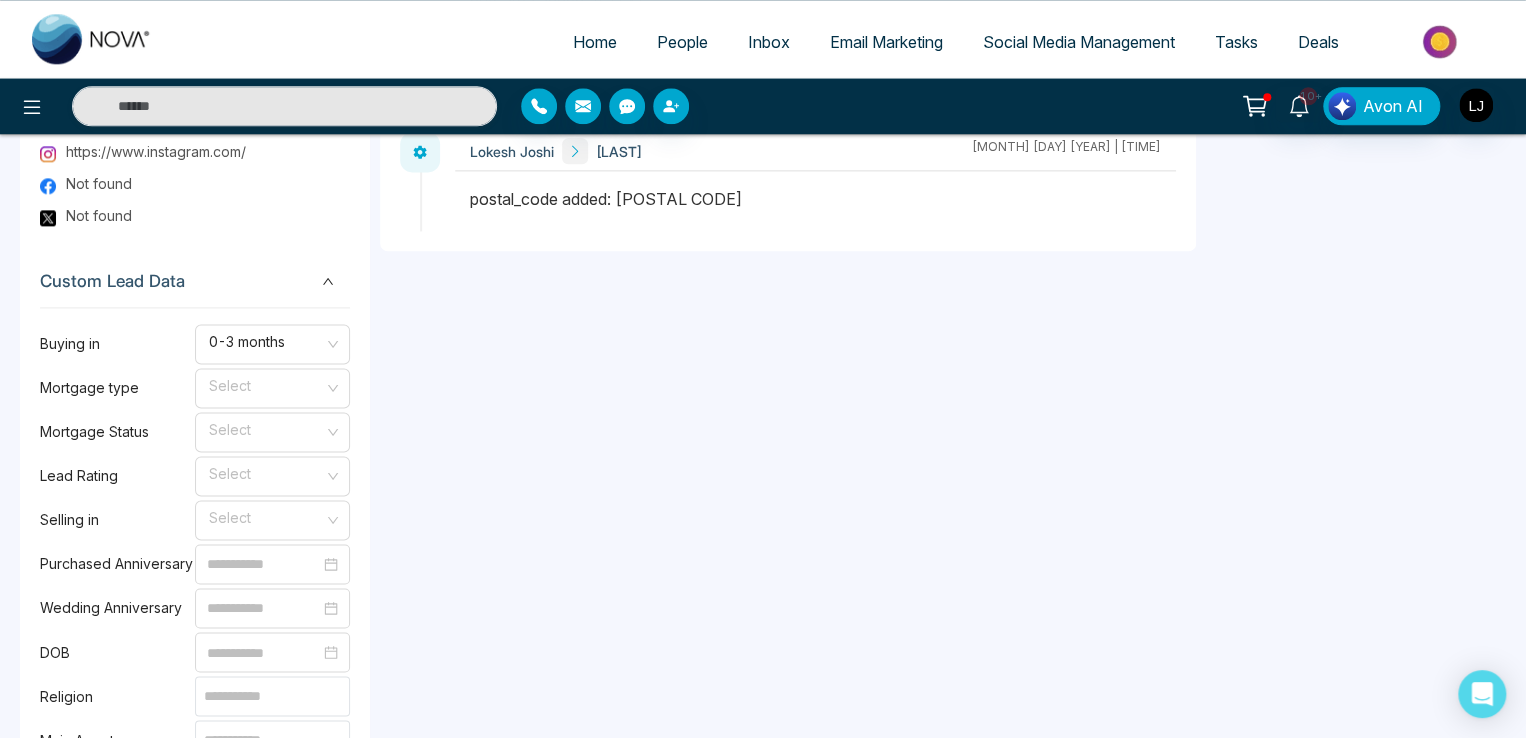 scroll, scrollTop: 360, scrollLeft: 0, axis: vertical 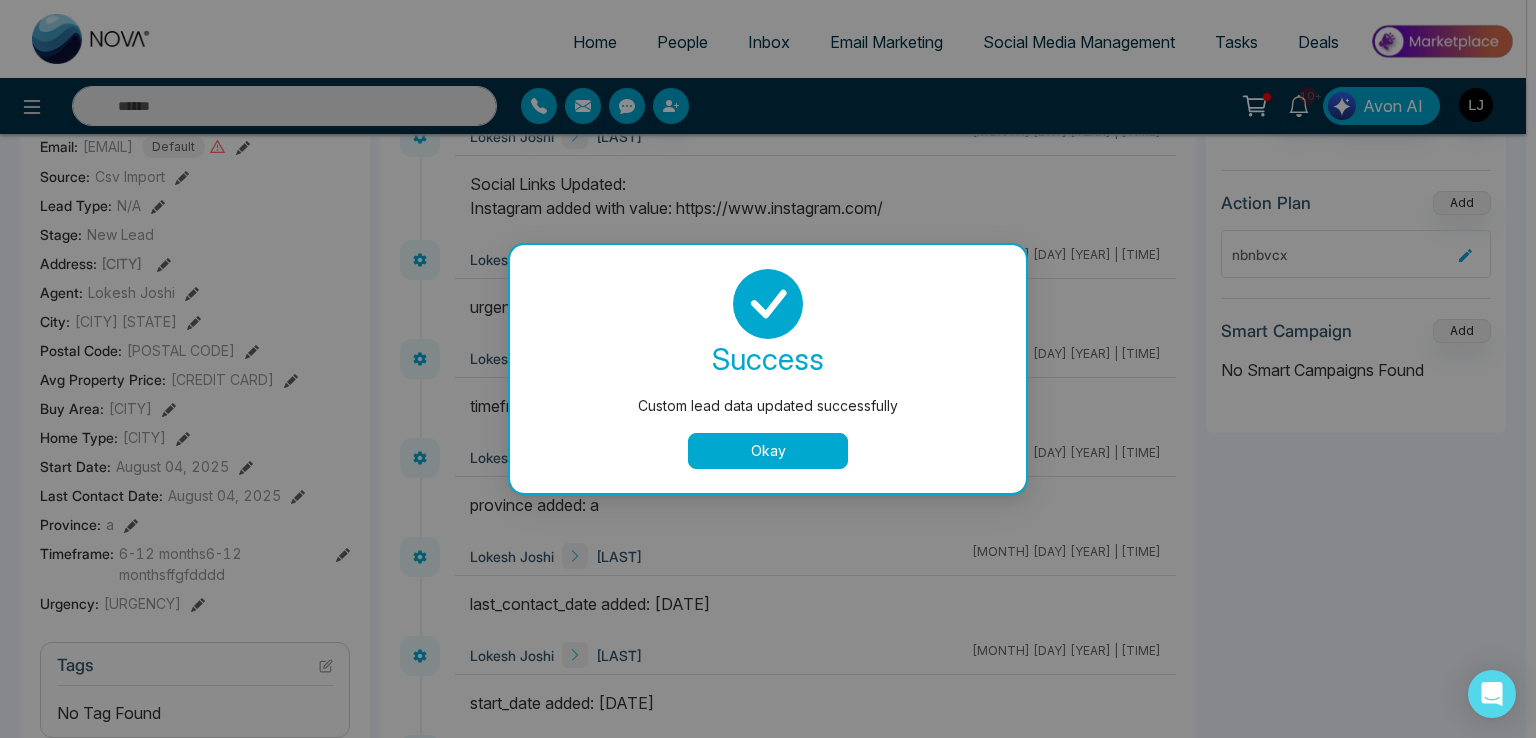 click on "Okay" at bounding box center (768, 451) 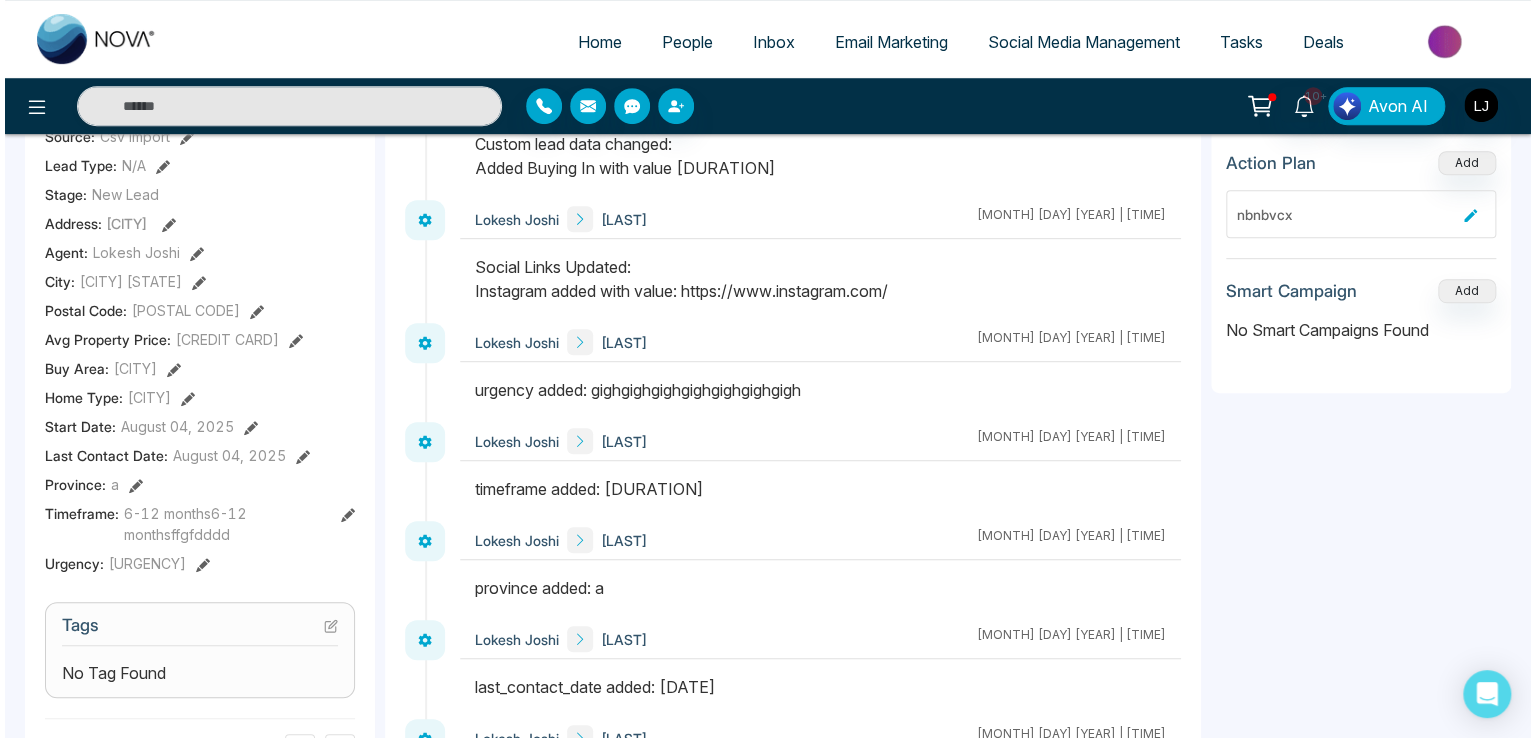 scroll, scrollTop: 500, scrollLeft: 0, axis: vertical 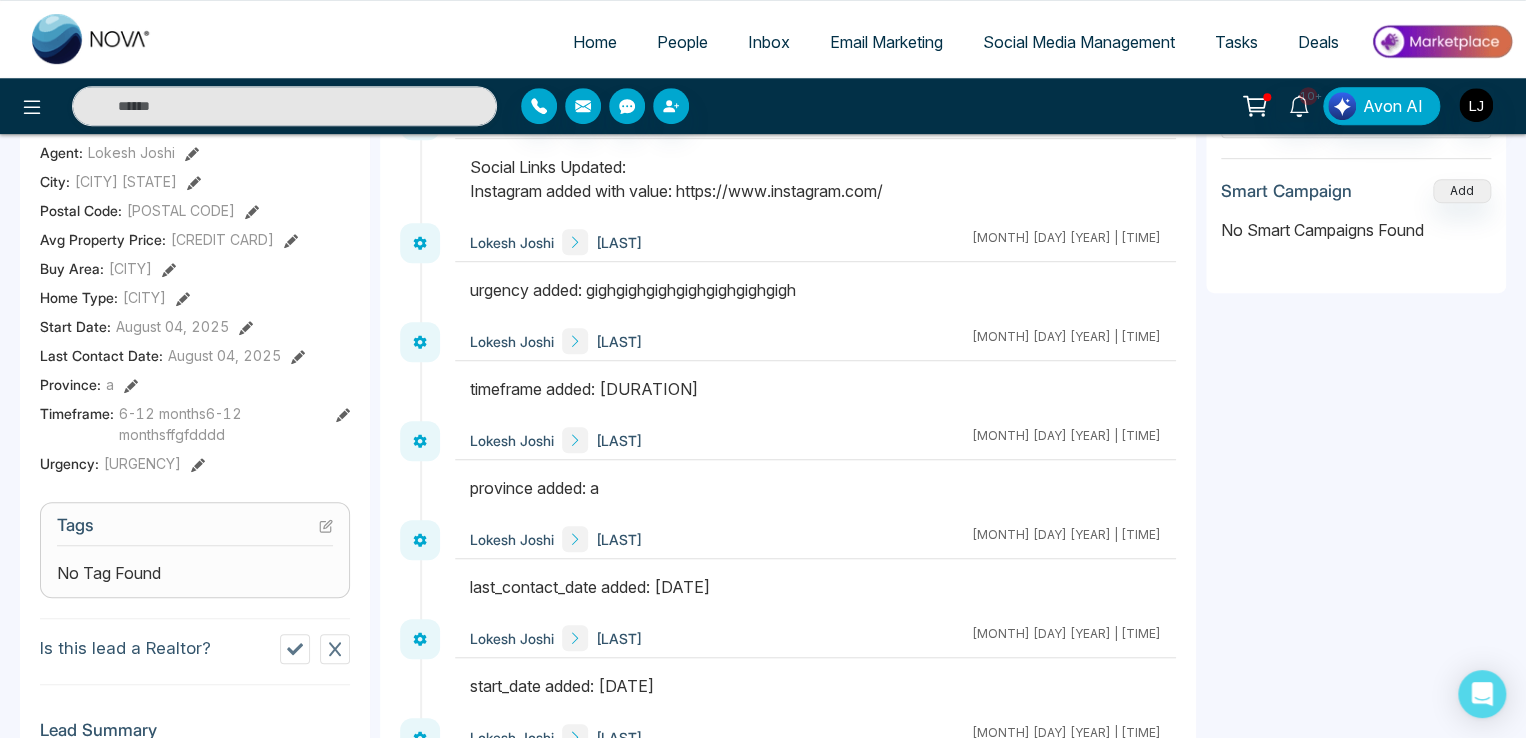 click at bounding box center [254, 106] 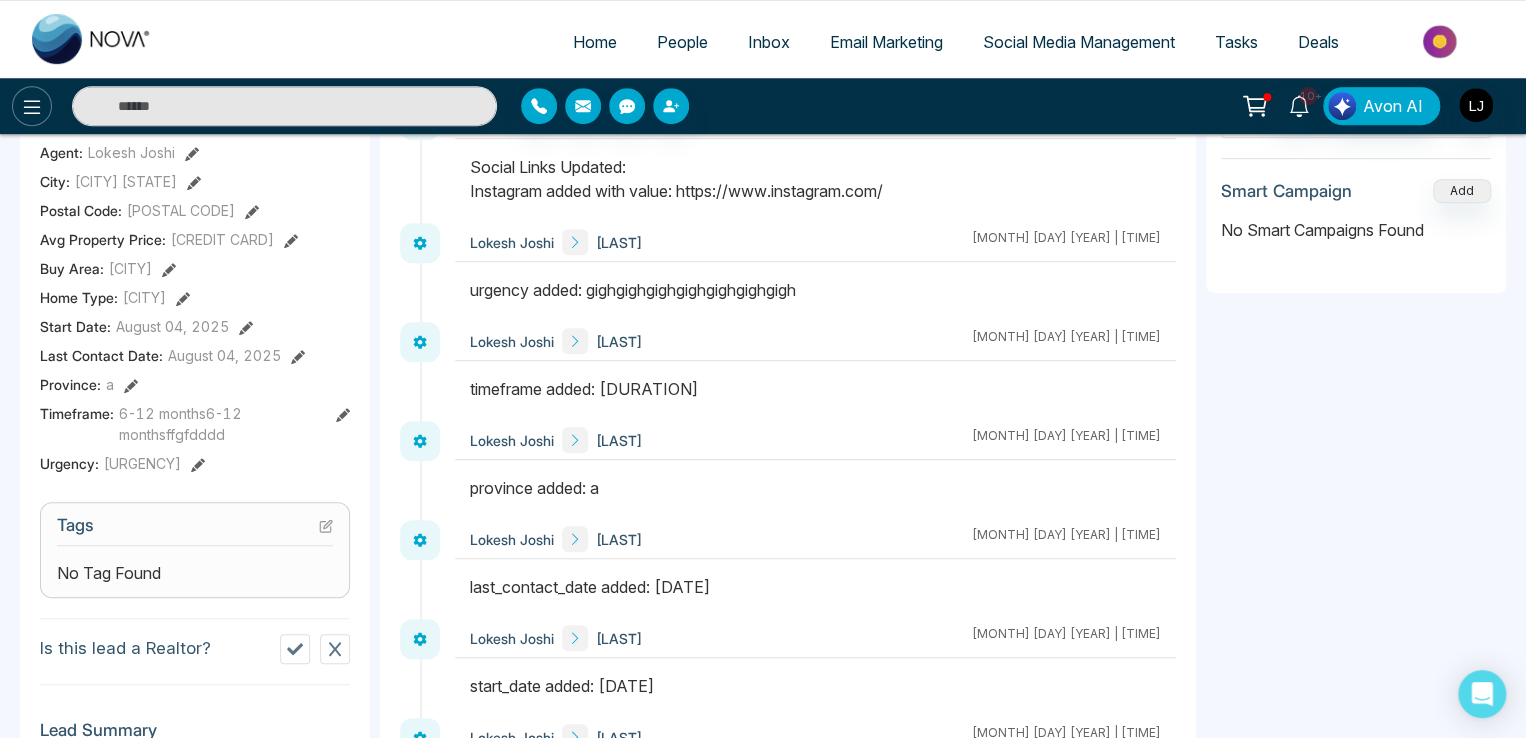 click at bounding box center (32, 106) 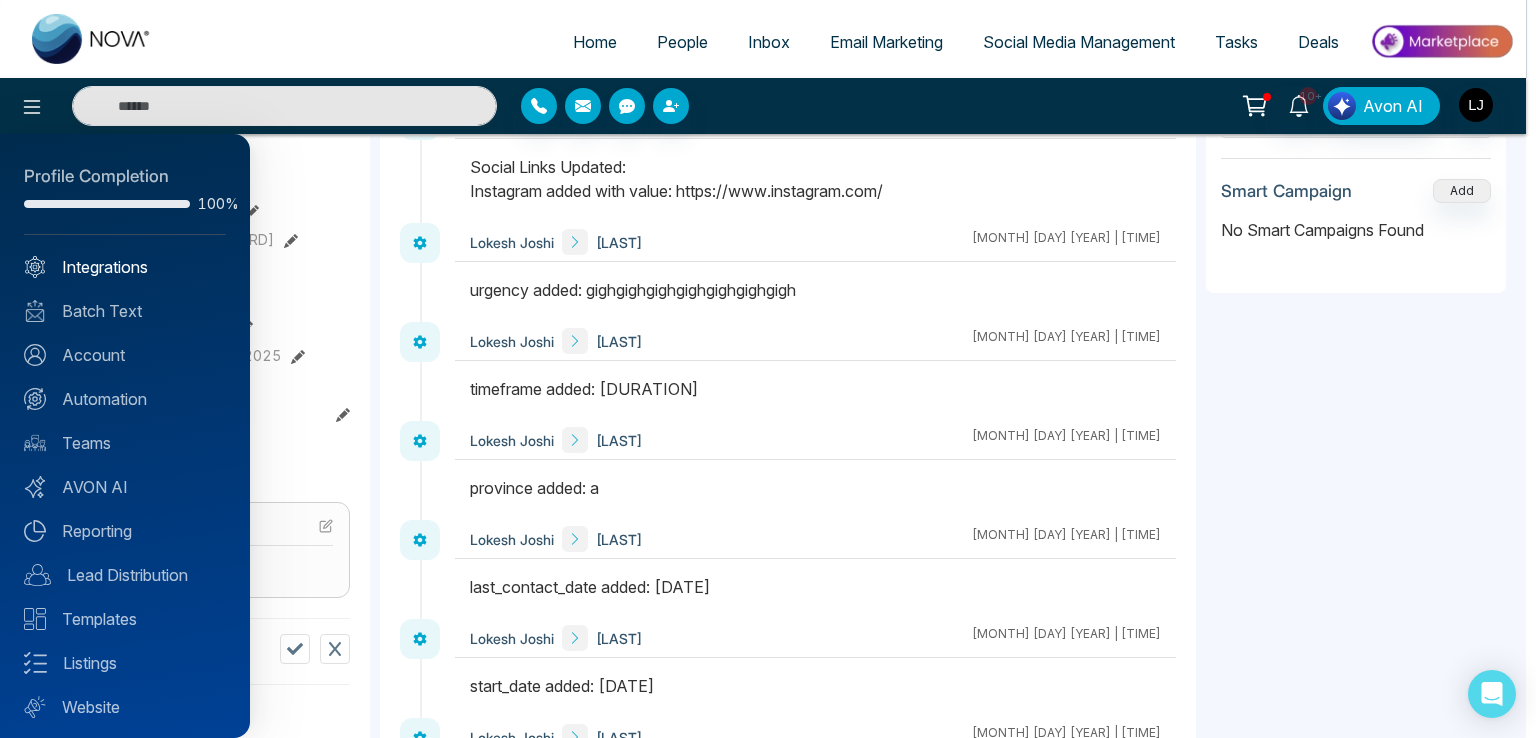 click on "Integrations" at bounding box center [125, 267] 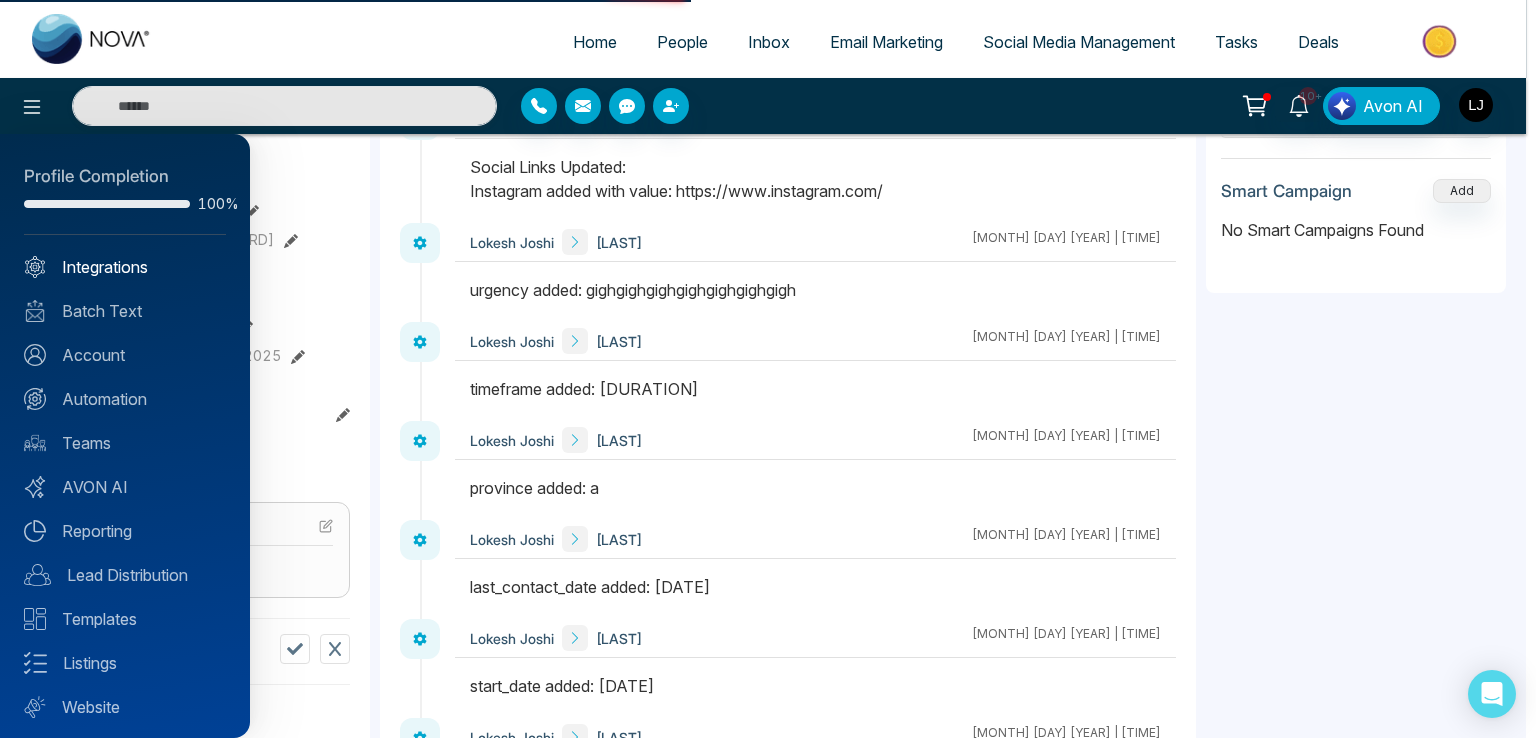 scroll, scrollTop: 0, scrollLeft: 0, axis: both 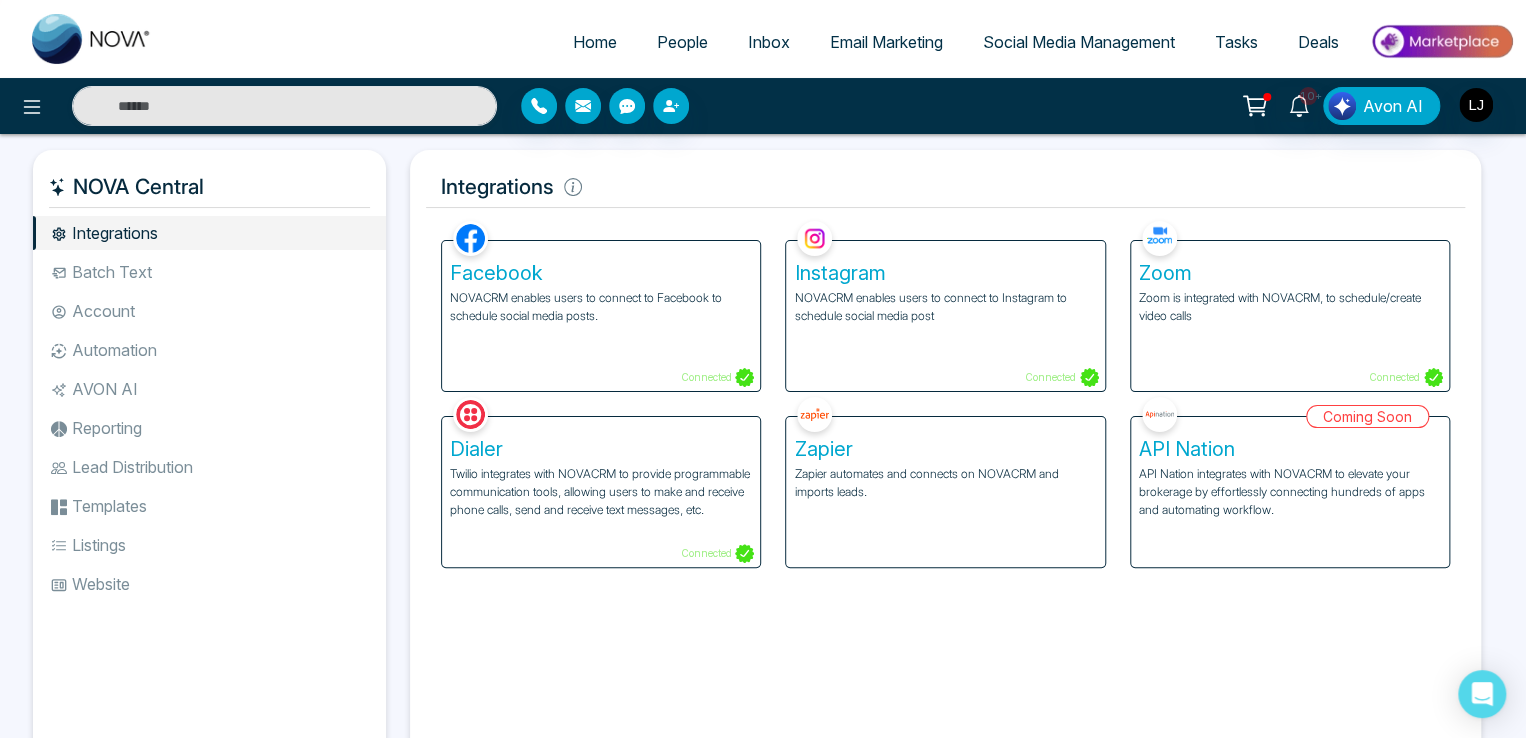 click on "Zoom Zoom is integrated with NOVACRM, to schedule/create video calls Connected" at bounding box center (1290, 316) 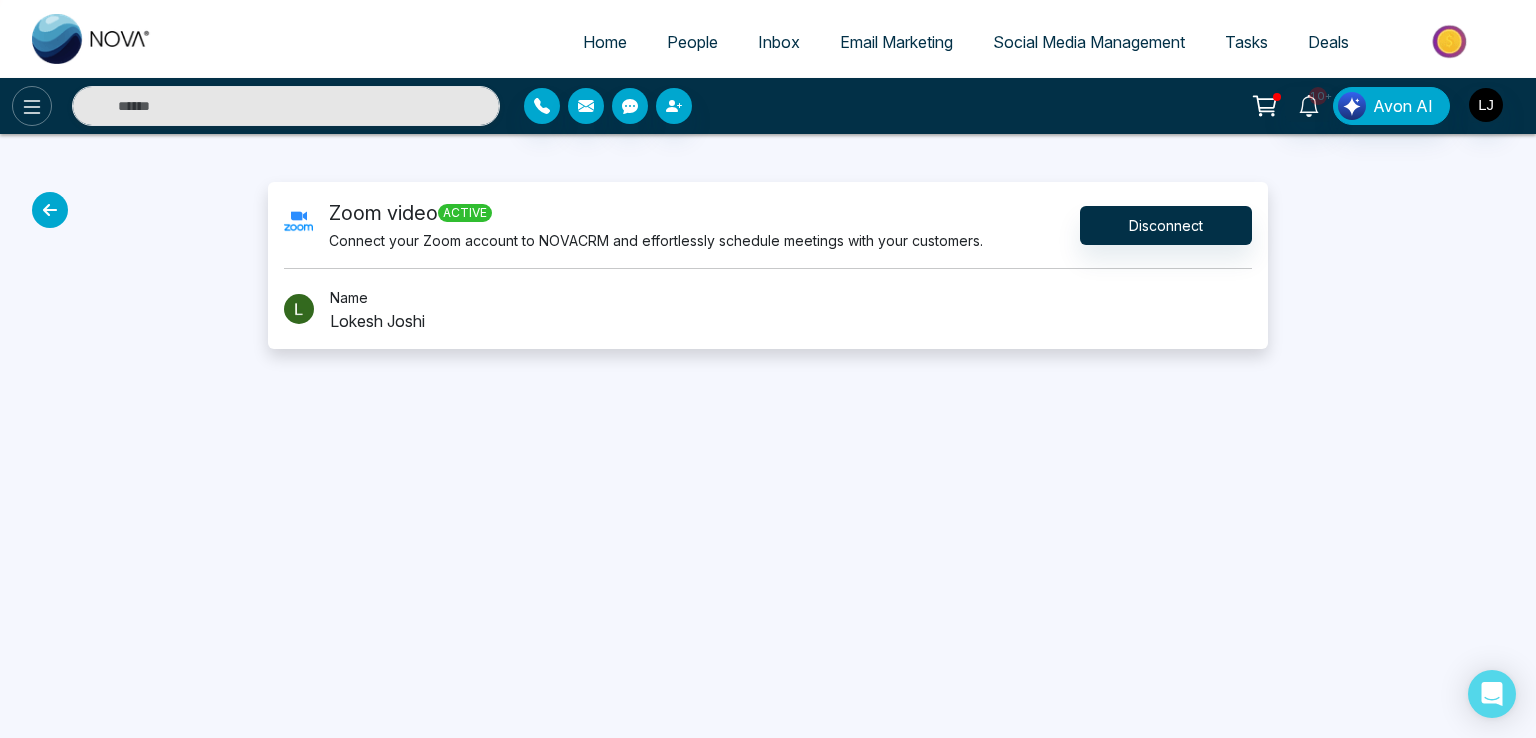 click 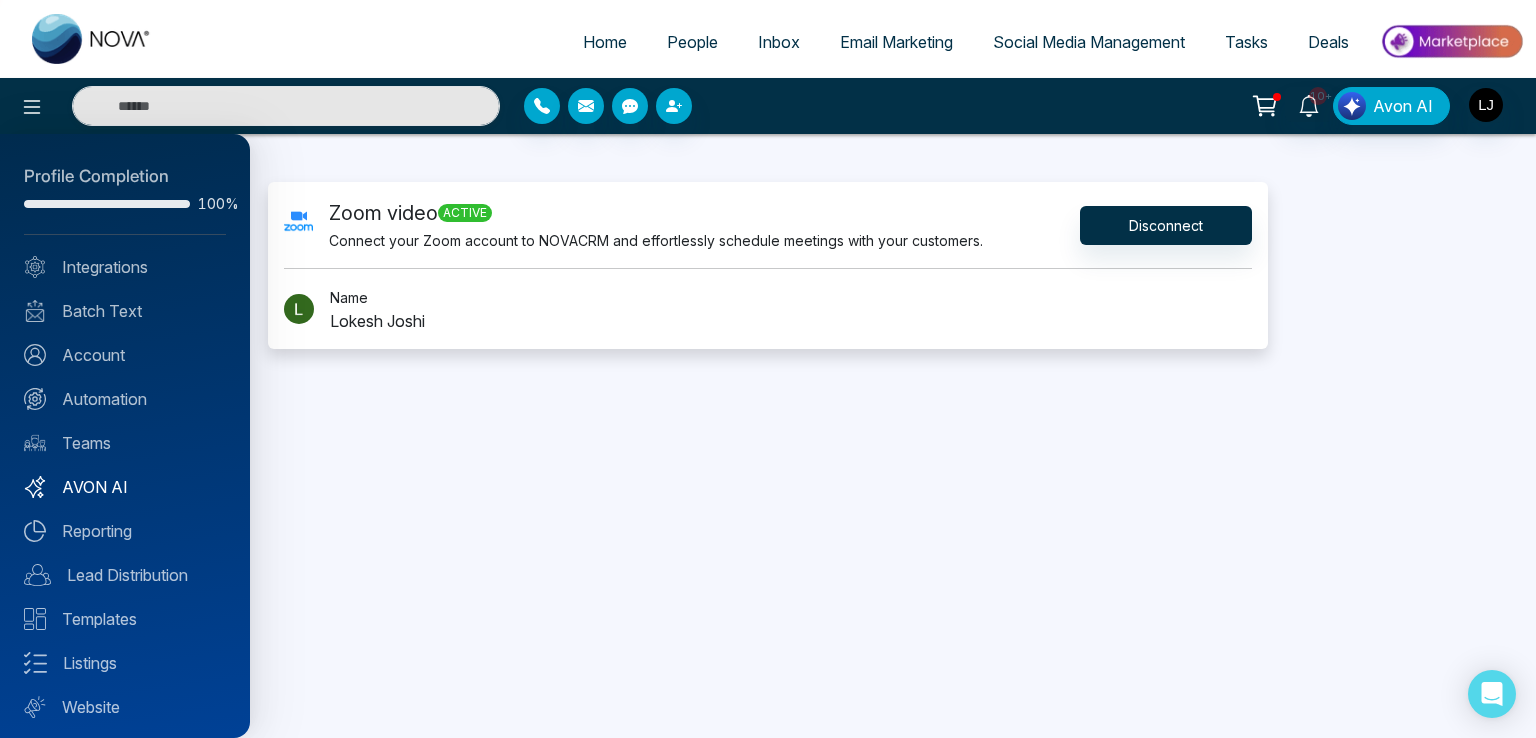 click on "AVON AI" at bounding box center (125, 487) 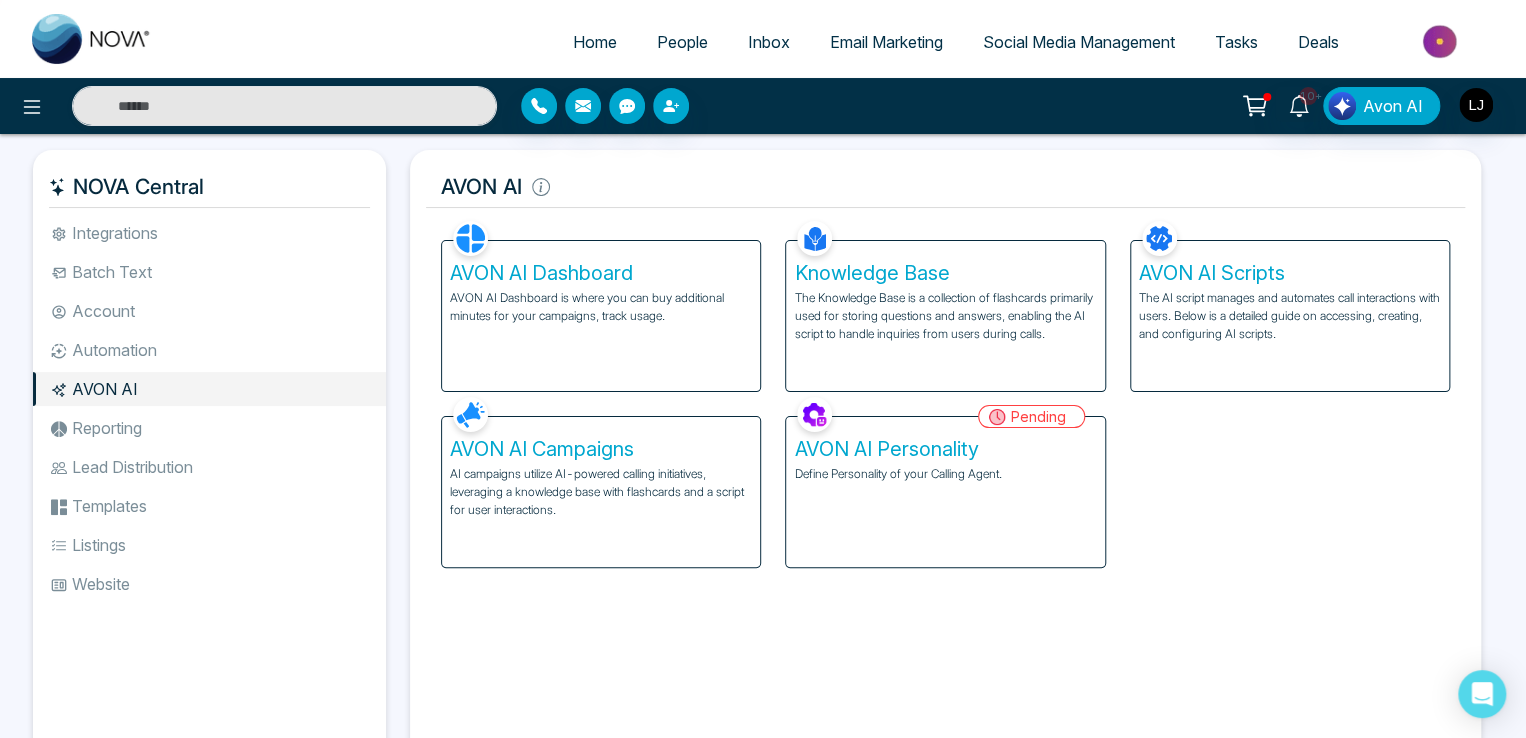 click on "AVON AI Dashboard" at bounding box center [601, 273] 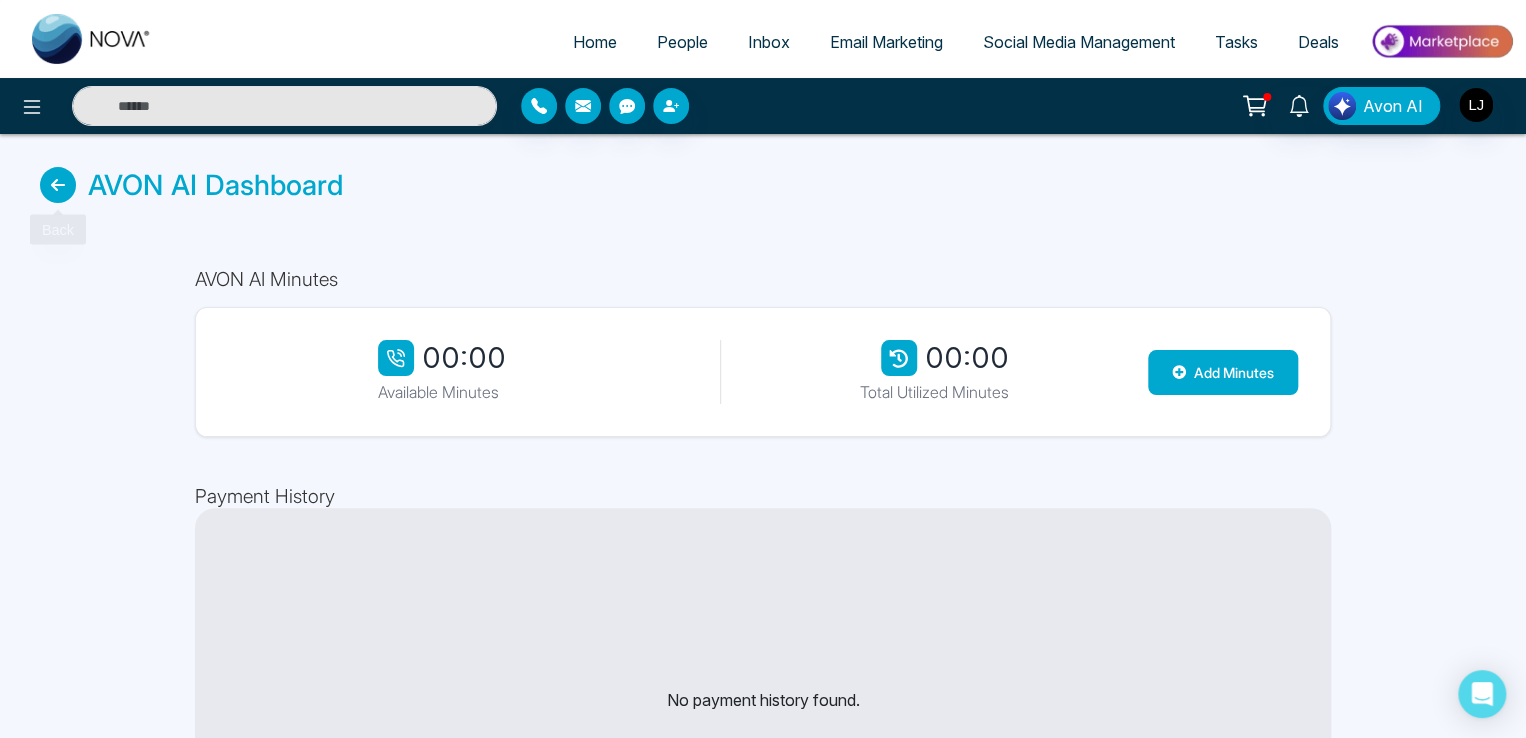 click at bounding box center [58, 185] 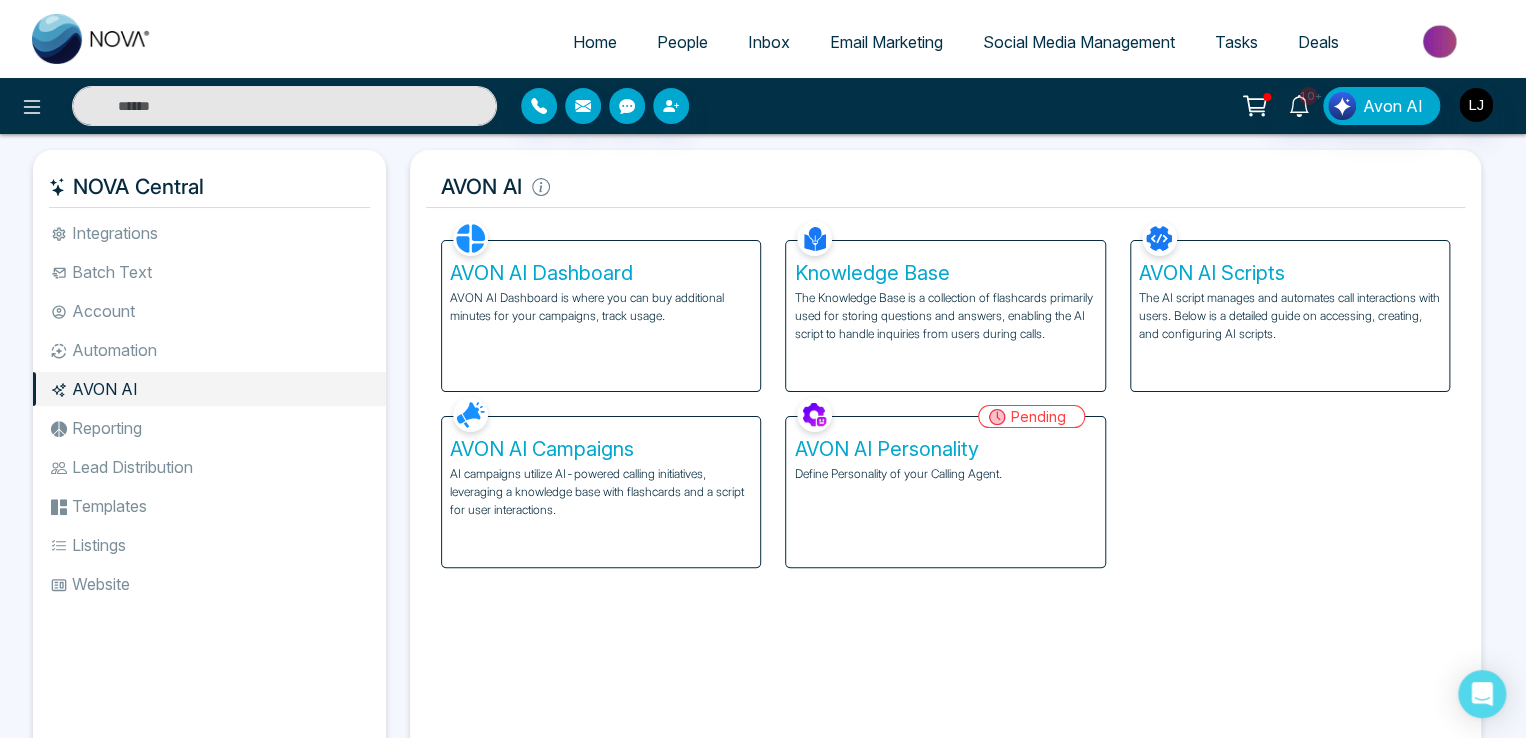 click on "Pending" at bounding box center (1031, 416) 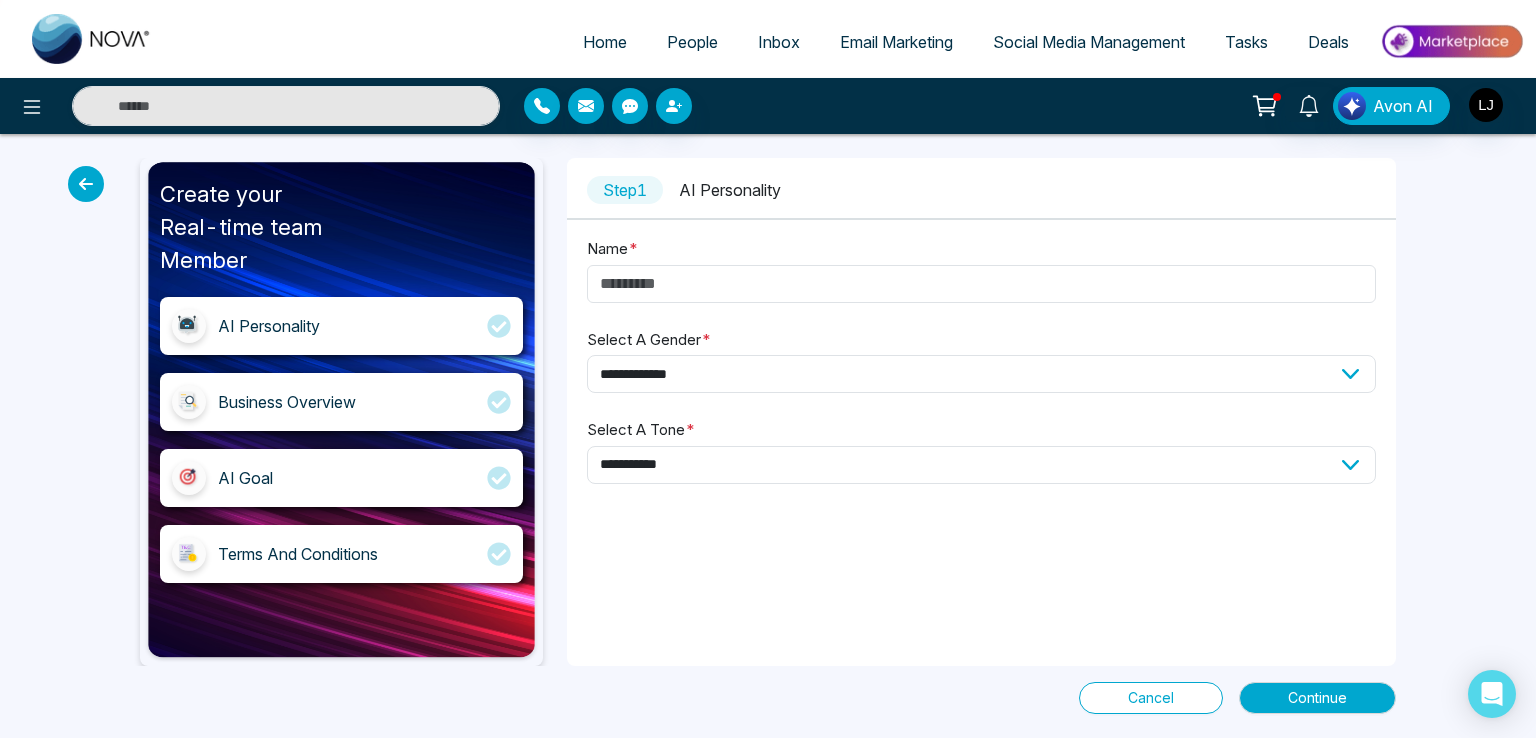 click at bounding box center [86, 184] 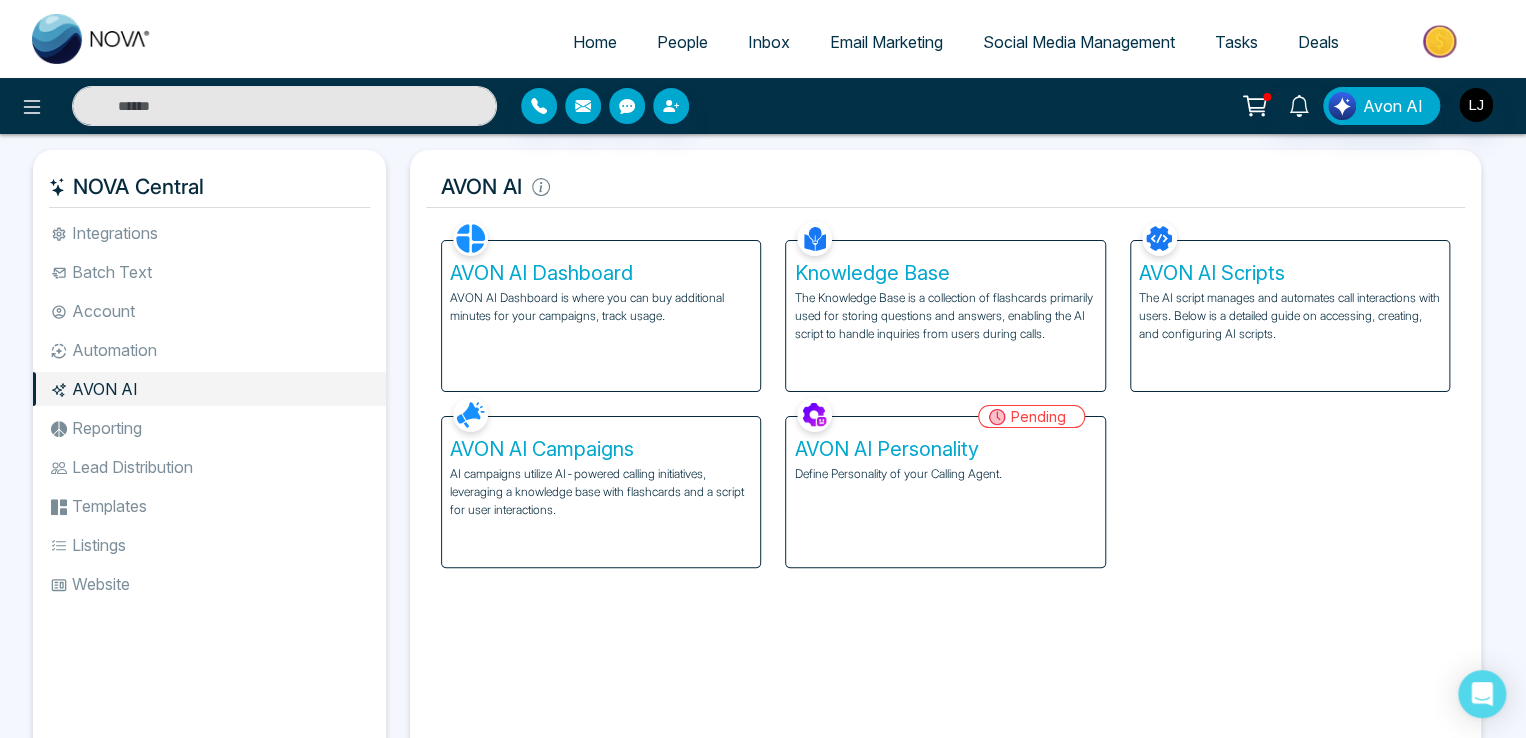 click on "Define Personality of your Calling Agent." at bounding box center (945, 474) 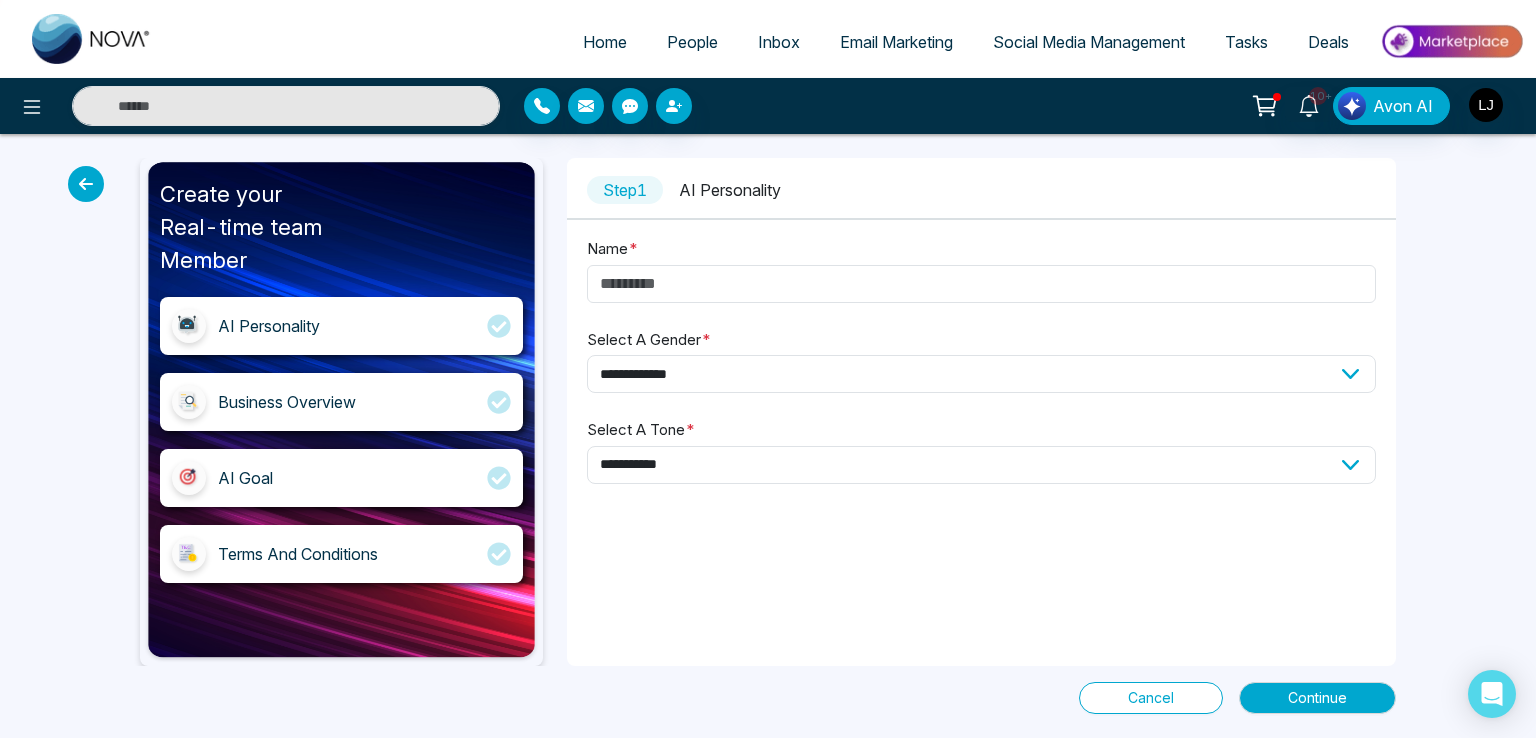 drag, startPoint x: 68, startPoint y: 174, endPoint x: 80, endPoint y: 183, distance: 15 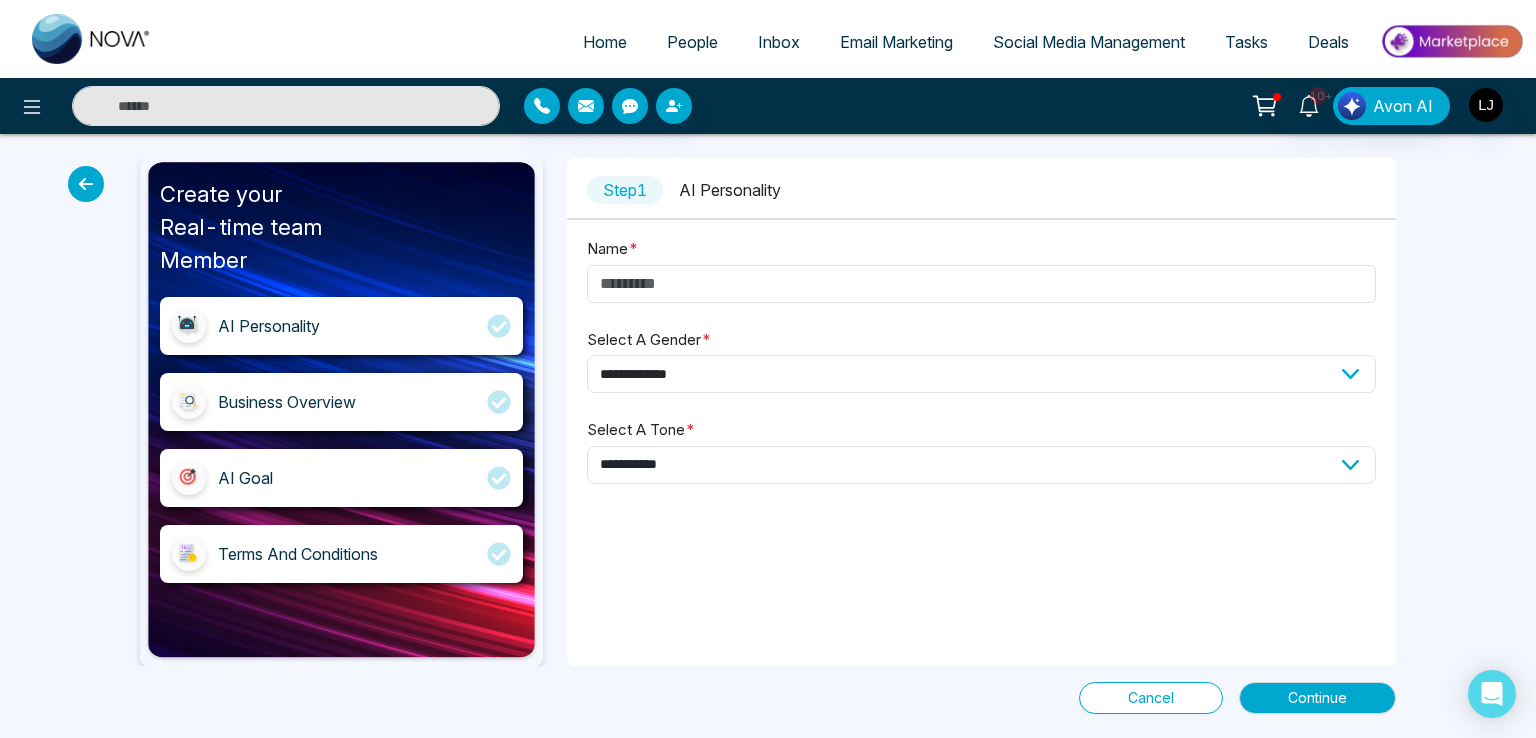 click at bounding box center (91, 184) 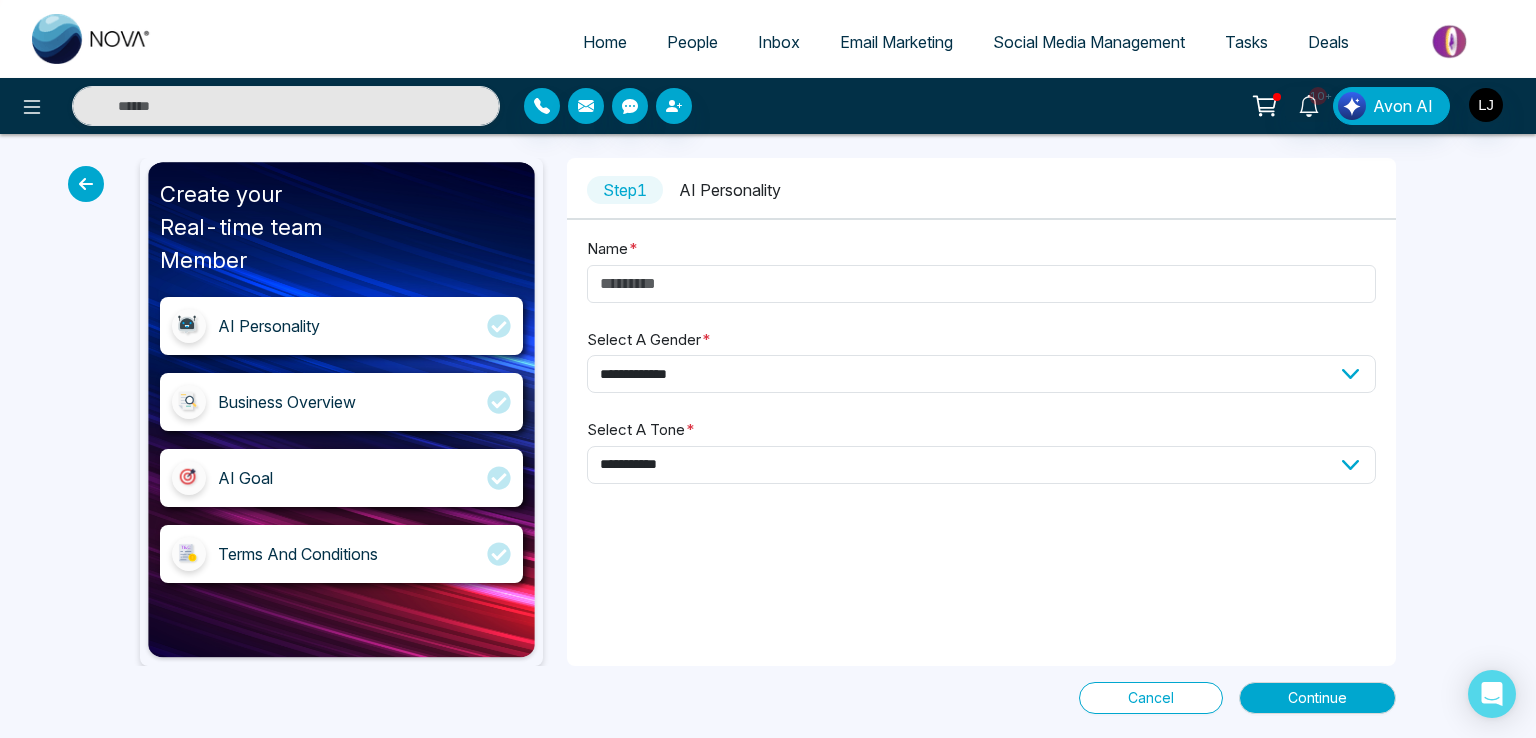 click at bounding box center [86, 184] 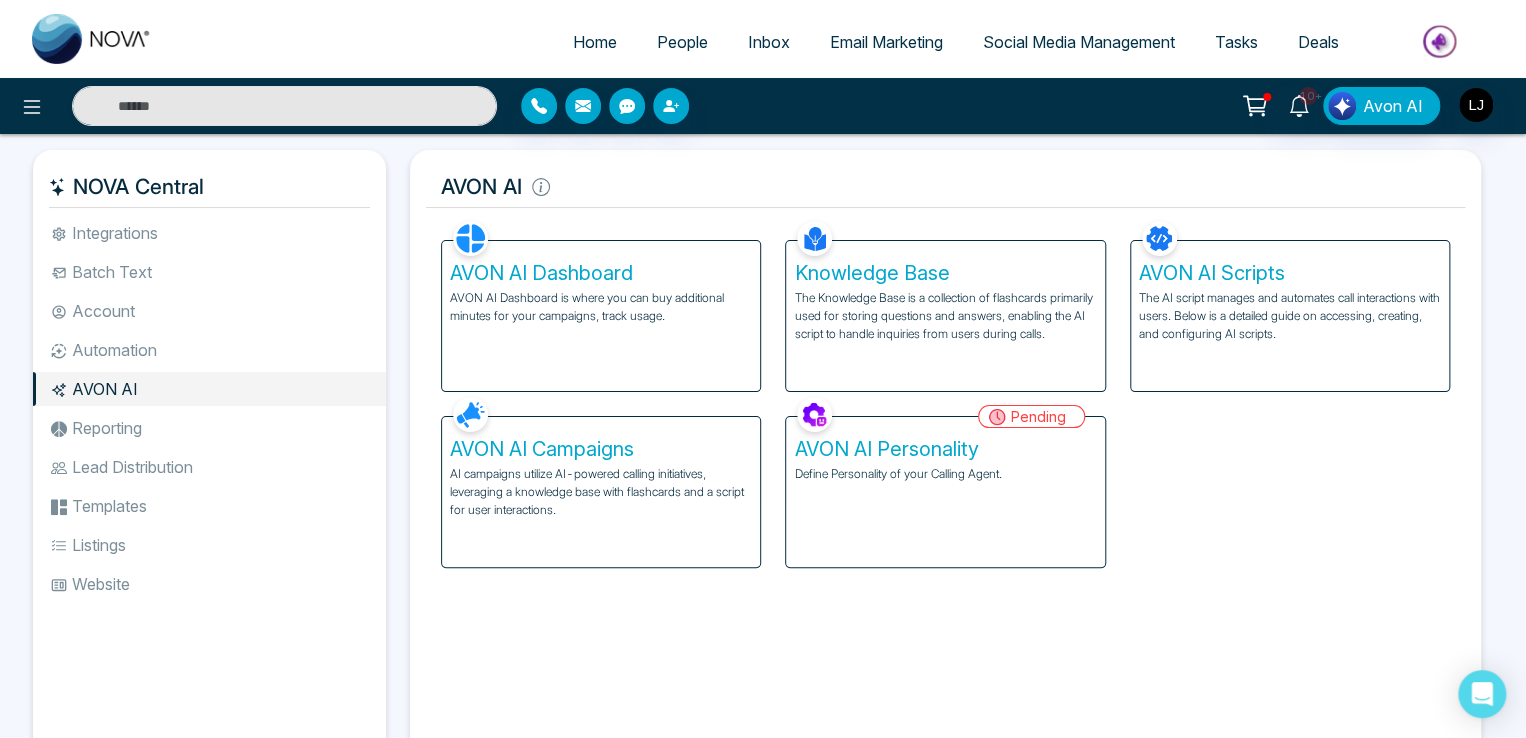 click on "AVON AI Personality Define Personality of your Calling Agent." at bounding box center [945, 492] 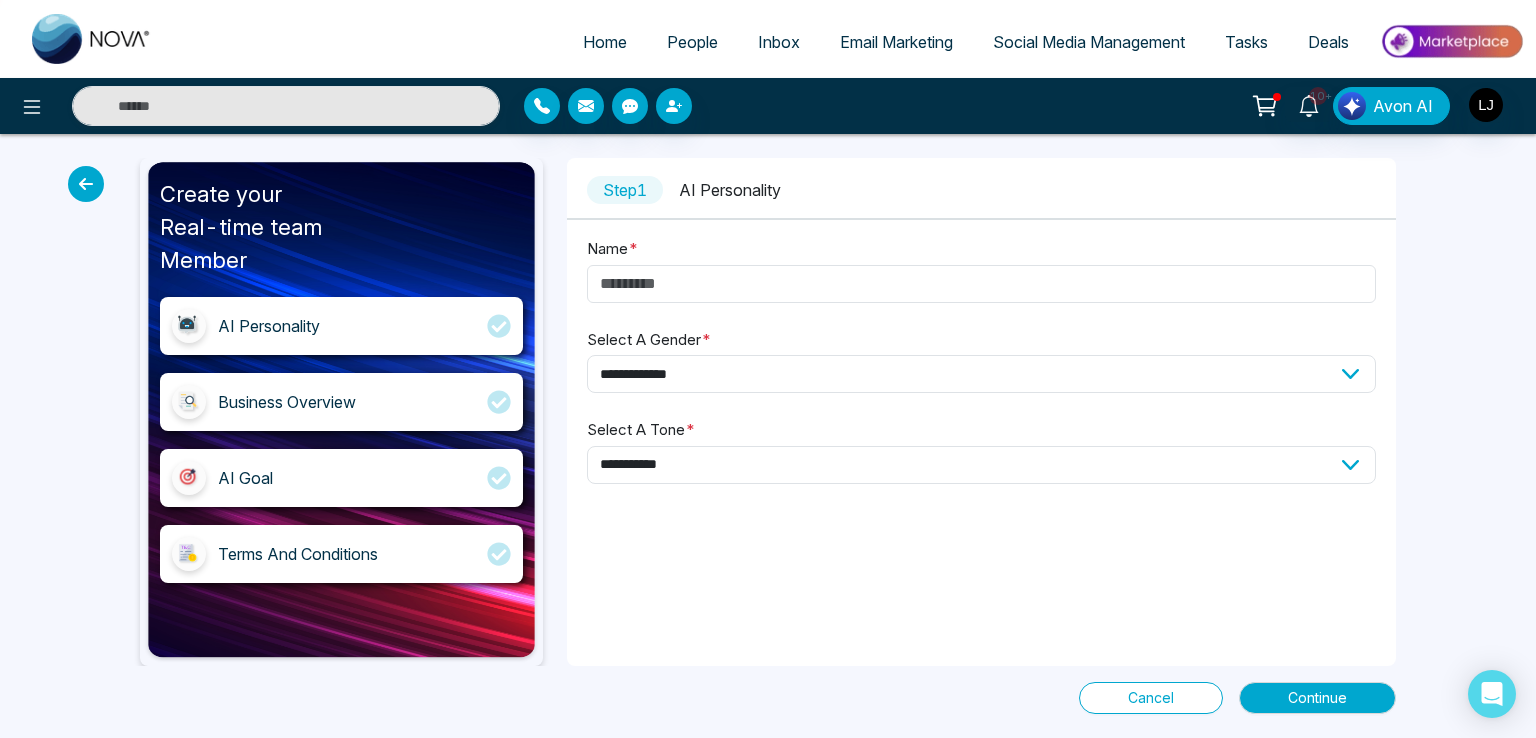 click on "Terms And Conditions" at bounding box center (341, 554) 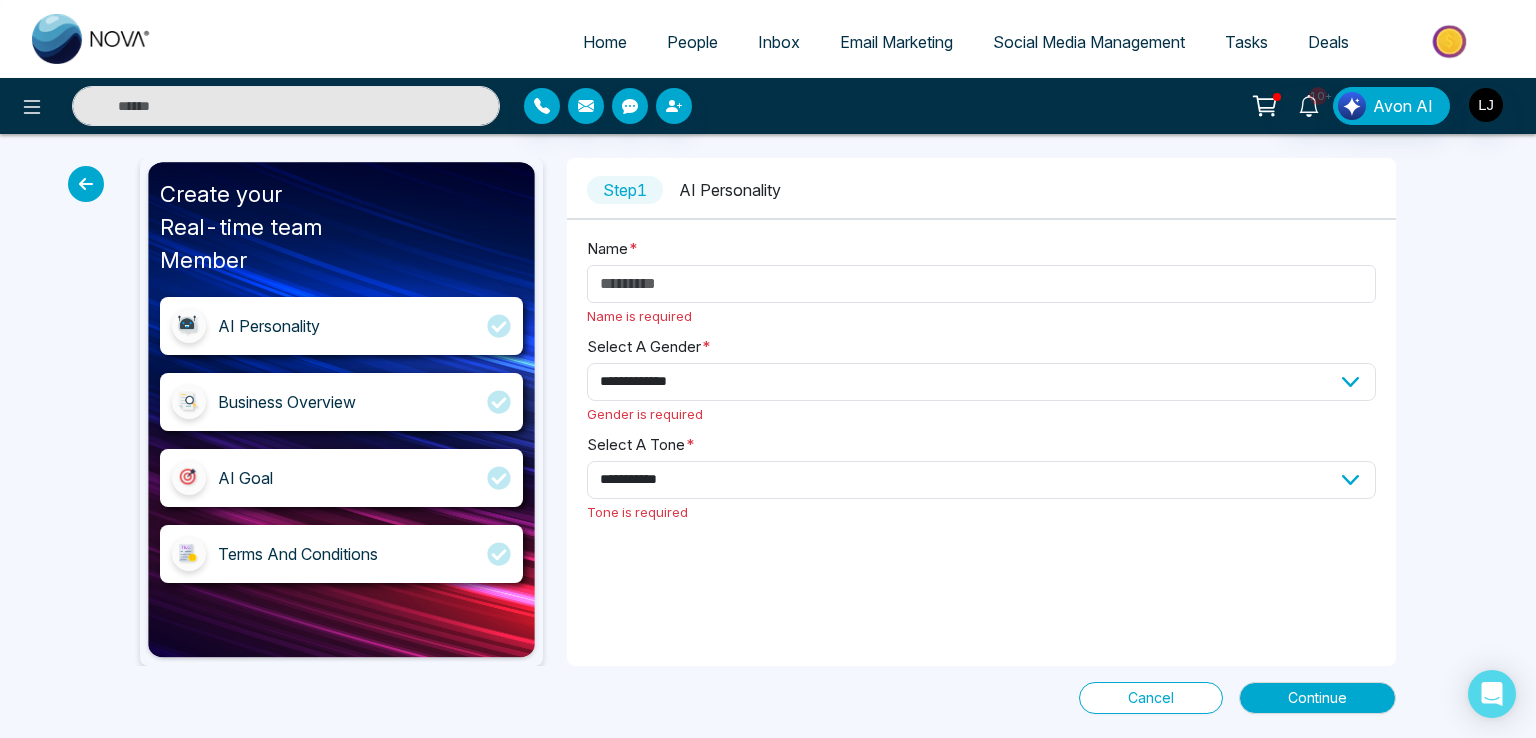 click on "Terms And Conditions" at bounding box center [341, 554] 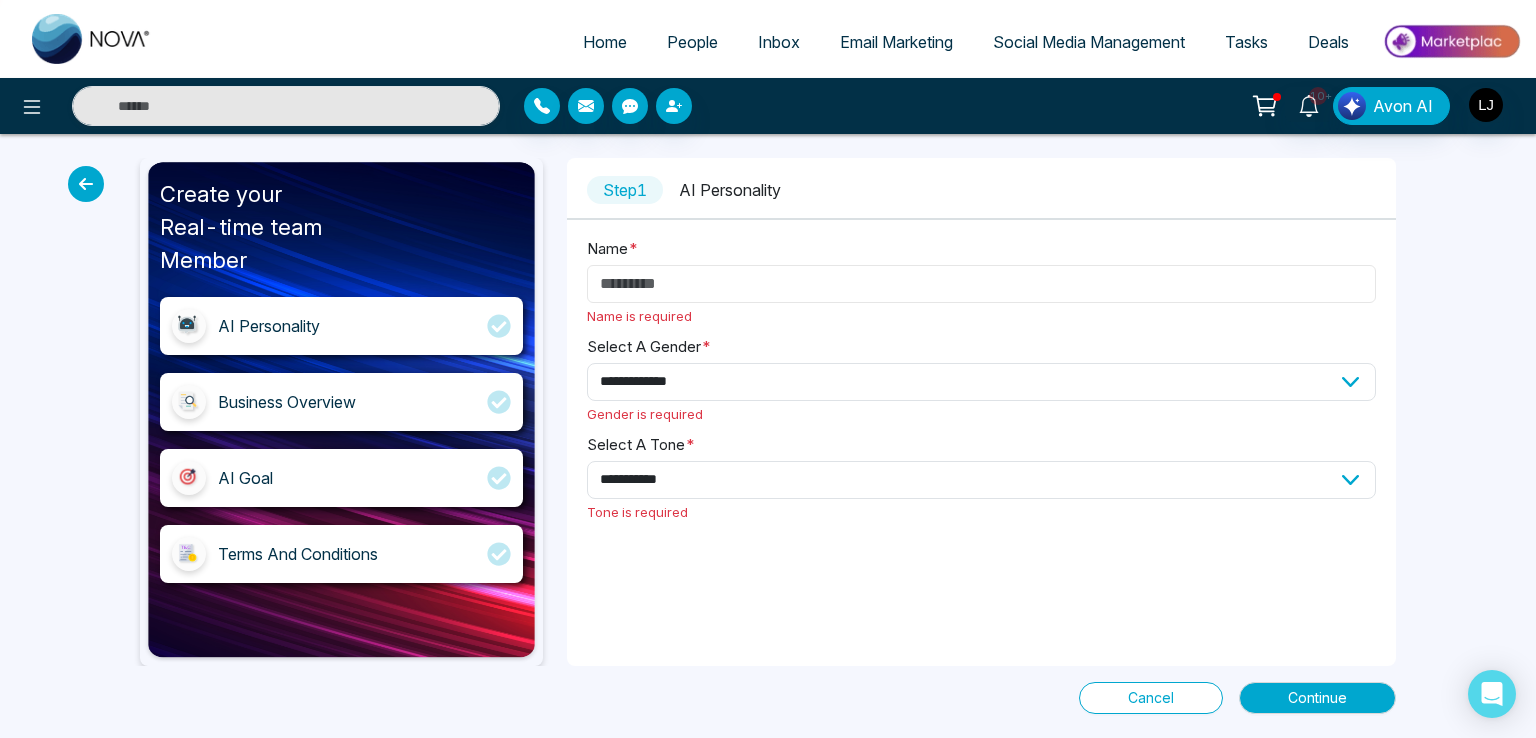 click on "Name  *" at bounding box center [981, 284] 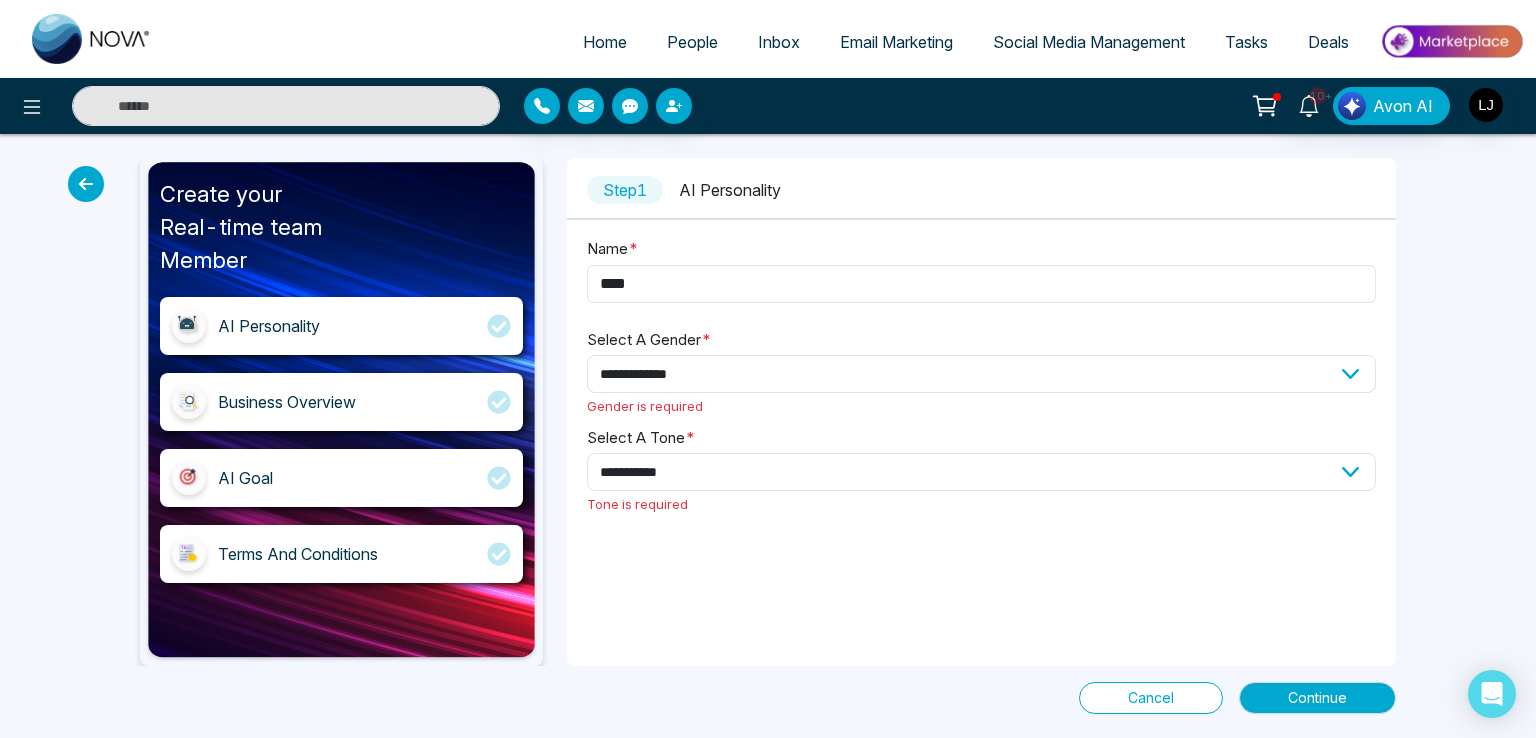 type on "****" 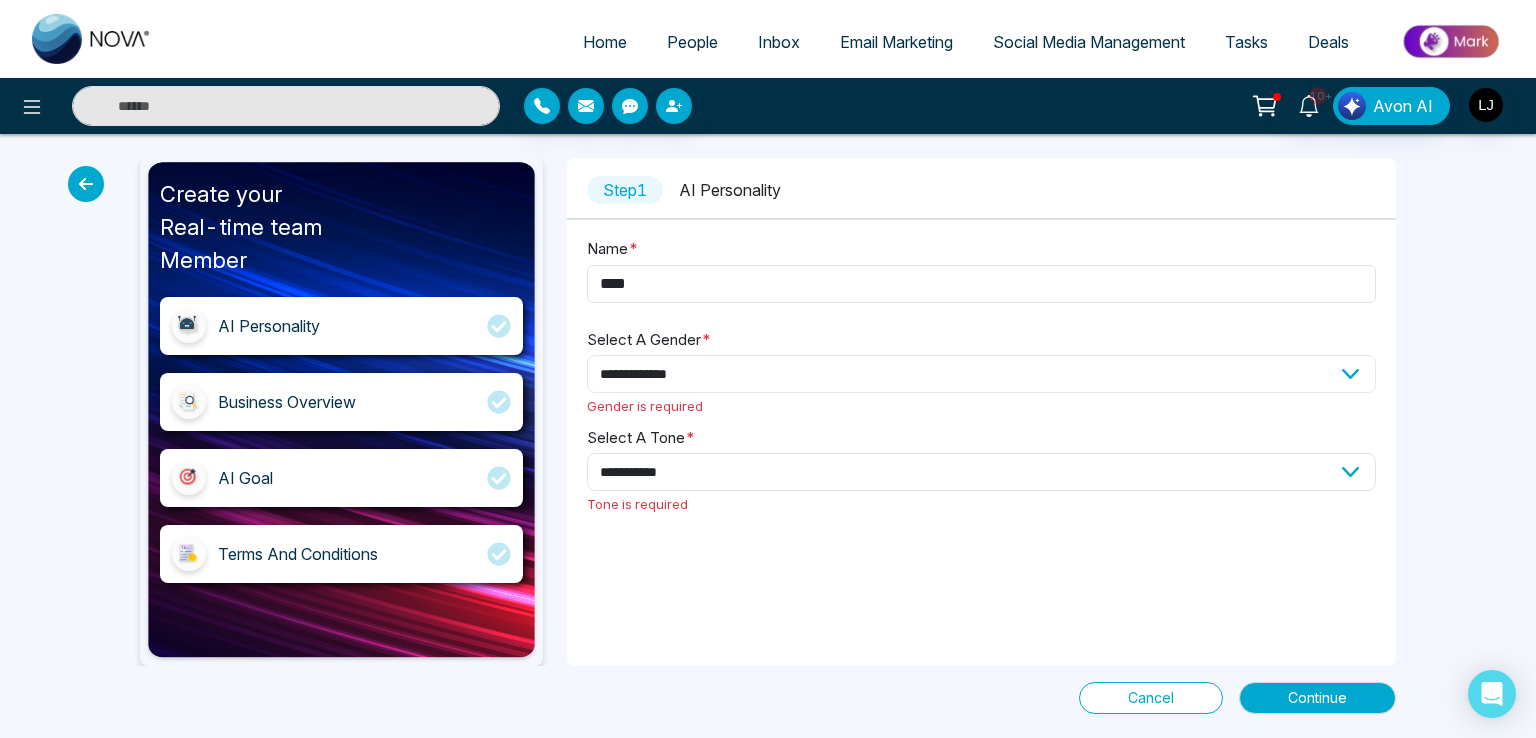 click on "**********" at bounding box center [981, 374] 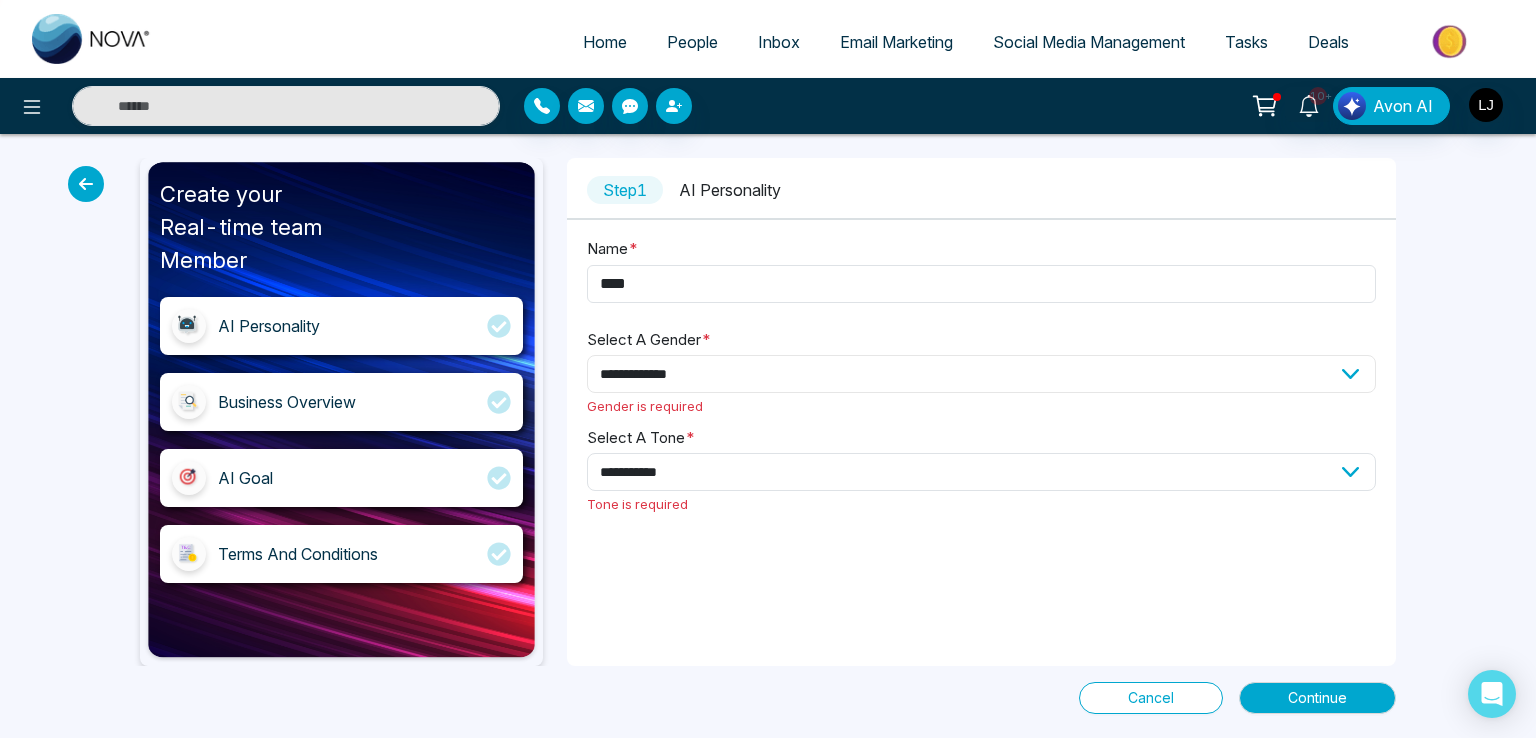 select on "******" 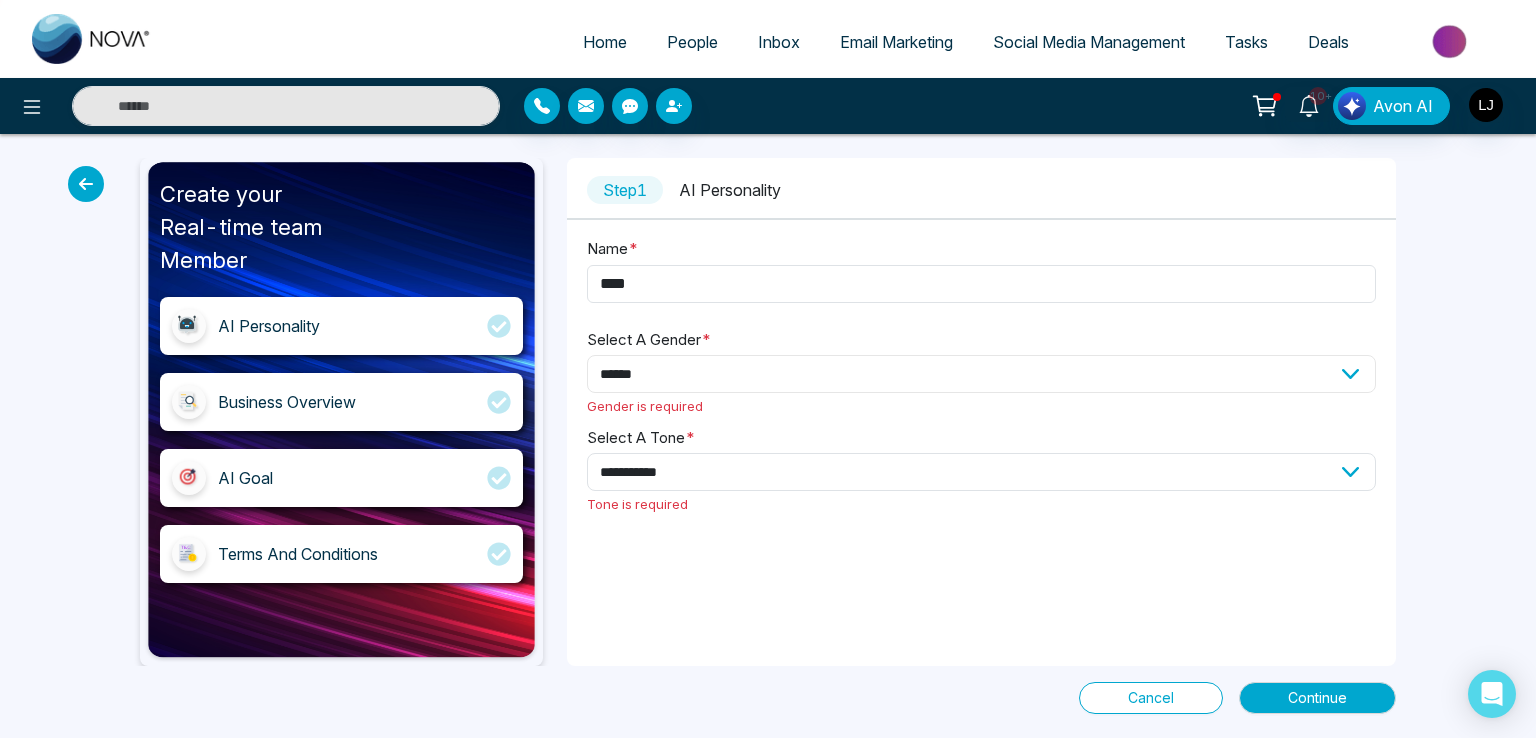 click on "**********" at bounding box center (981, 374) 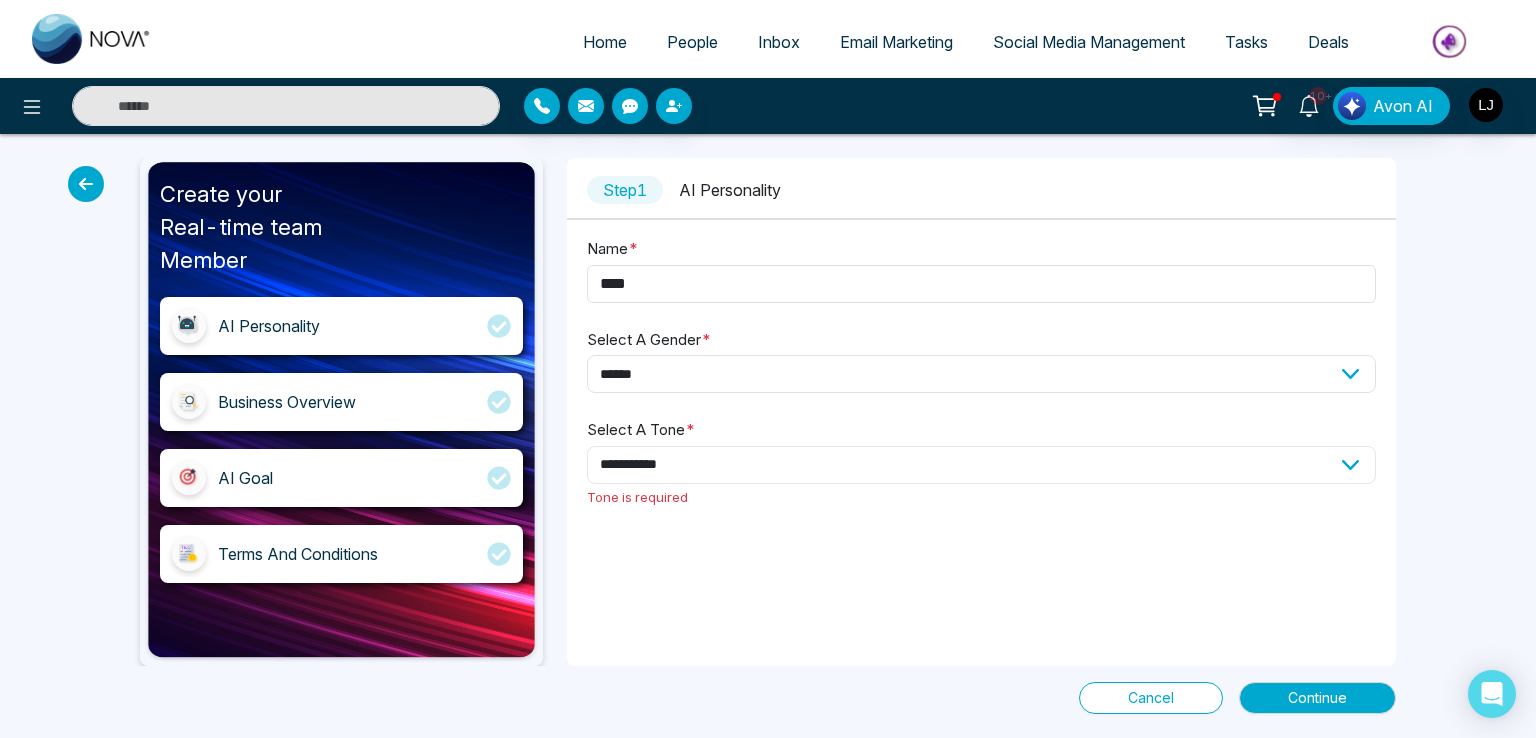 click on "**********" at bounding box center (981, 465) 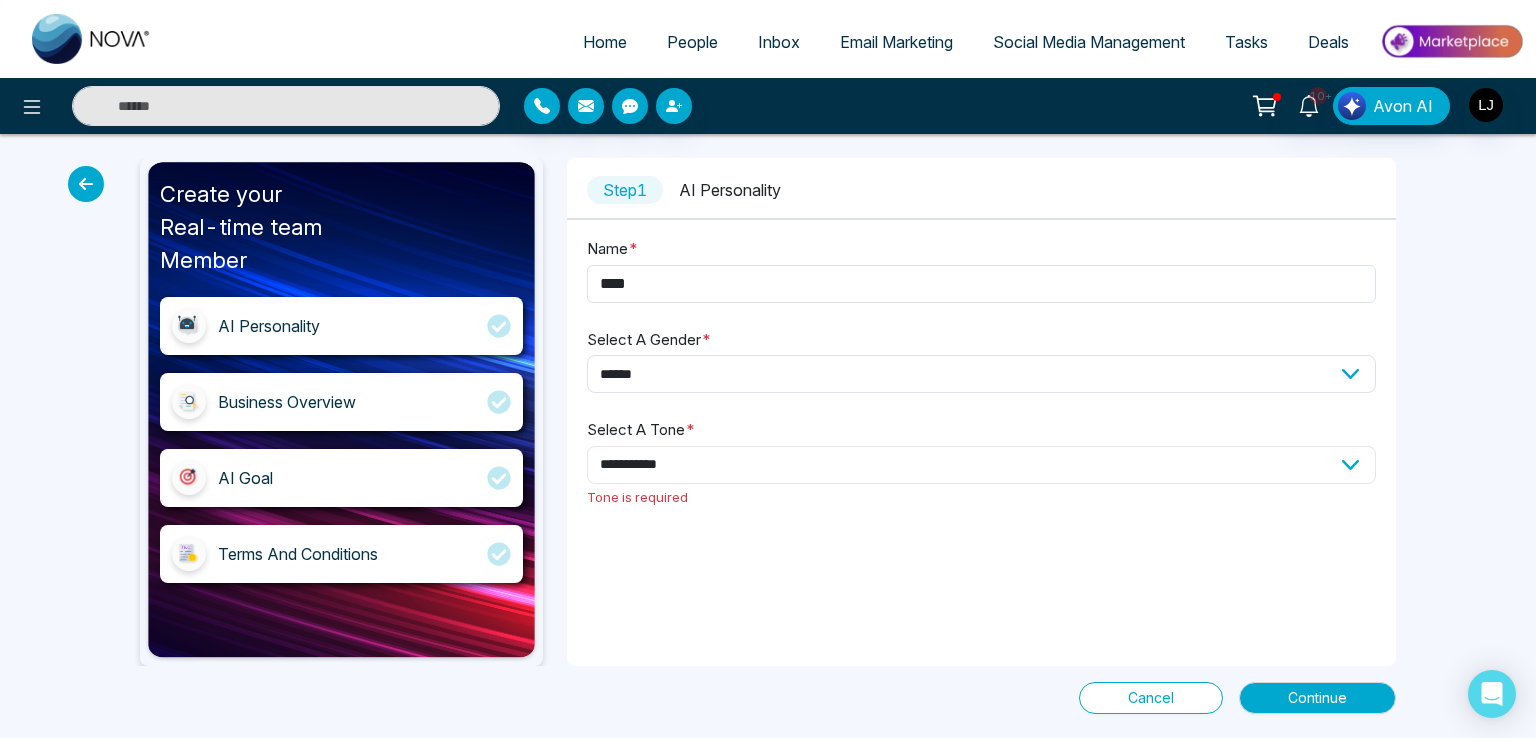 click on "**********" at bounding box center [981, 465] 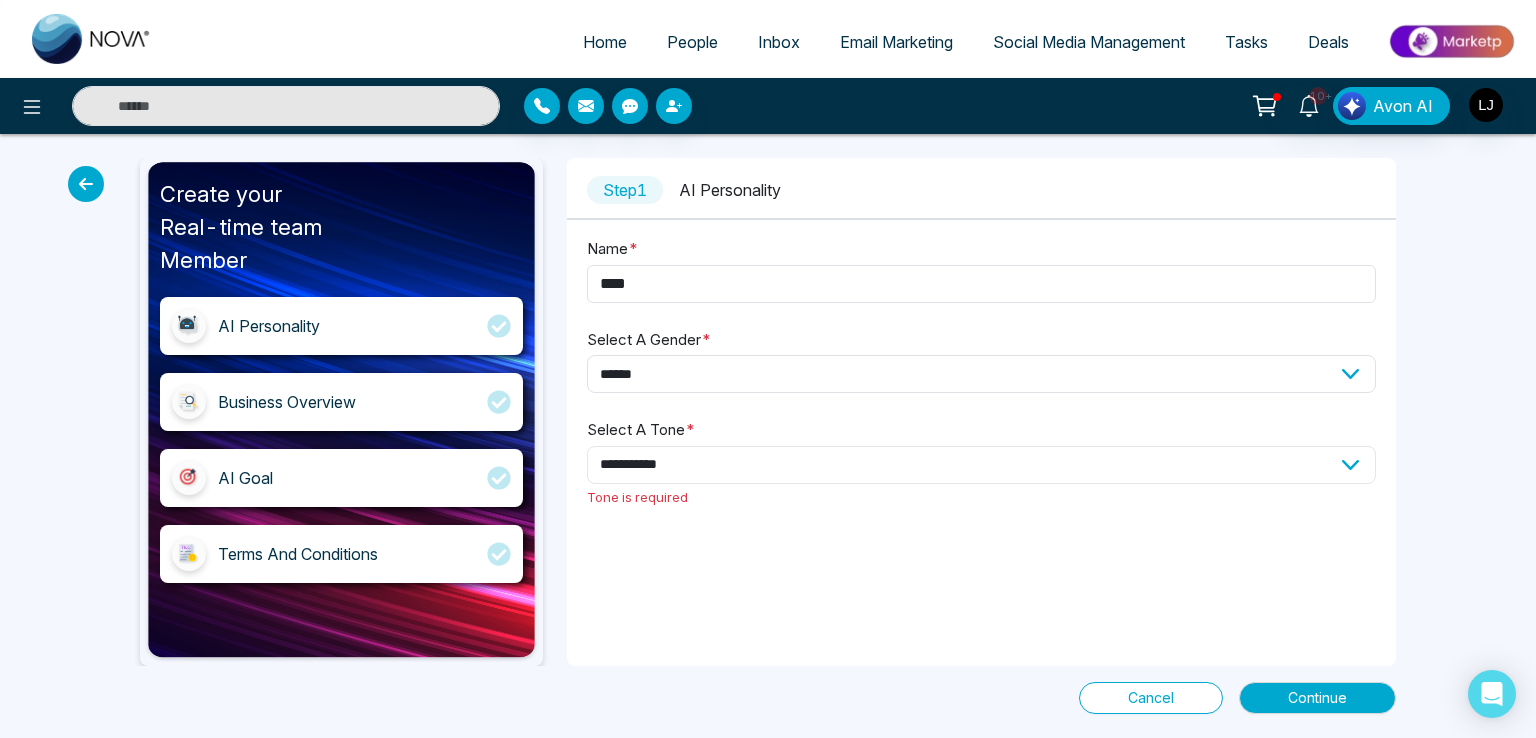 click on "**********" at bounding box center (981, 465) 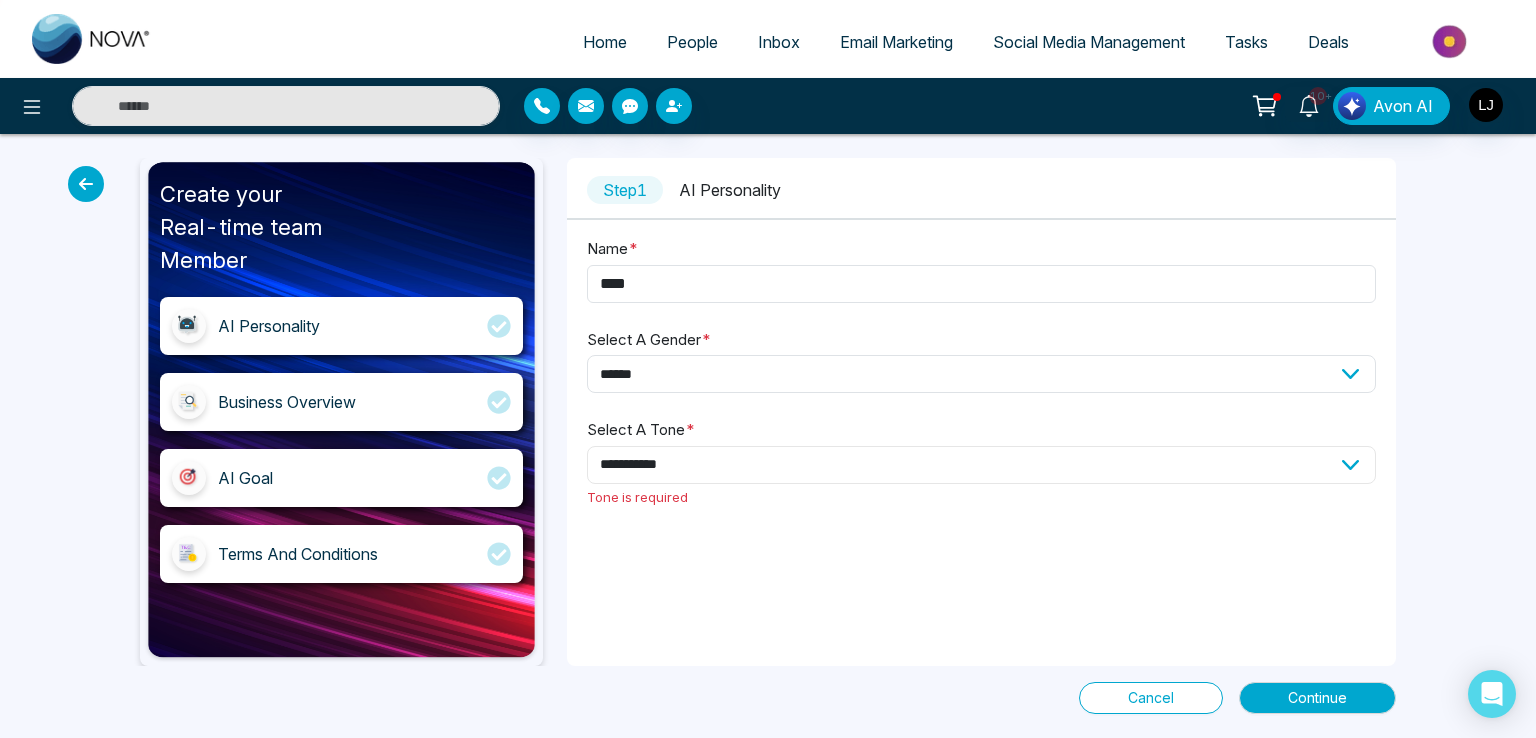 click on "**********" at bounding box center (981, 465) 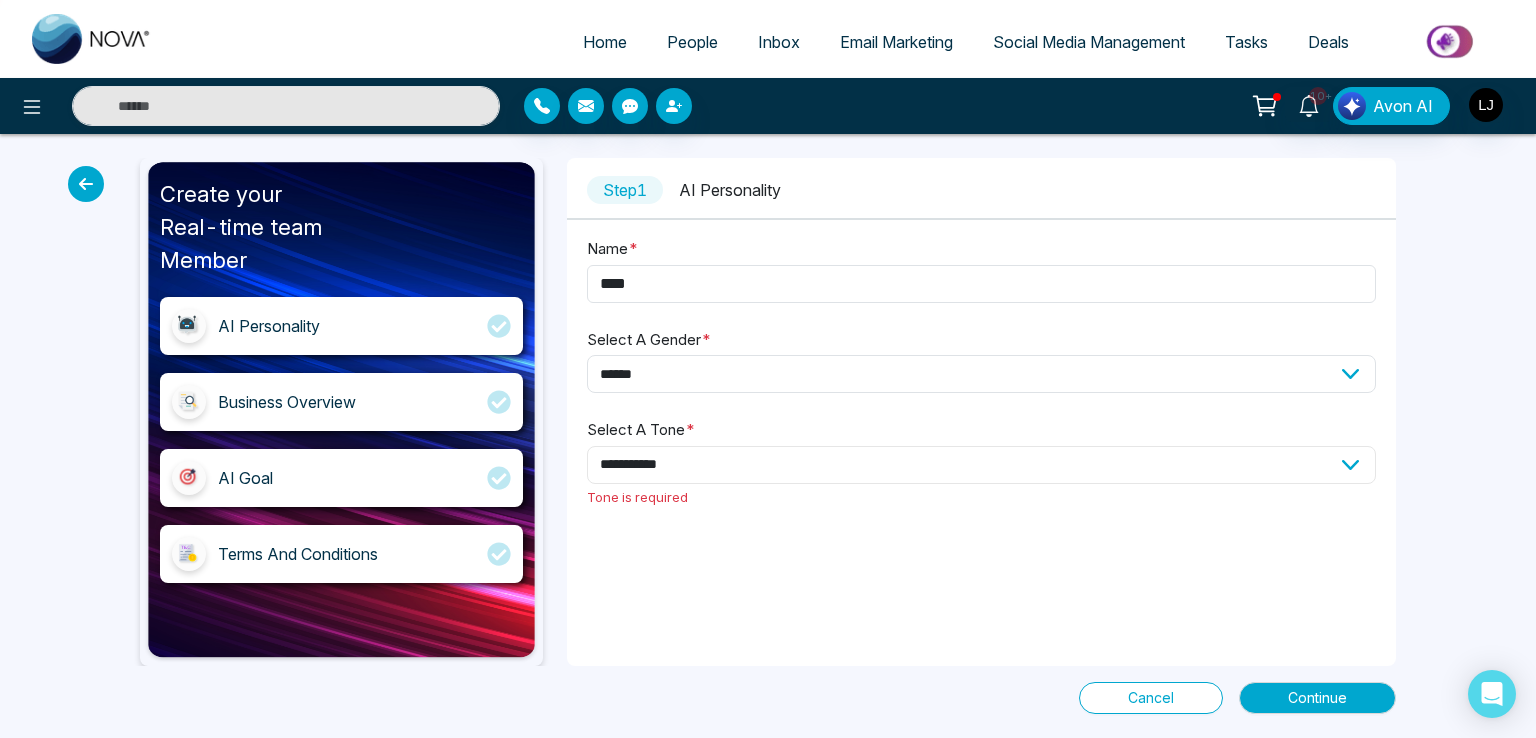 click on "**********" at bounding box center (981, 465) 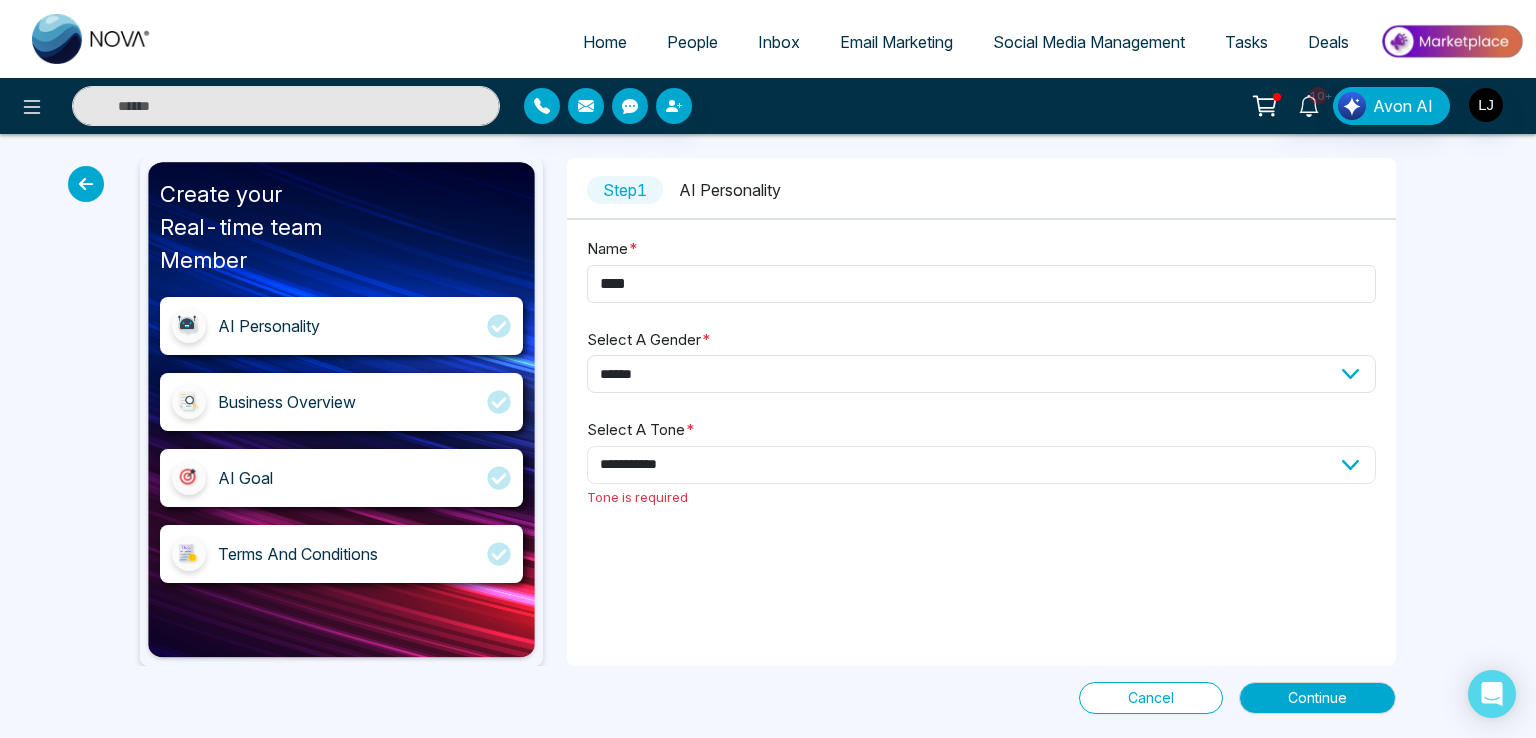 click on "**********" at bounding box center (981, 465) 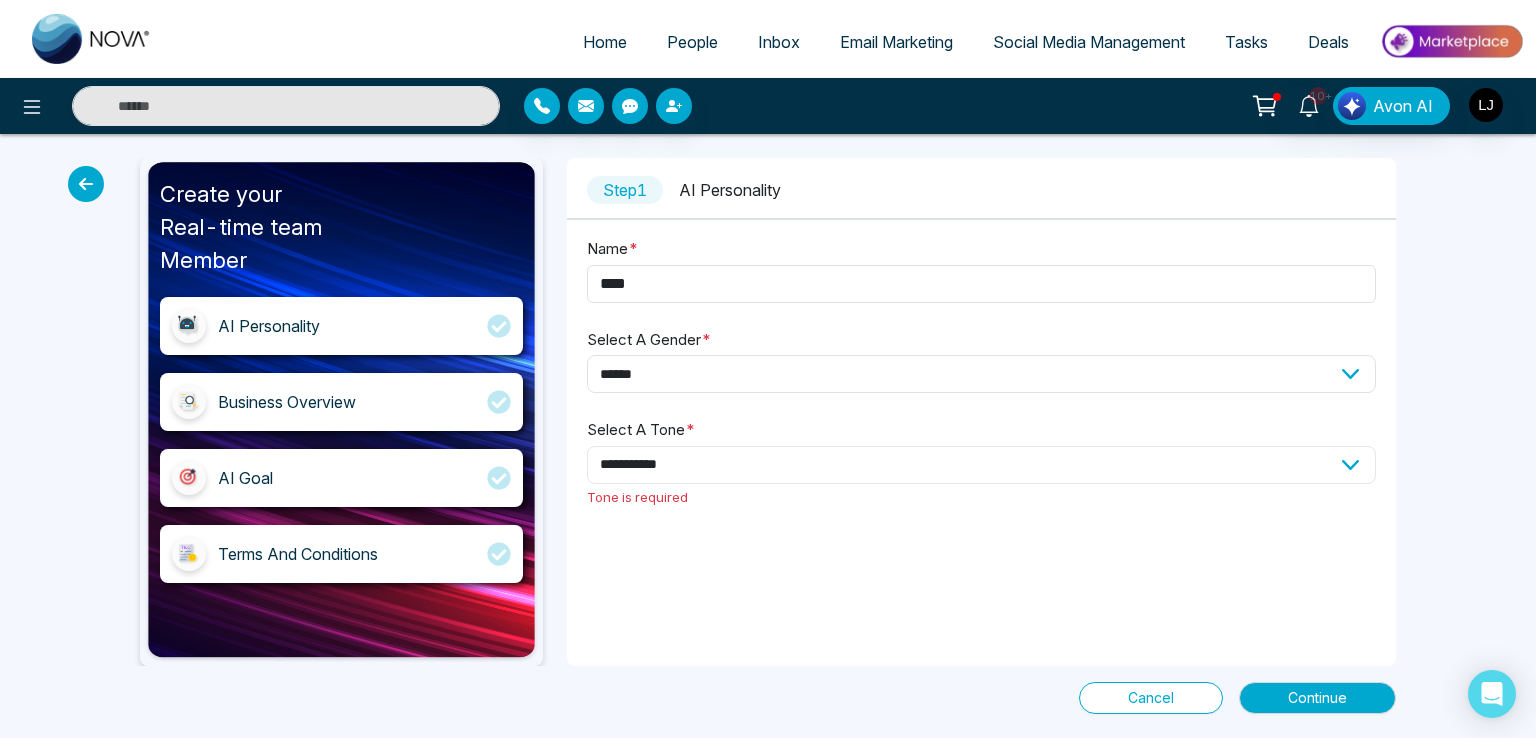 click on "**********" at bounding box center [981, 465] 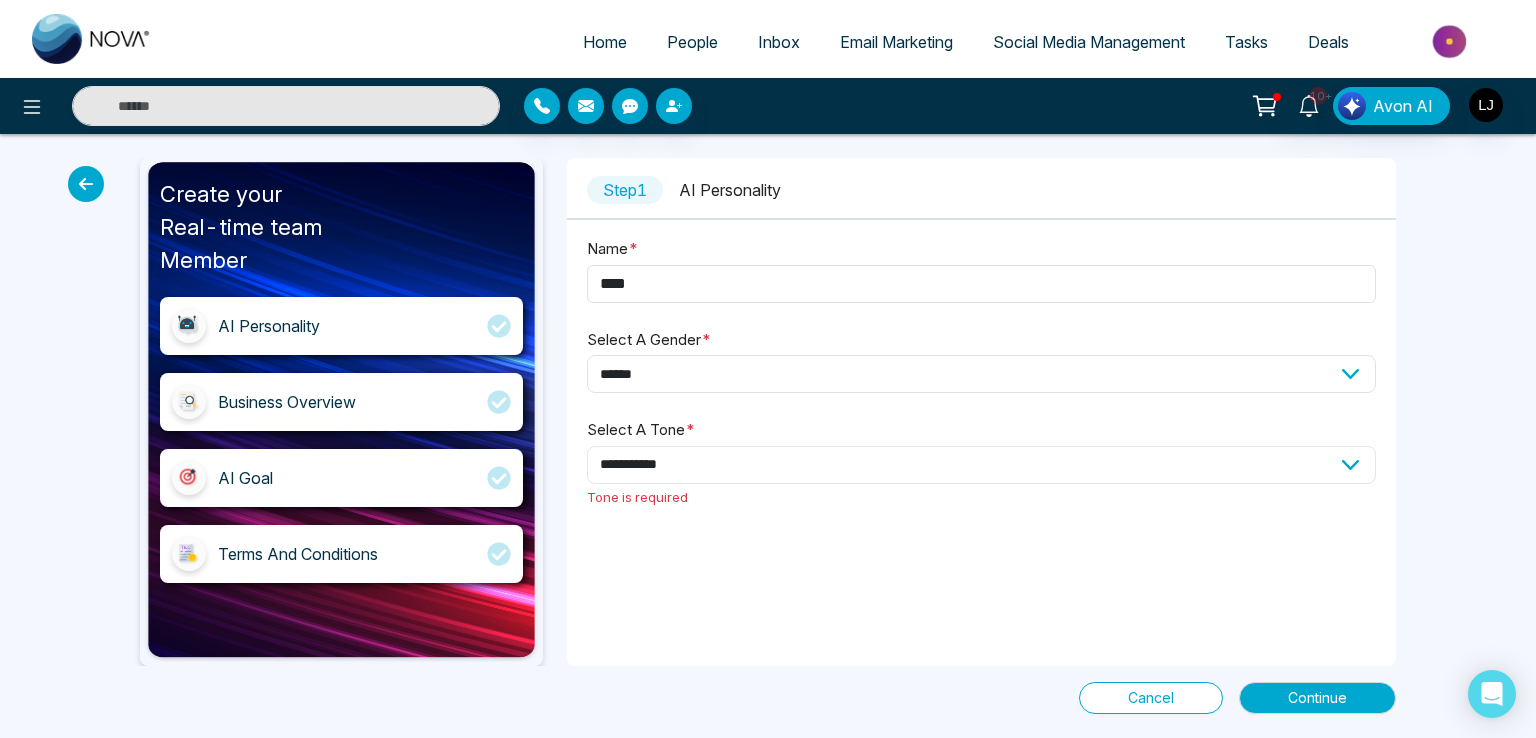 click on "**********" at bounding box center (981, 465) 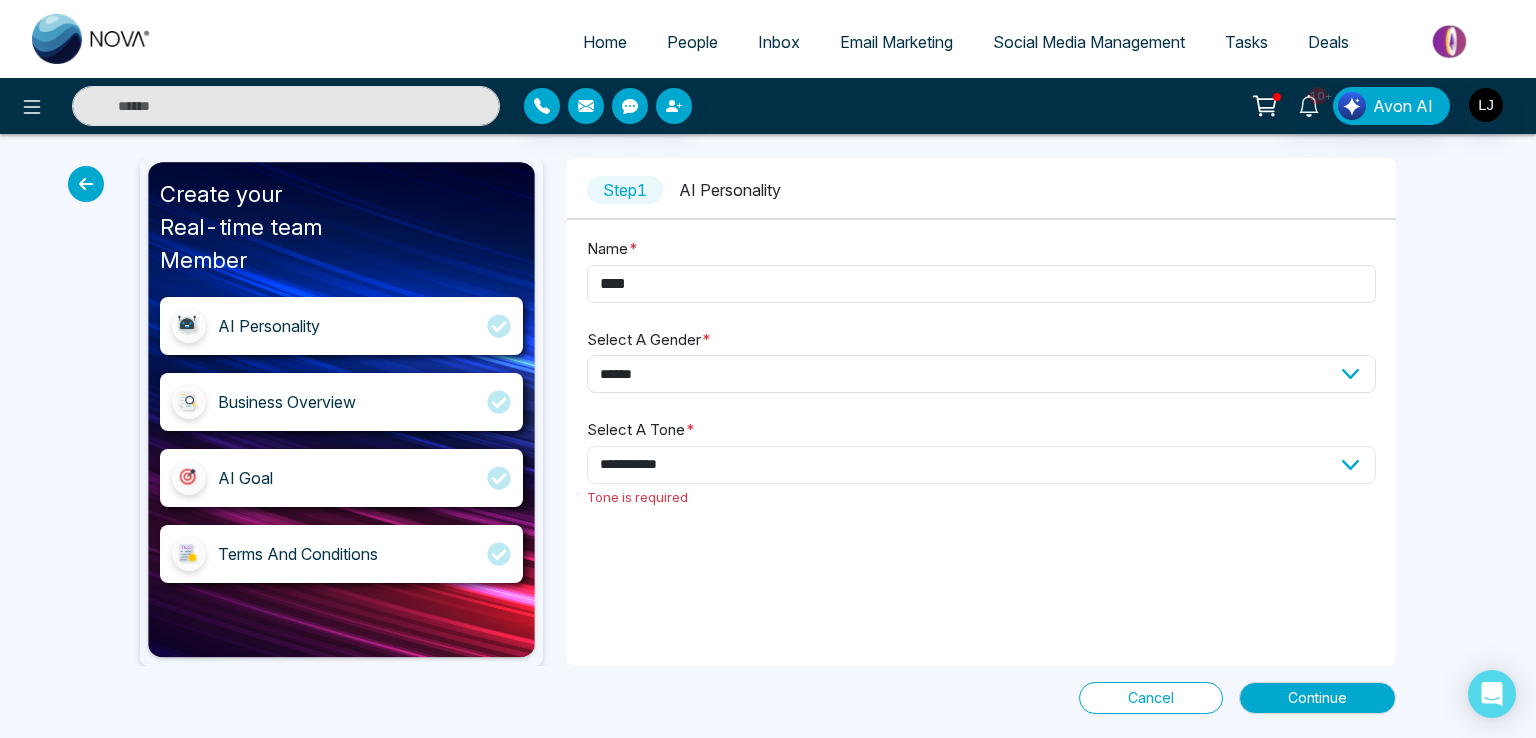 click on "**********" at bounding box center (981, 465) 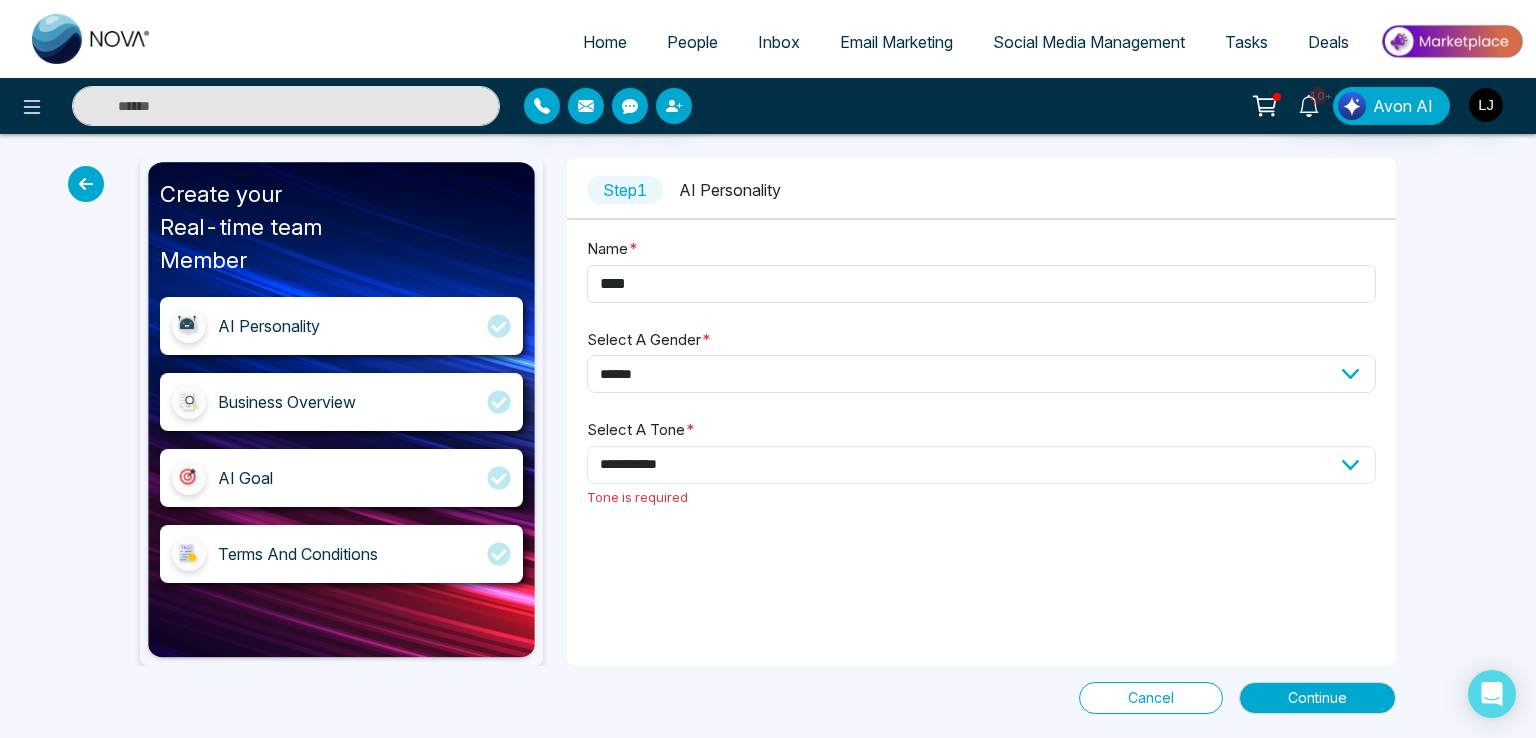 click on "**********" at bounding box center [981, 465] 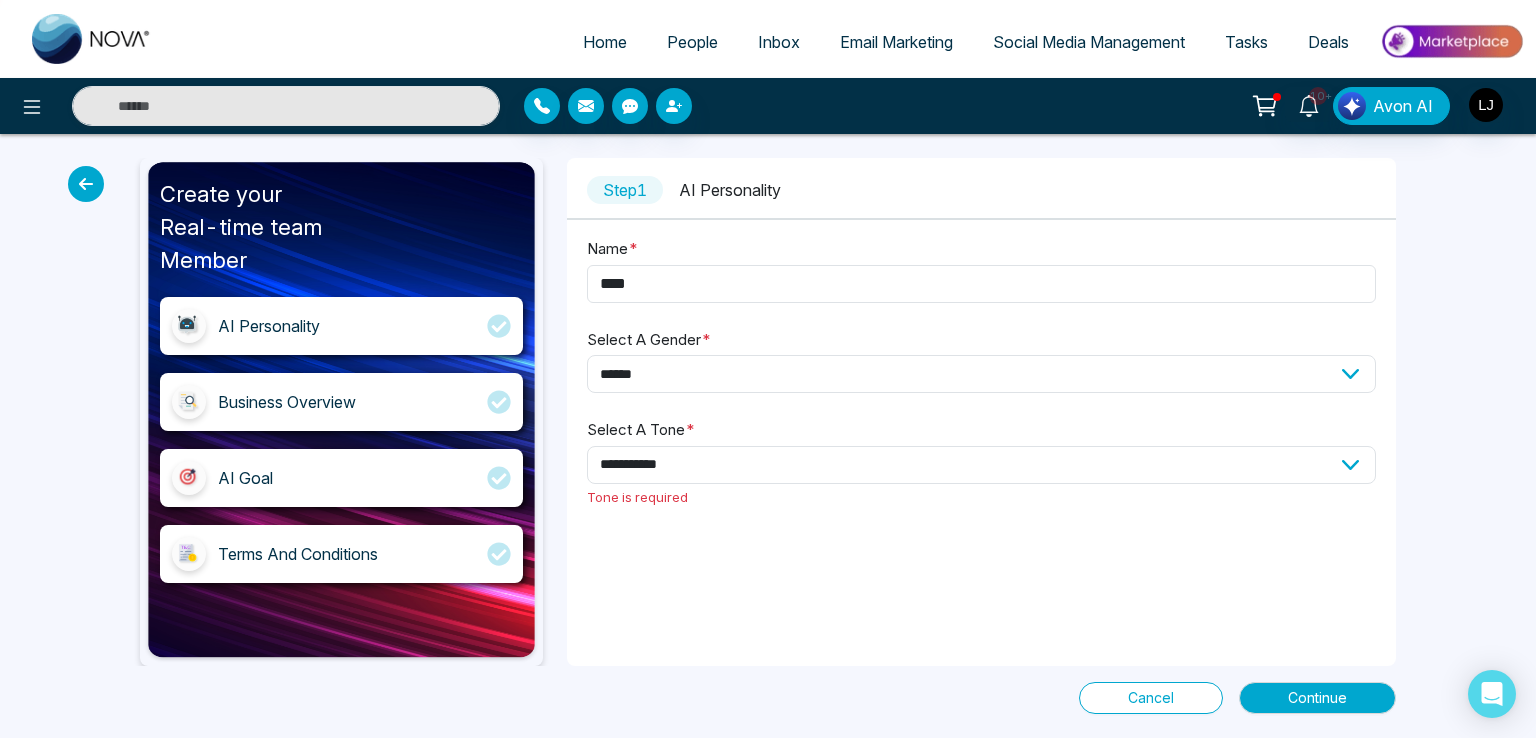 click on "**********" at bounding box center (981, 412) 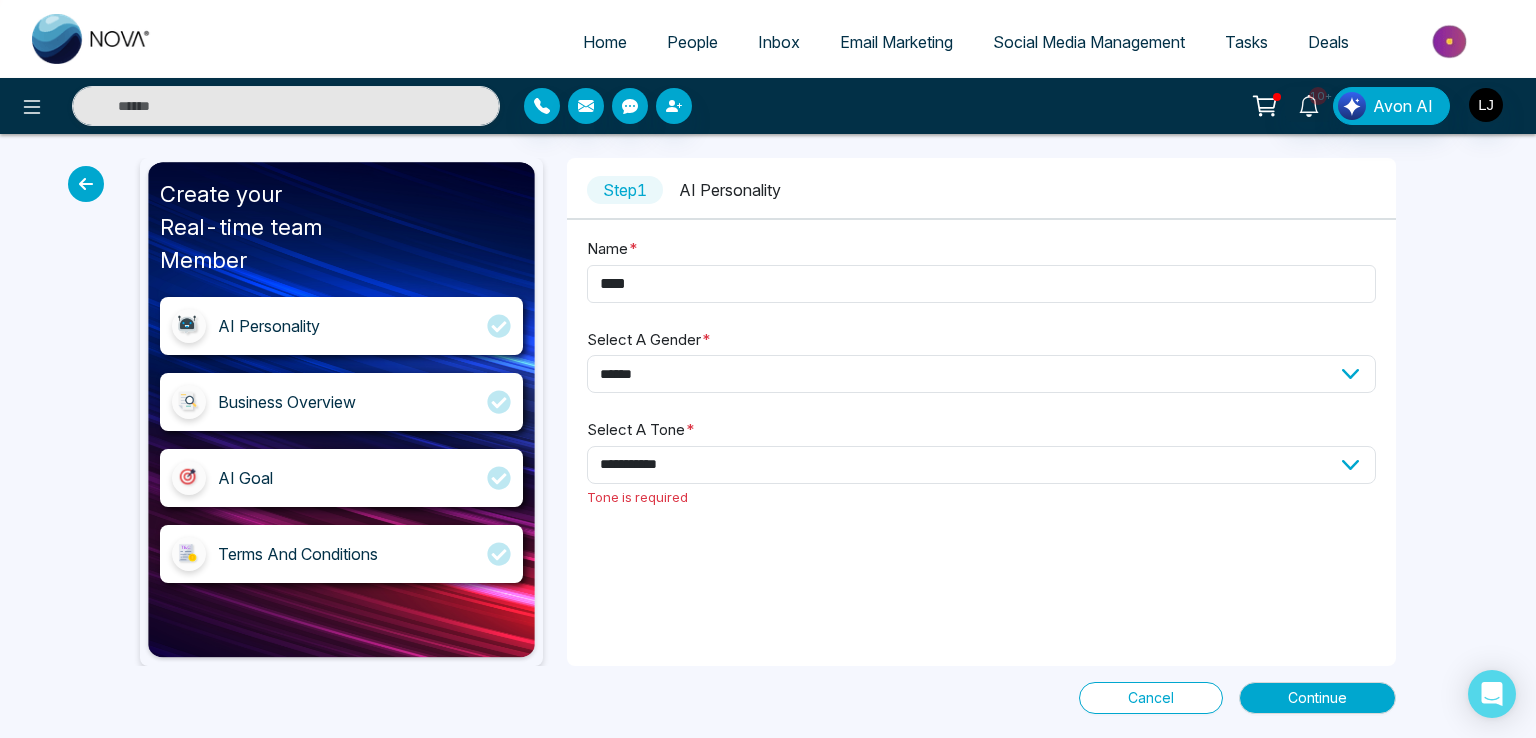 click on "**********" at bounding box center [768, 436] 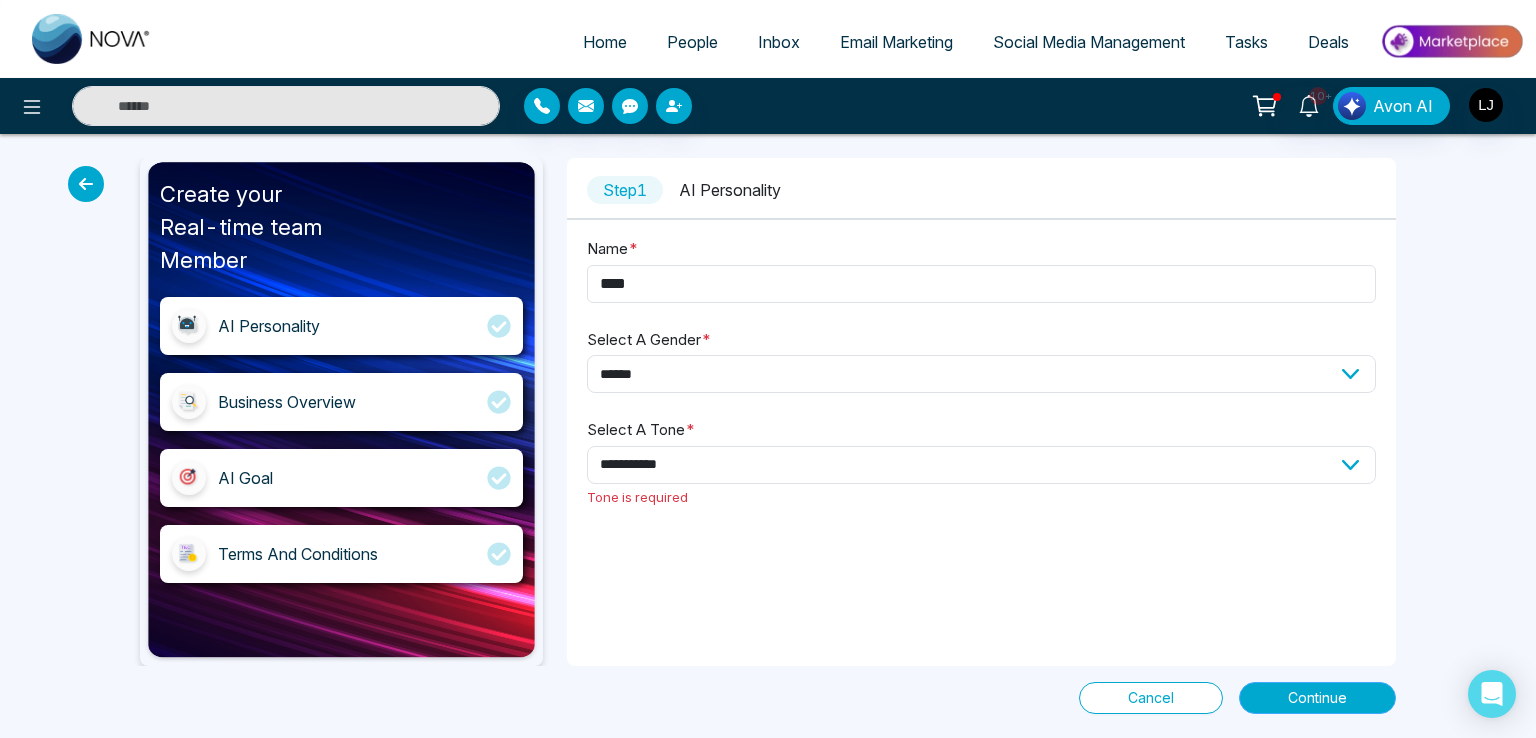 click on "Continue" at bounding box center [1317, 698] 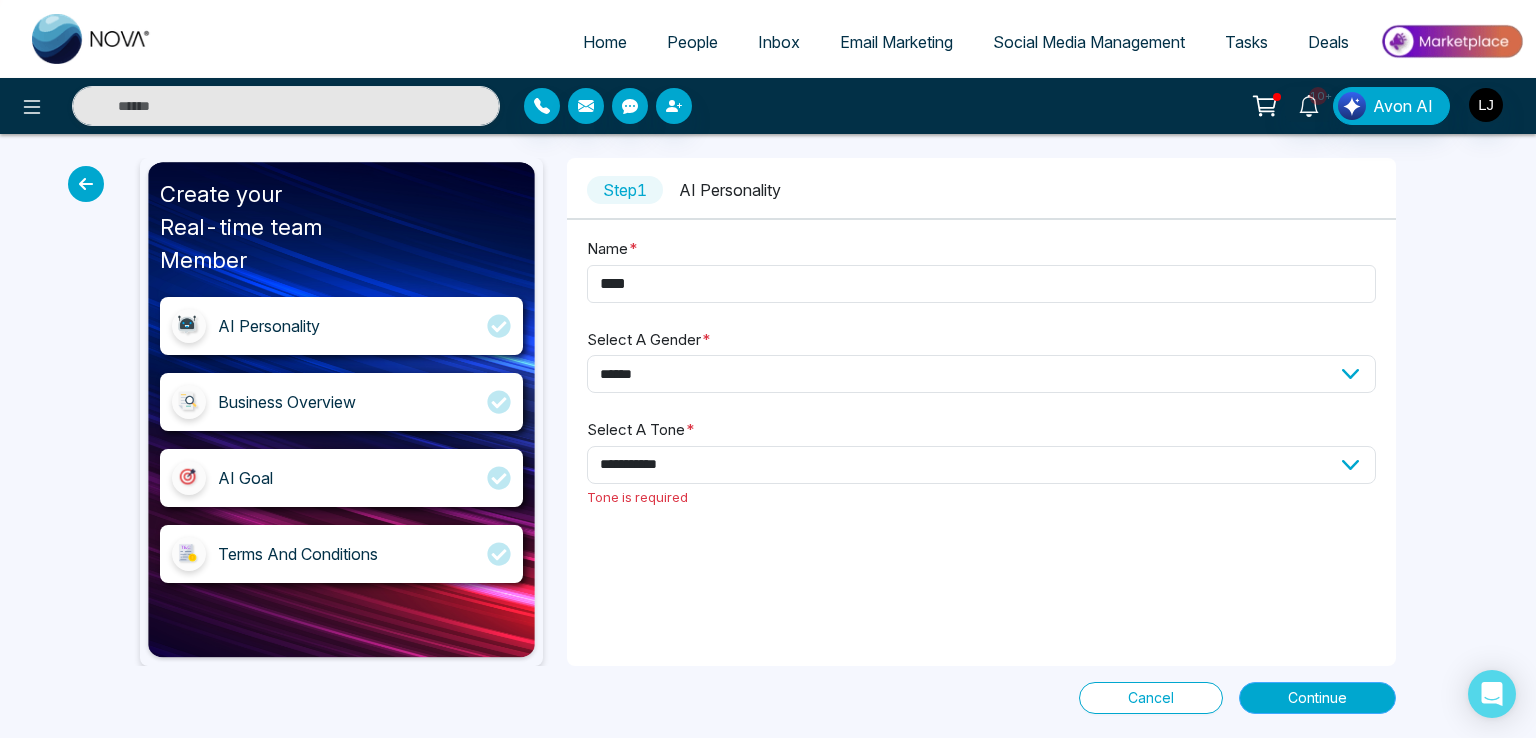 click on "Continue" at bounding box center [1317, 698] 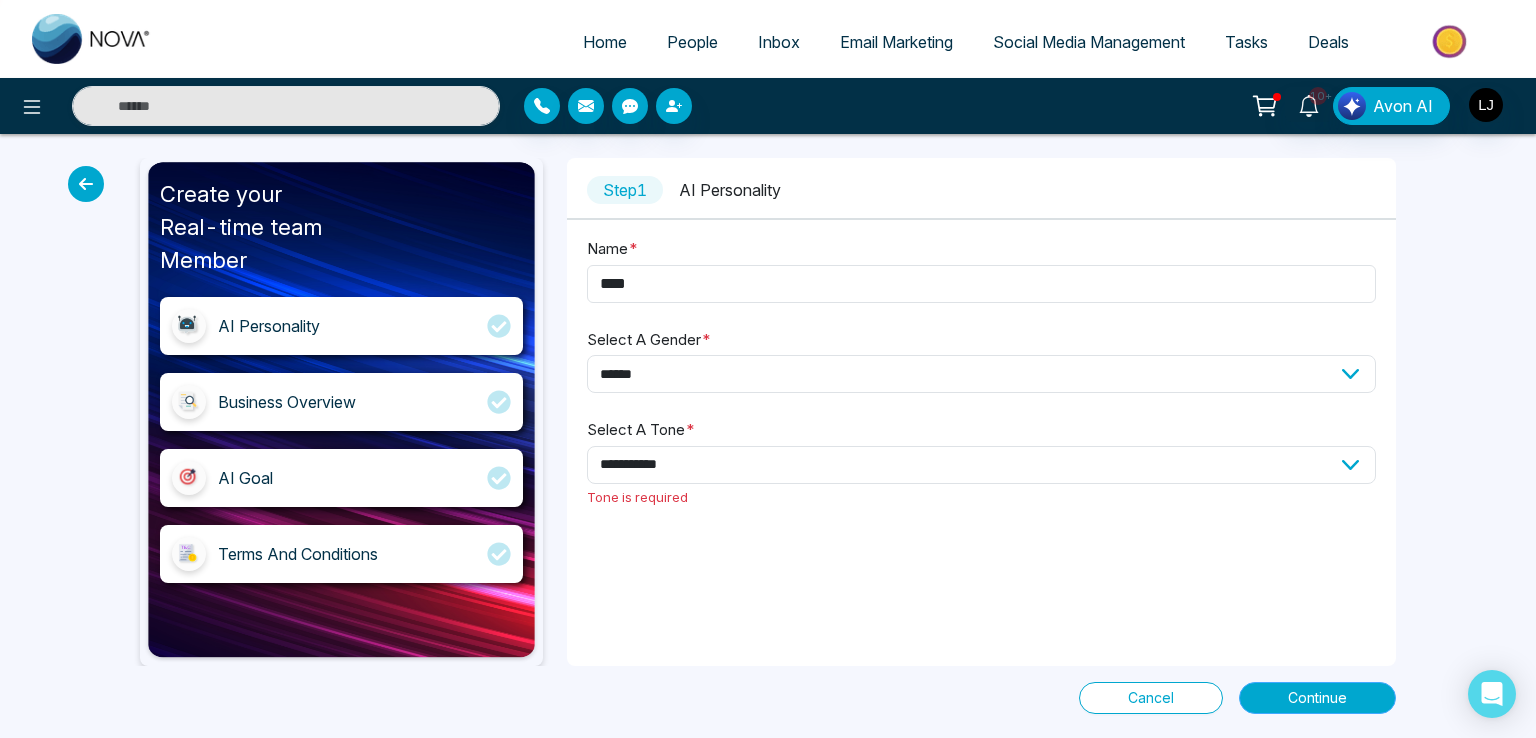 click on "Continue" at bounding box center (1317, 698) 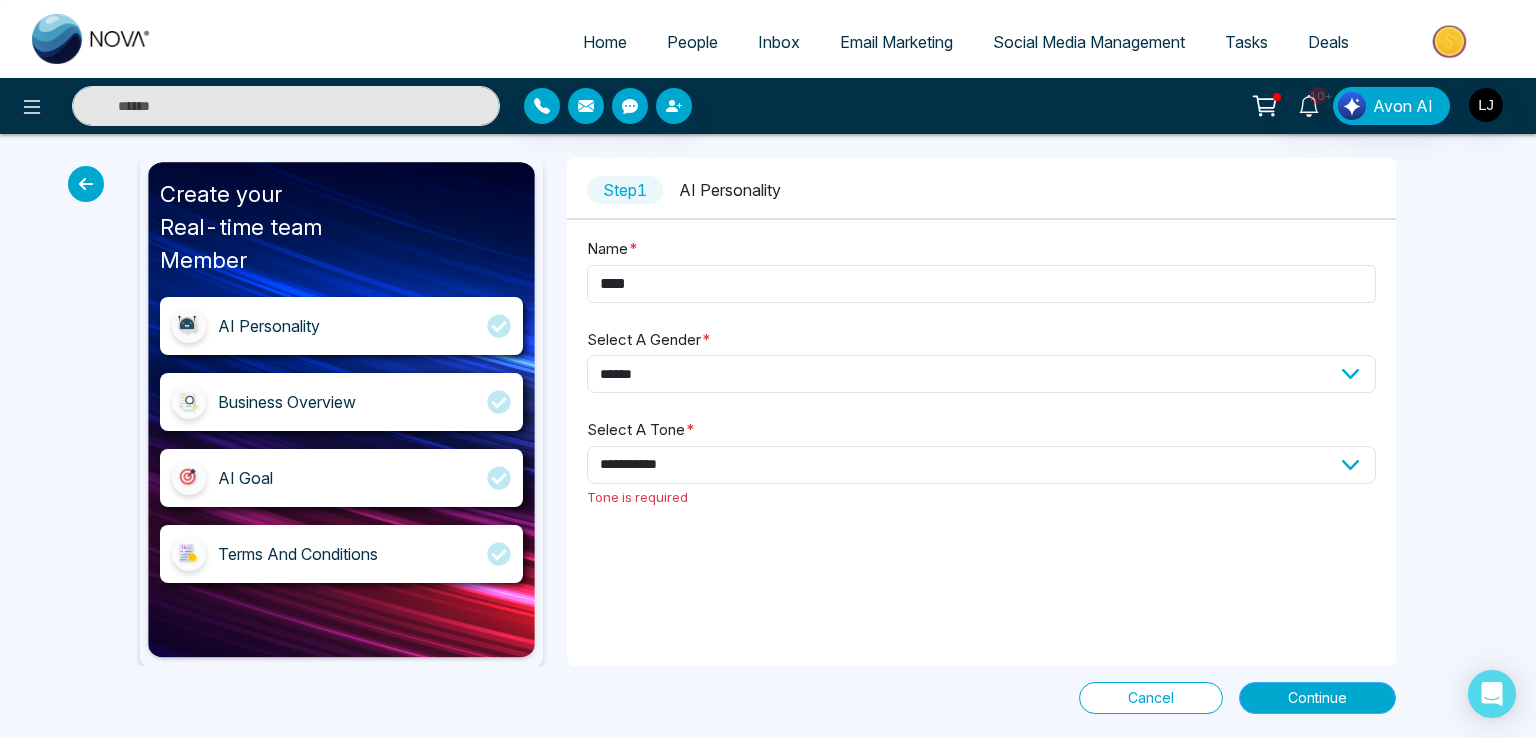 click on "Continue" at bounding box center (1317, 698) 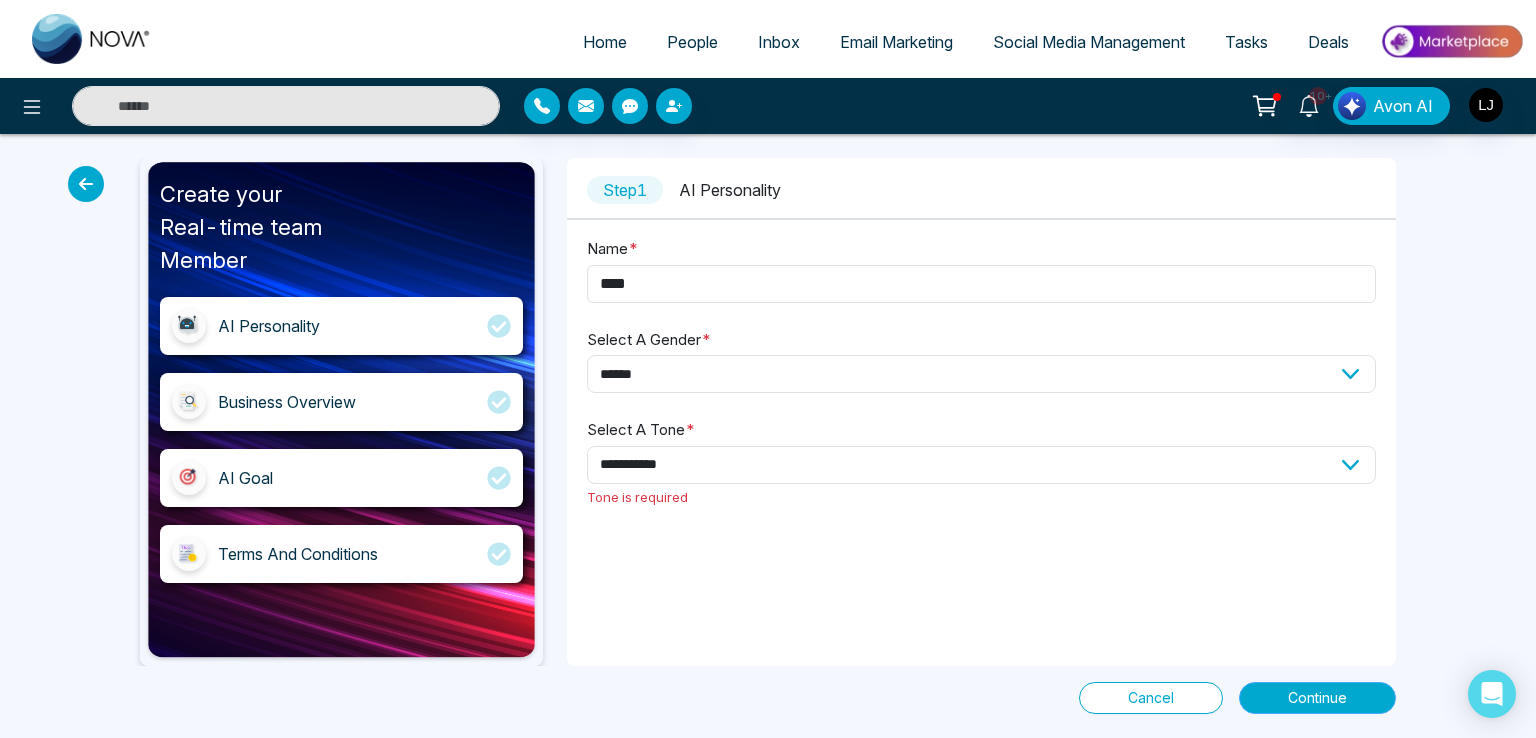 click on "Continue" at bounding box center (1317, 698) 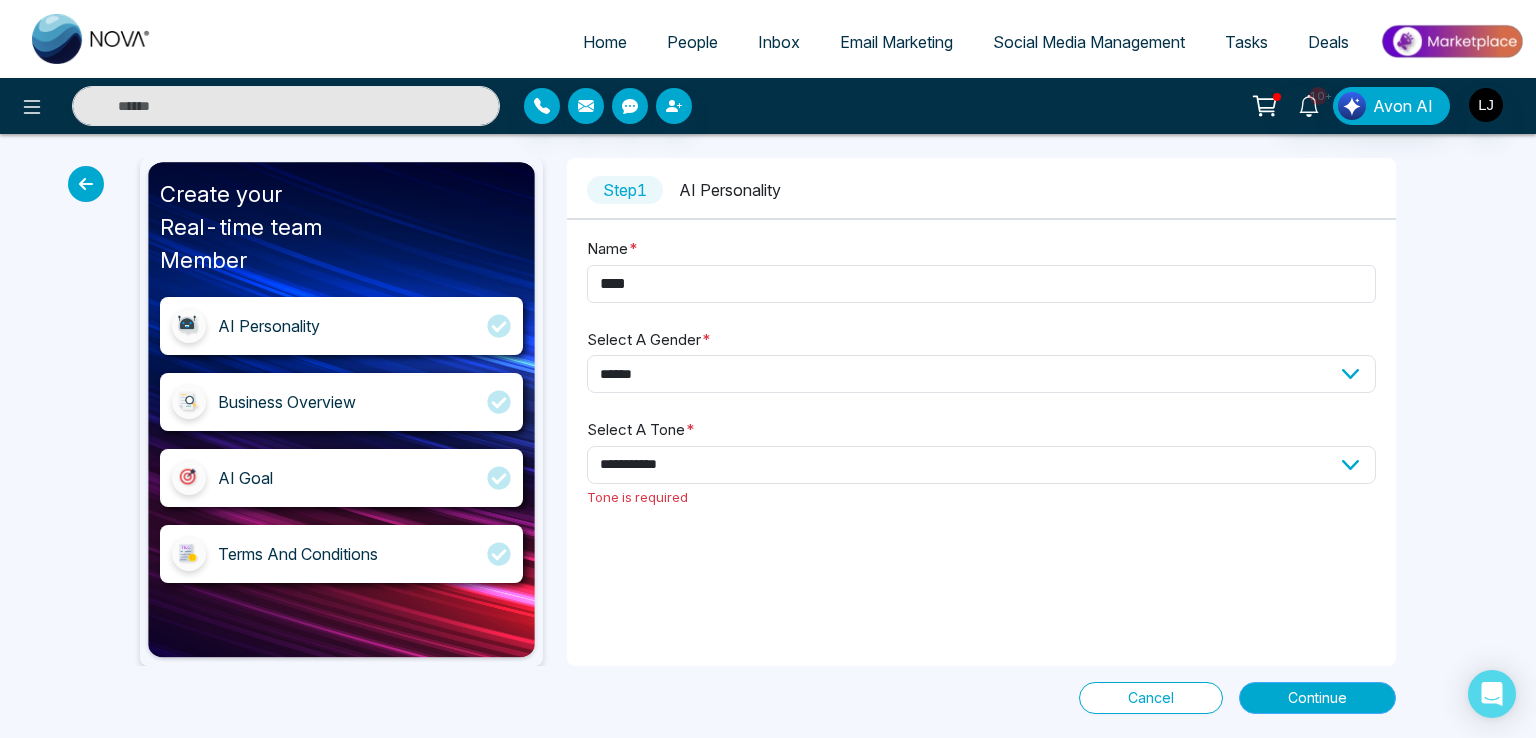click on "Continue" at bounding box center [1317, 698] 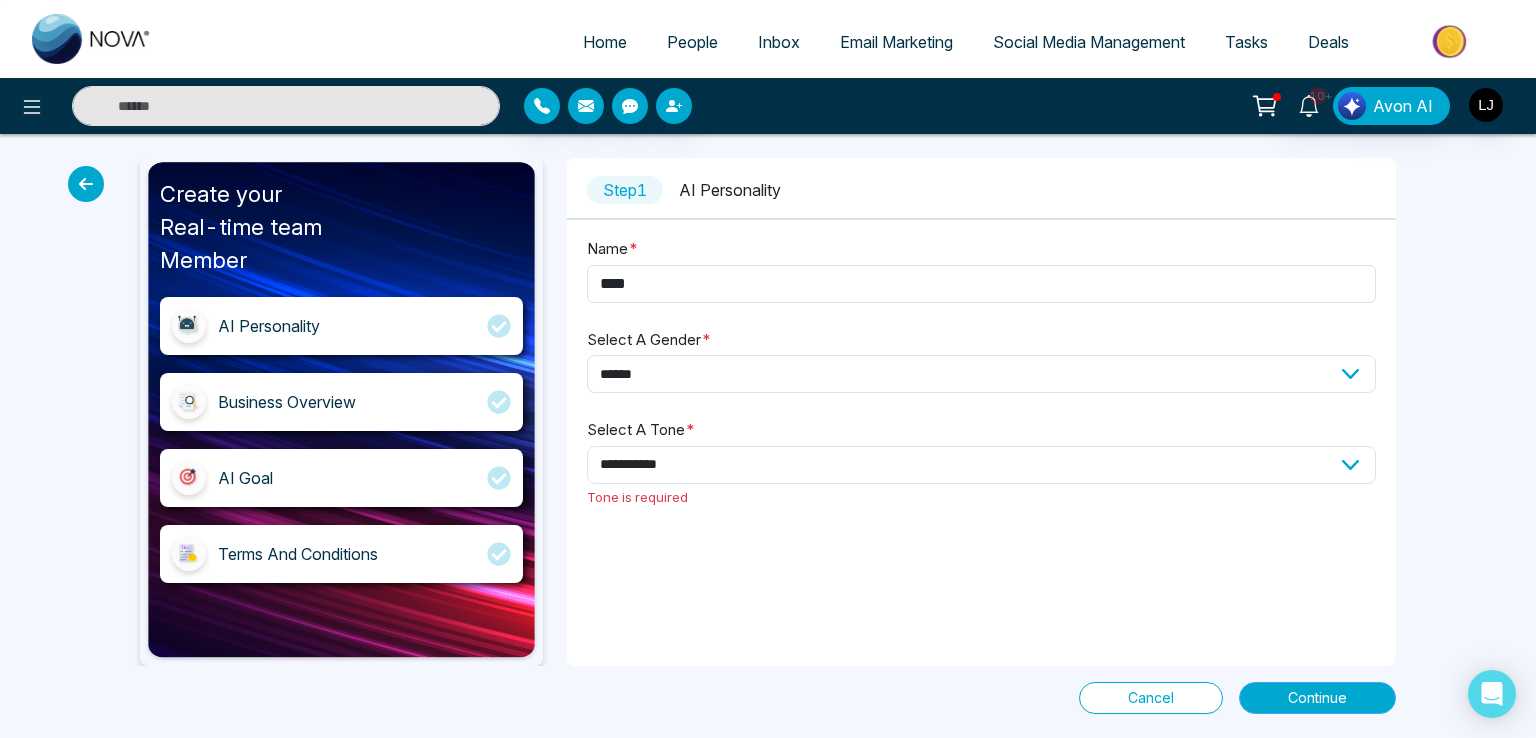click on "Continue" at bounding box center (1317, 698) 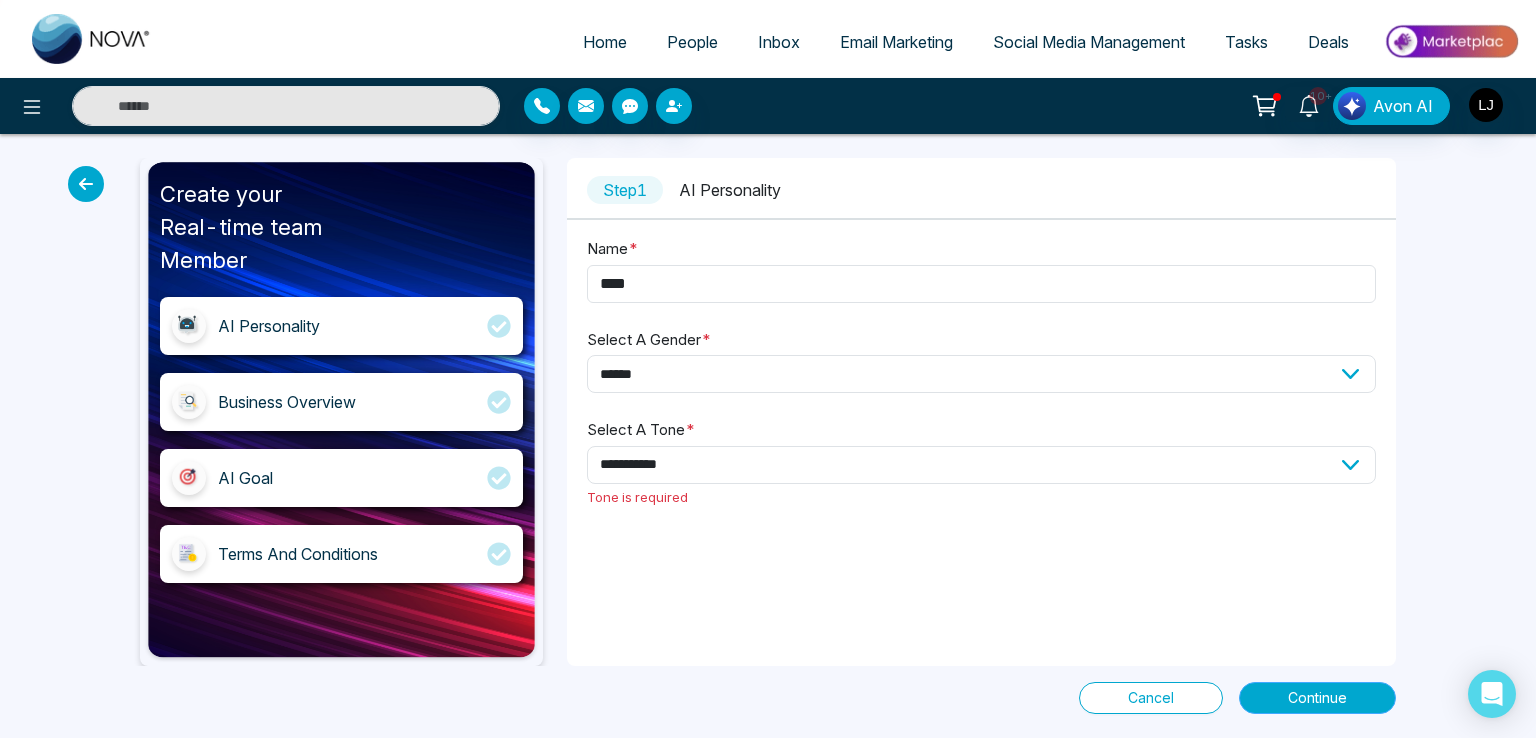 click on "Continue" at bounding box center [1317, 698] 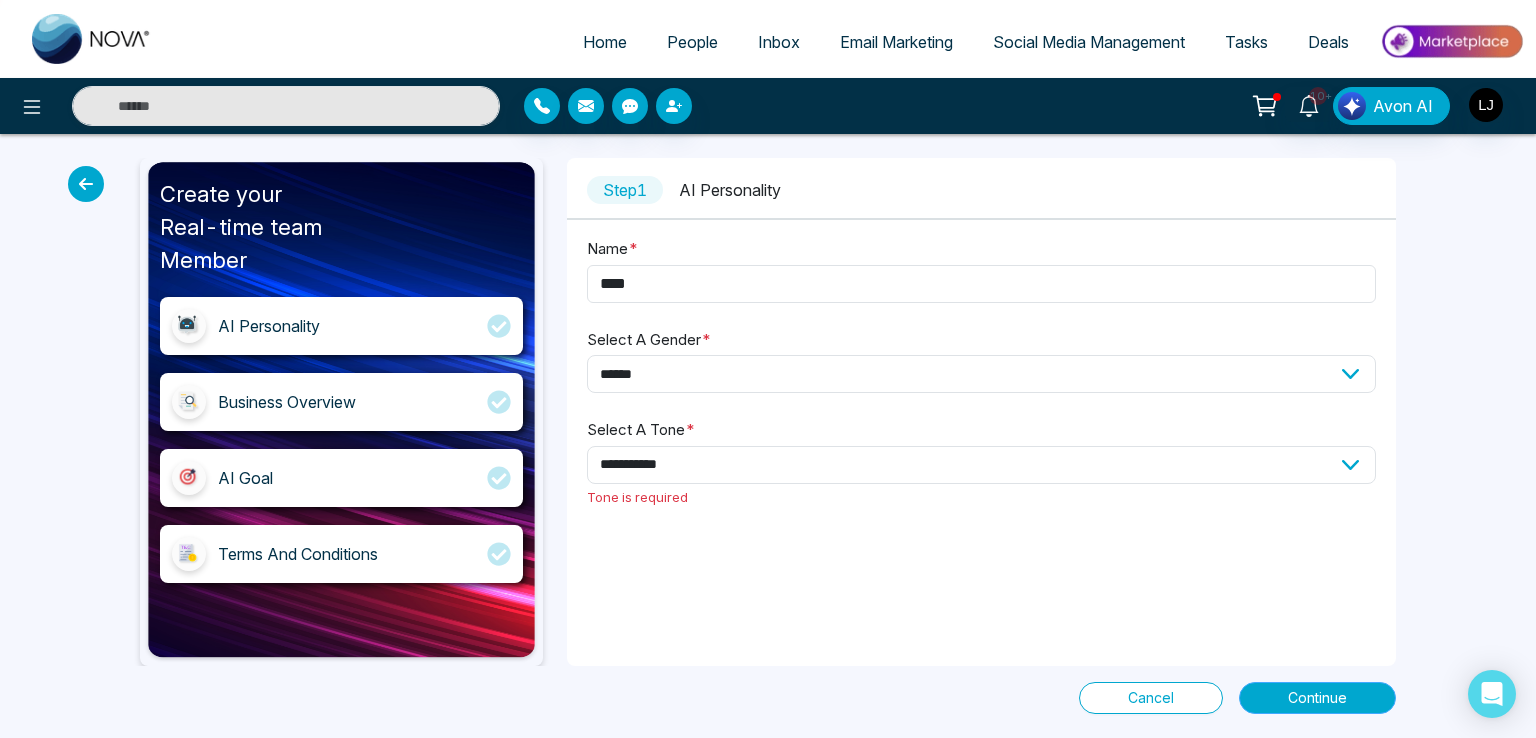 drag, startPoint x: 1326, startPoint y: 693, endPoint x: 1279, endPoint y: 671, distance: 51.894123 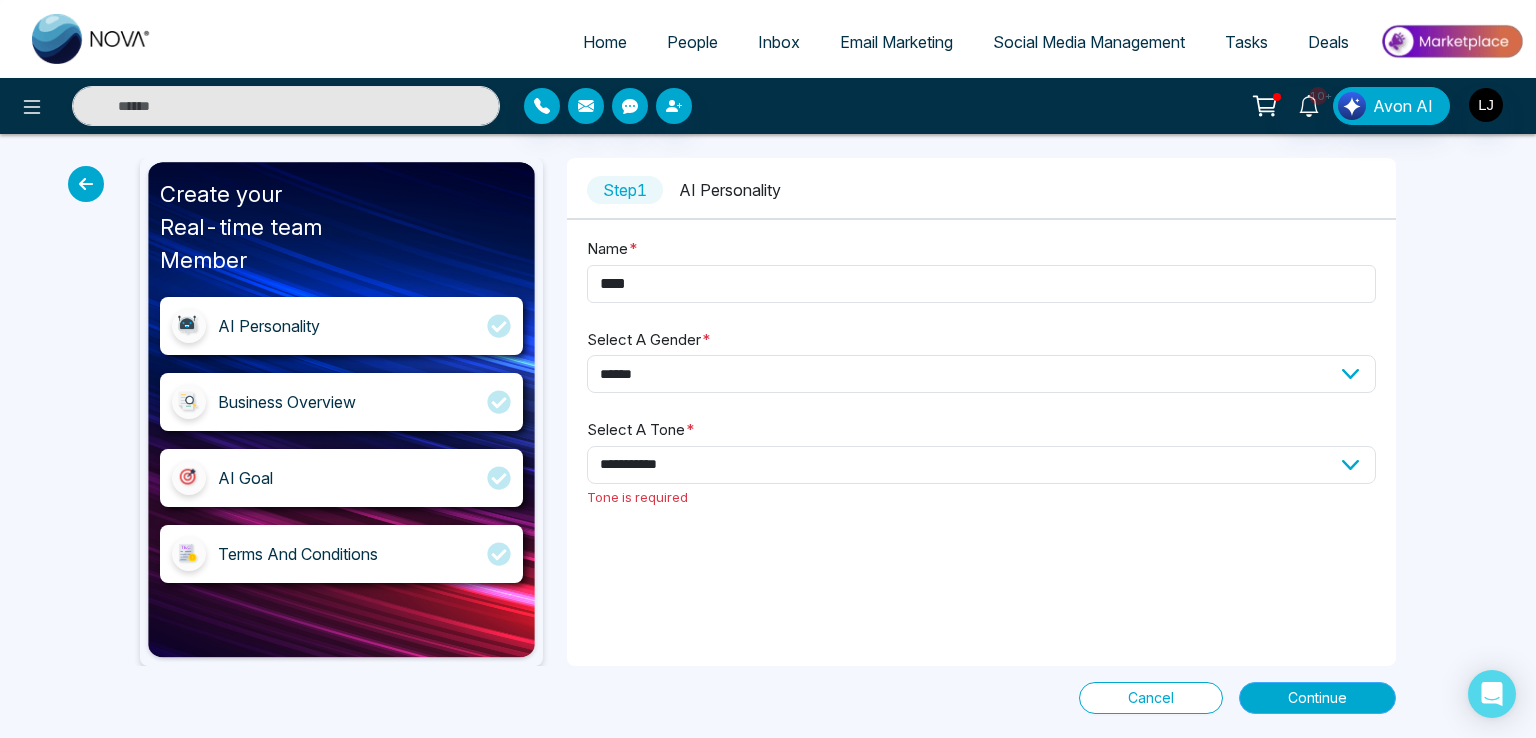 click on "Continue" at bounding box center (1317, 698) 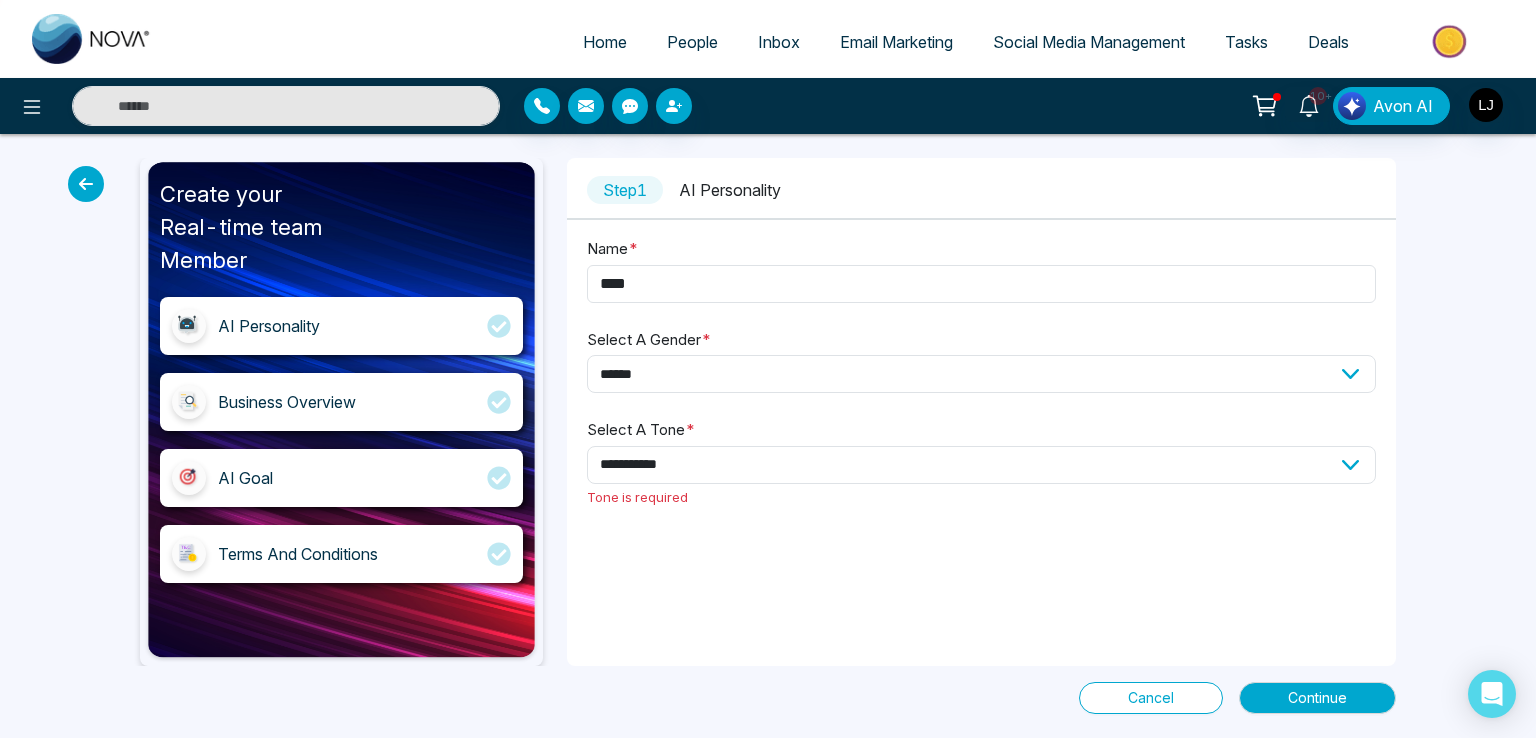 drag, startPoint x: 565, startPoint y: 492, endPoint x: 720, endPoint y: 519, distance: 157.33405 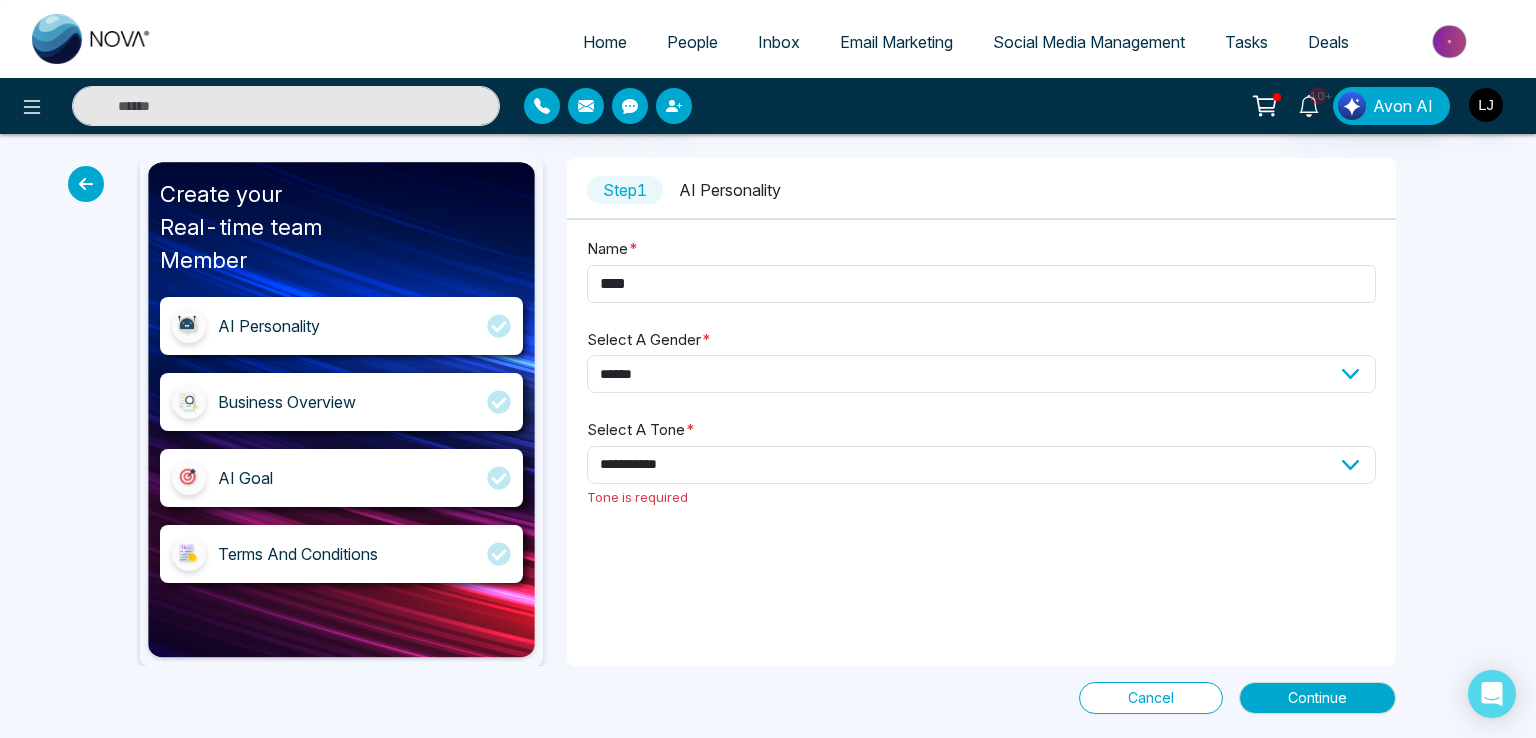 click on "**********" at bounding box center (981, 412) 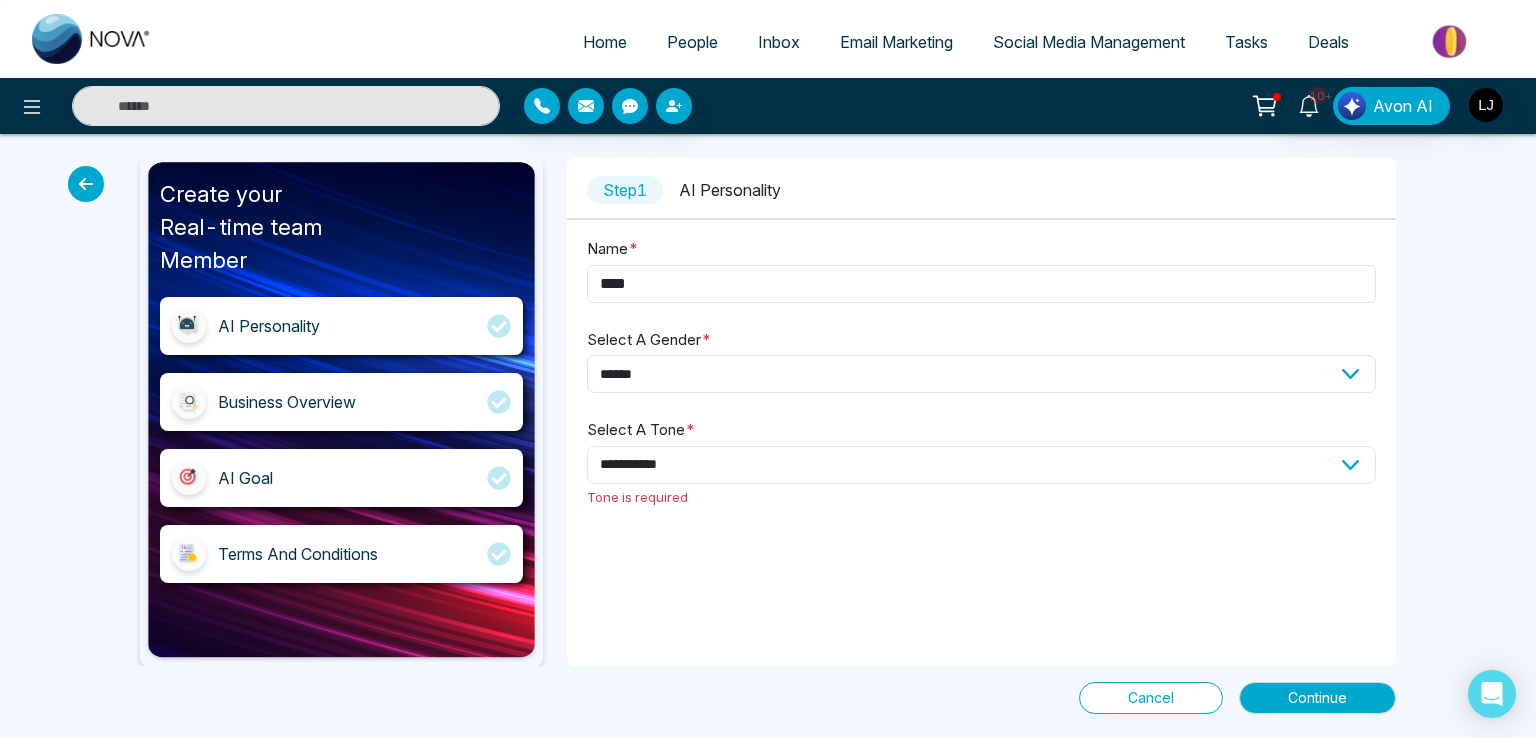 click on "**********" at bounding box center (981, 465) 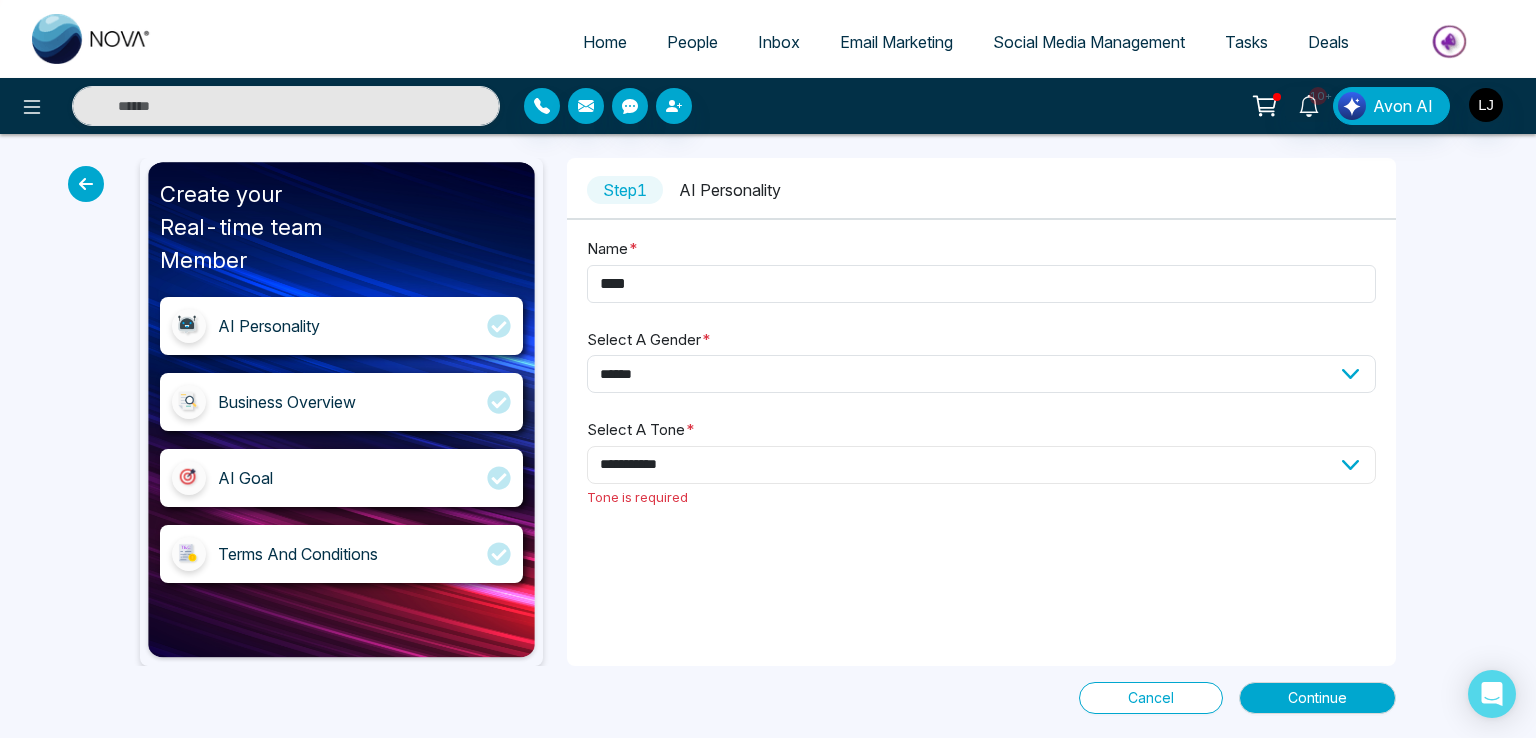 click on "**********" at bounding box center (981, 465) 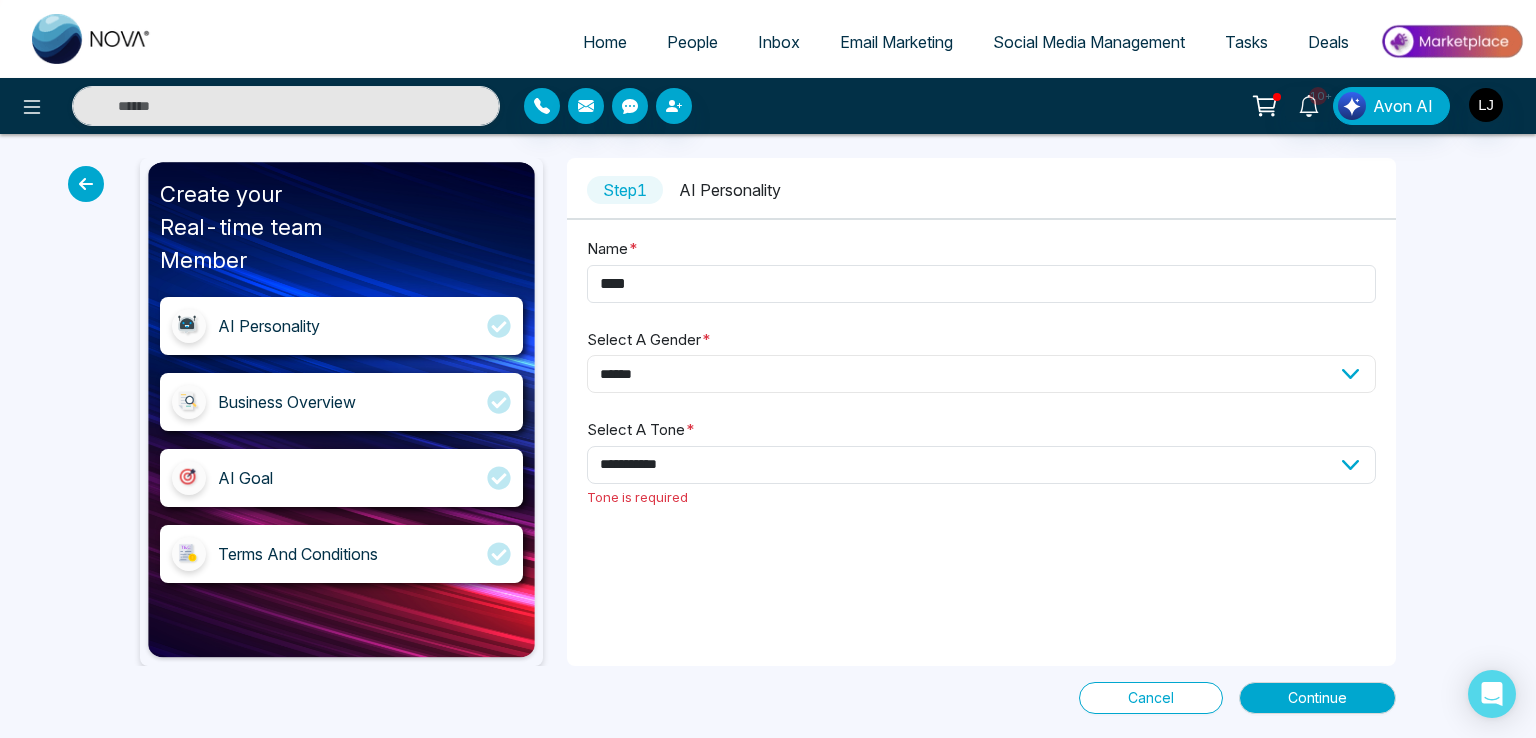 click on "**********" at bounding box center [981, 374] 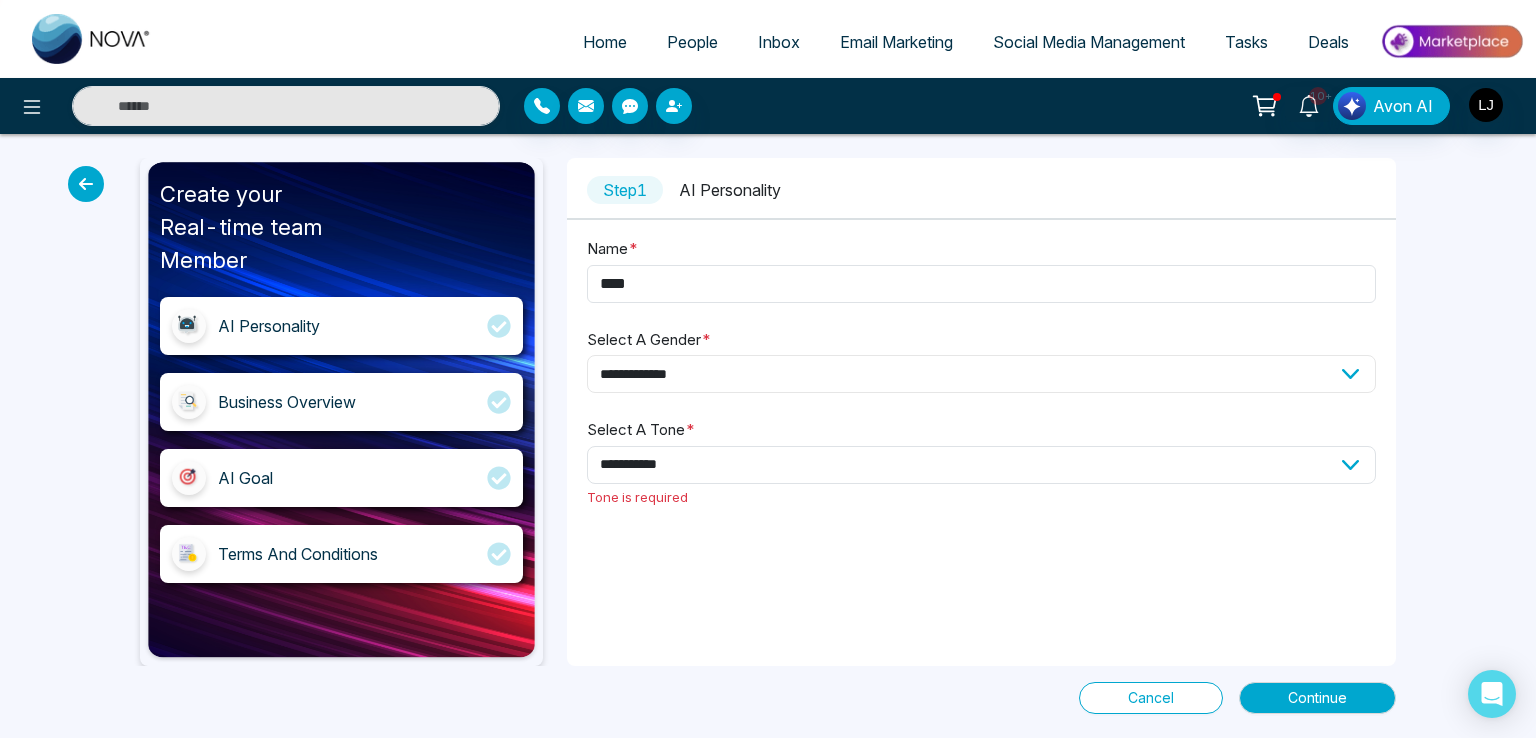 click on "**********" at bounding box center [981, 374] 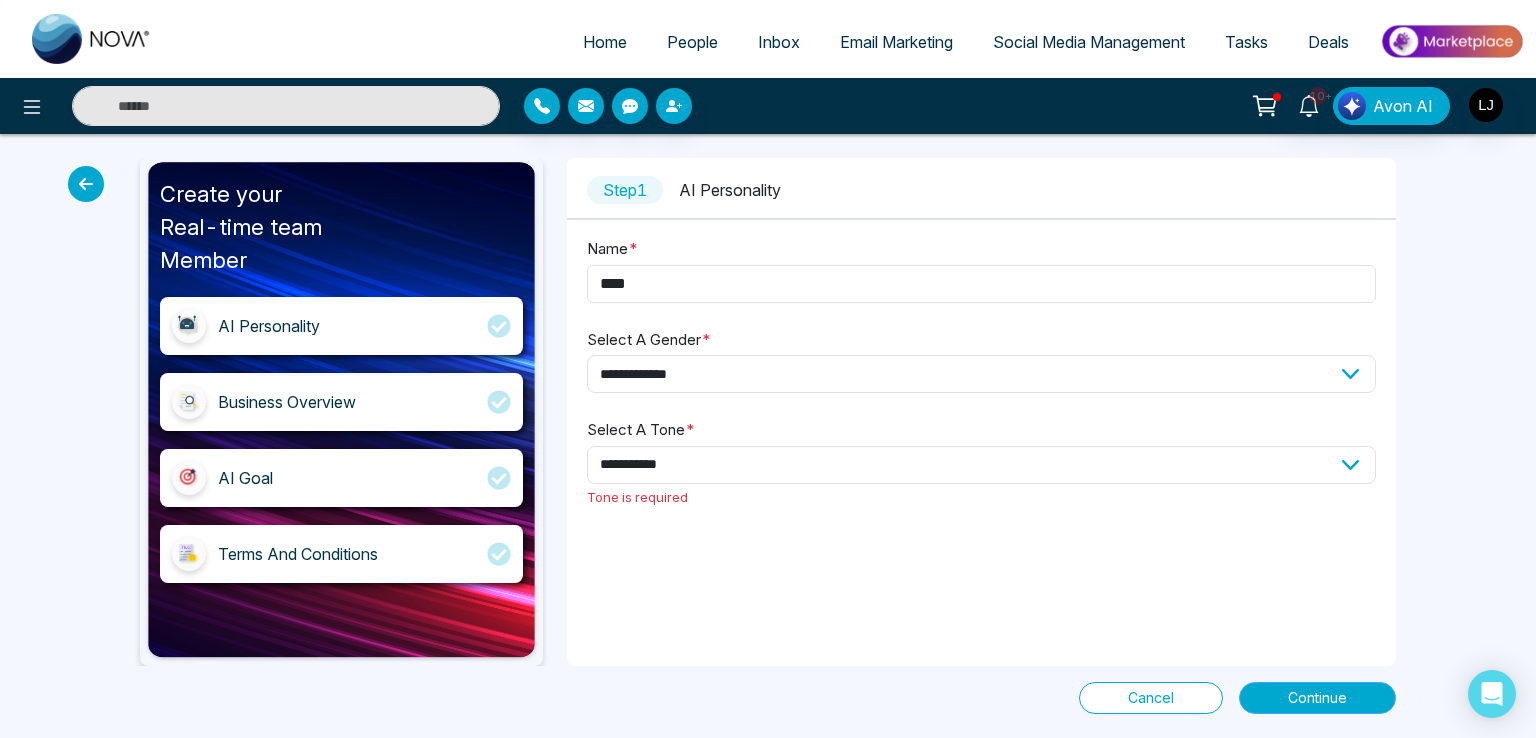 click on "Continue" at bounding box center [1317, 698] 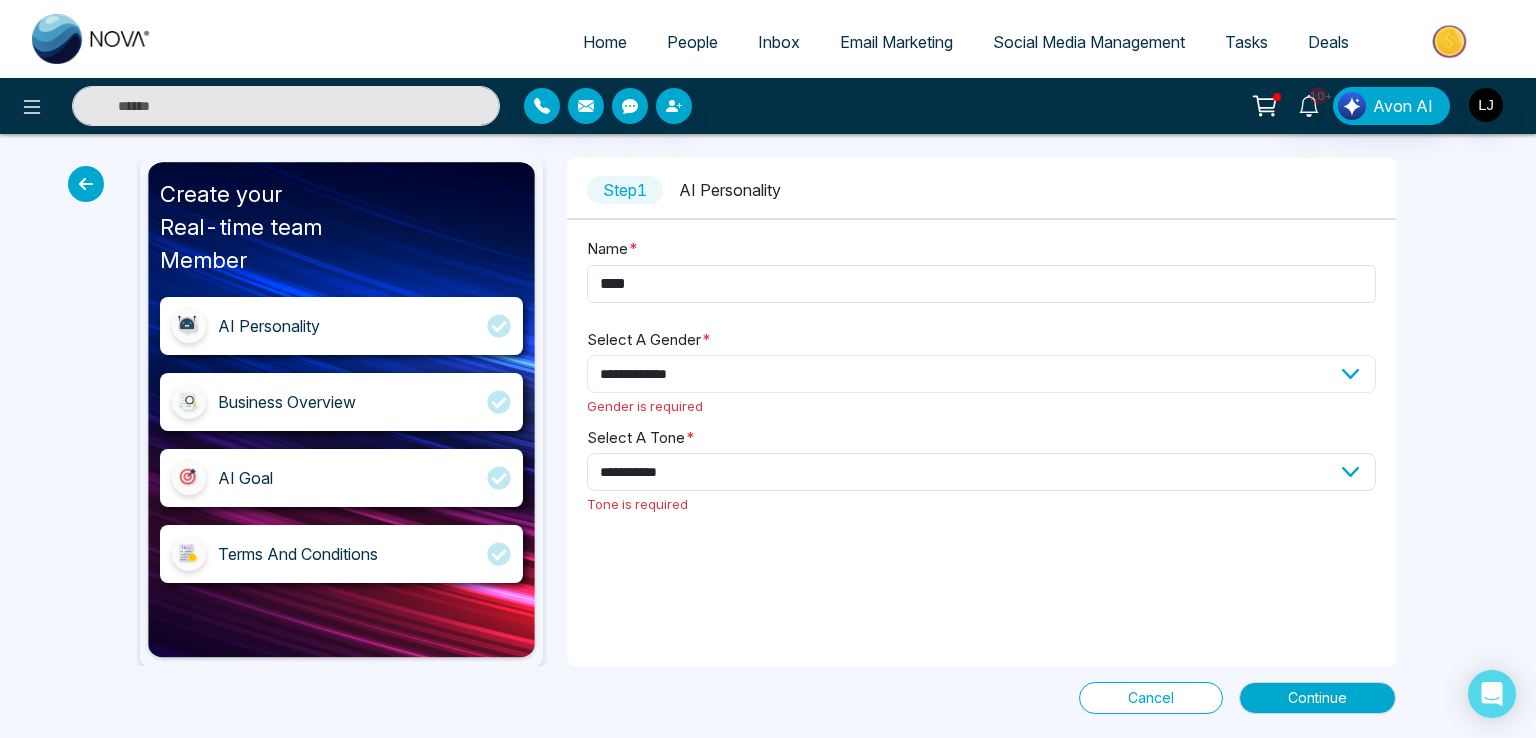 click on "**********" at bounding box center [981, 374] 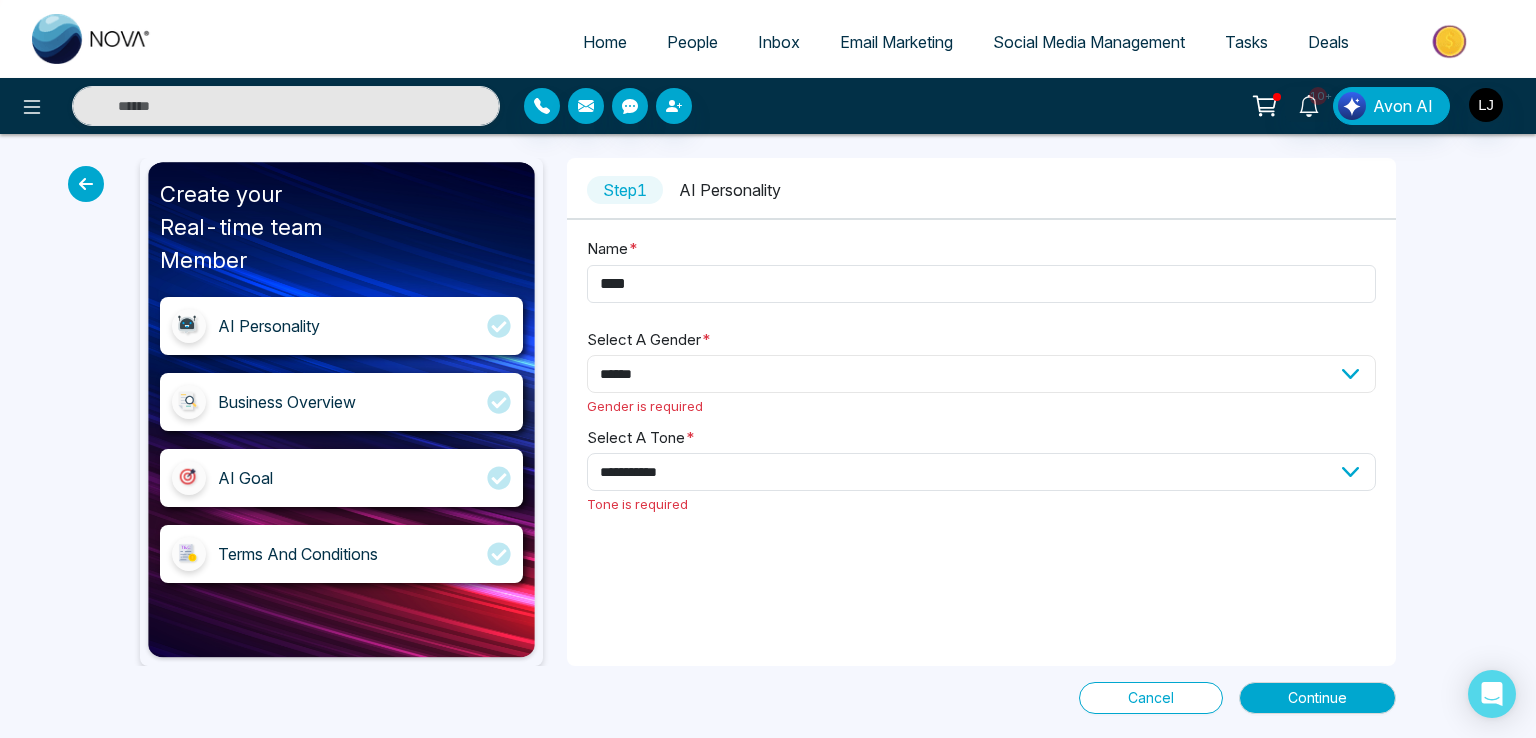 click on "**********" at bounding box center (981, 374) 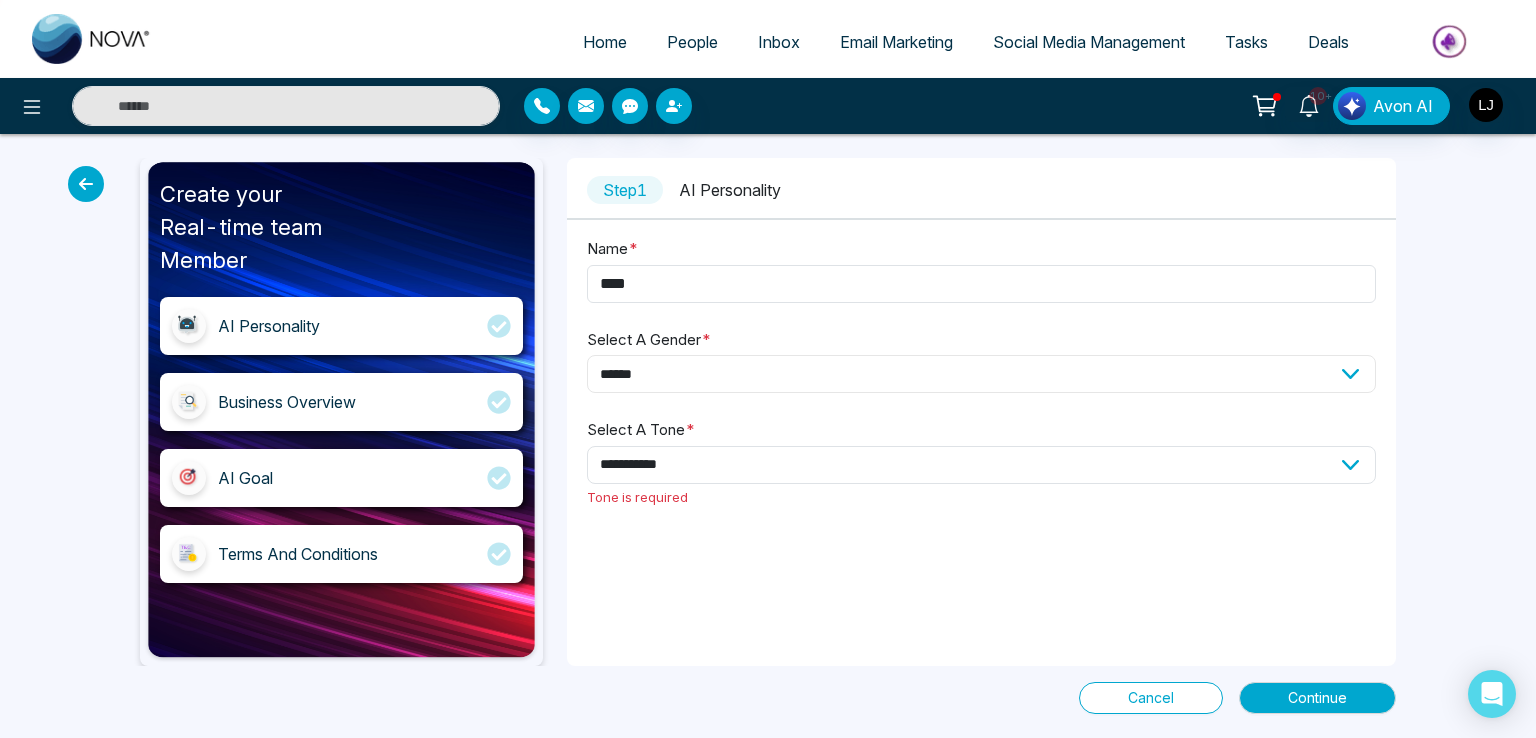 click on "**********" at bounding box center [981, 374] 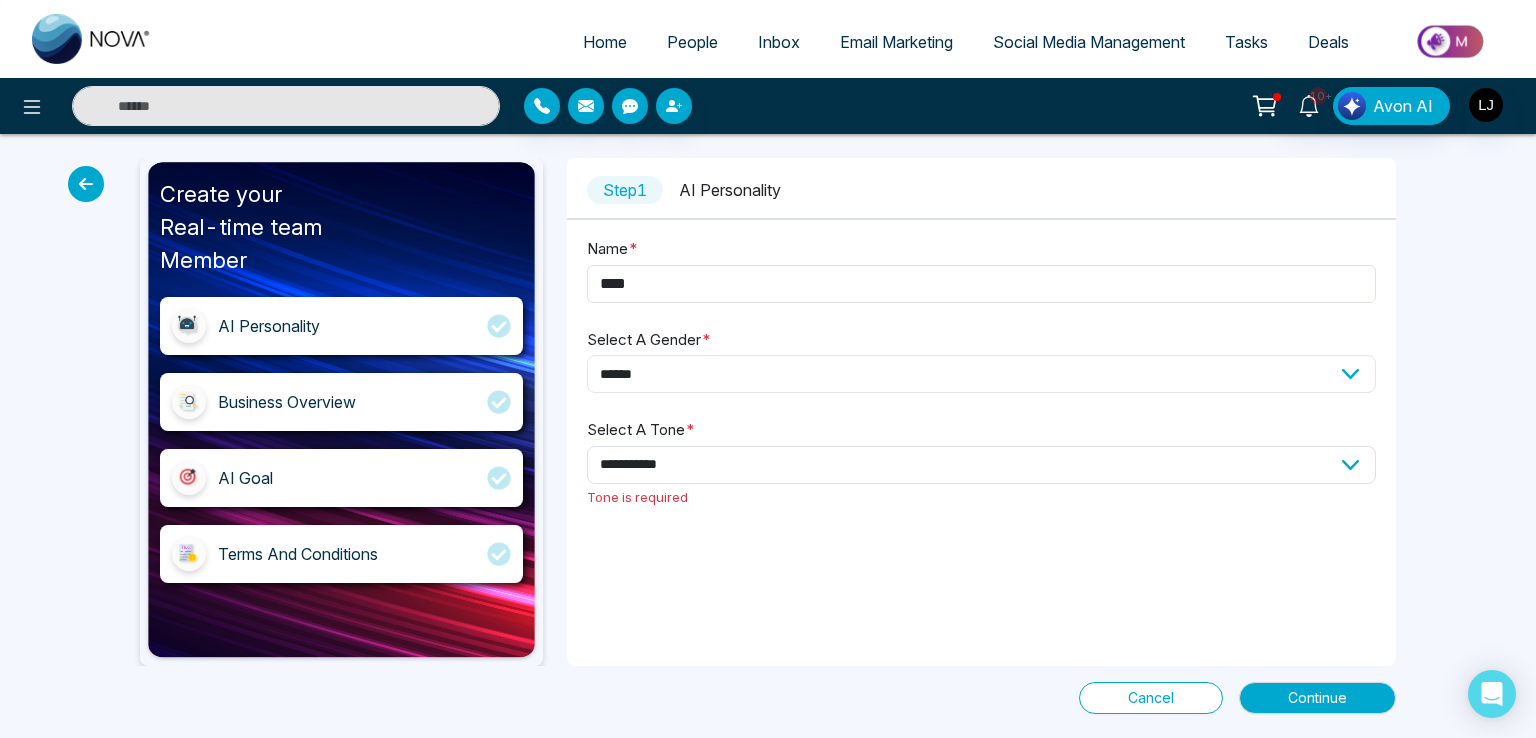 select on "*******" 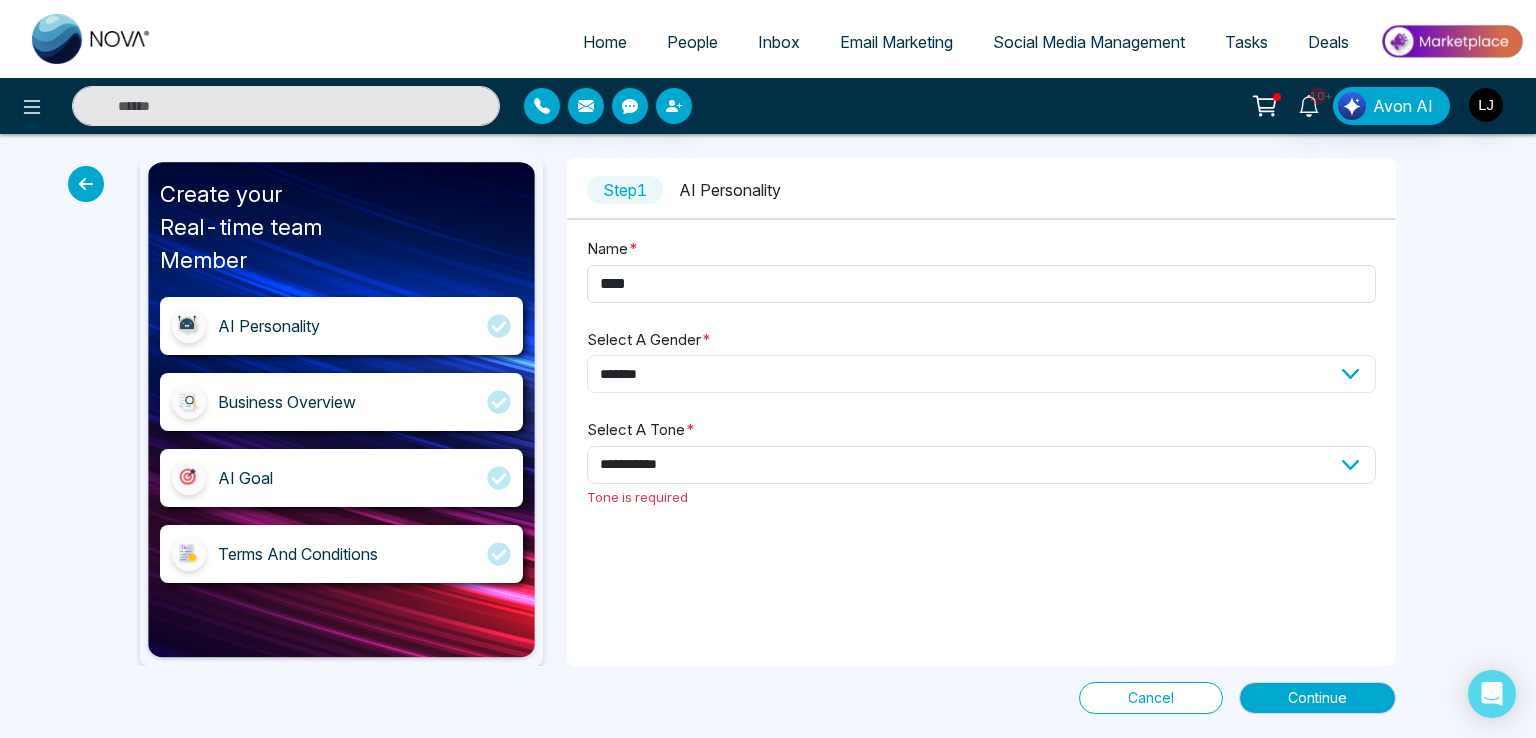 click on "**********" at bounding box center [981, 374] 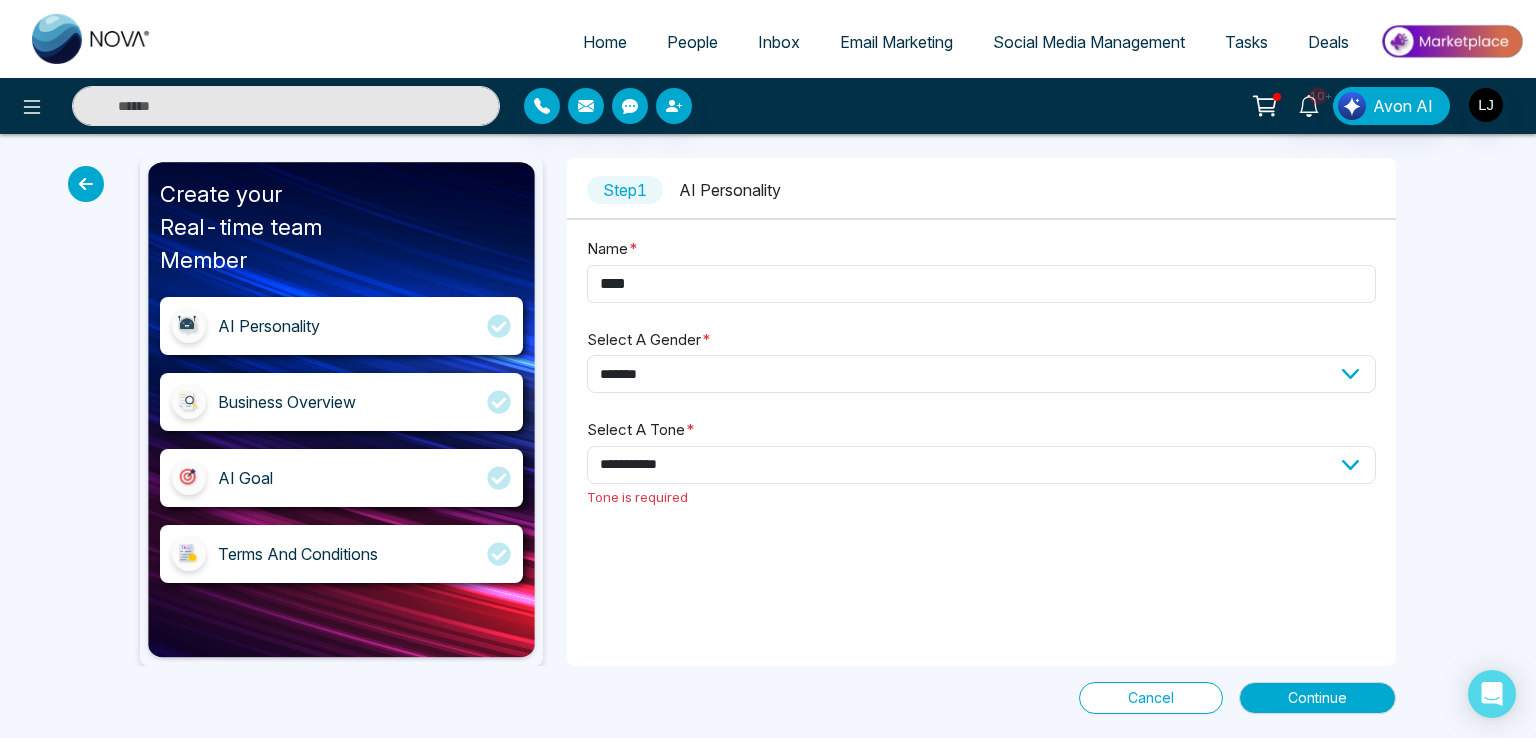 click on "**********" at bounding box center (768, 436) 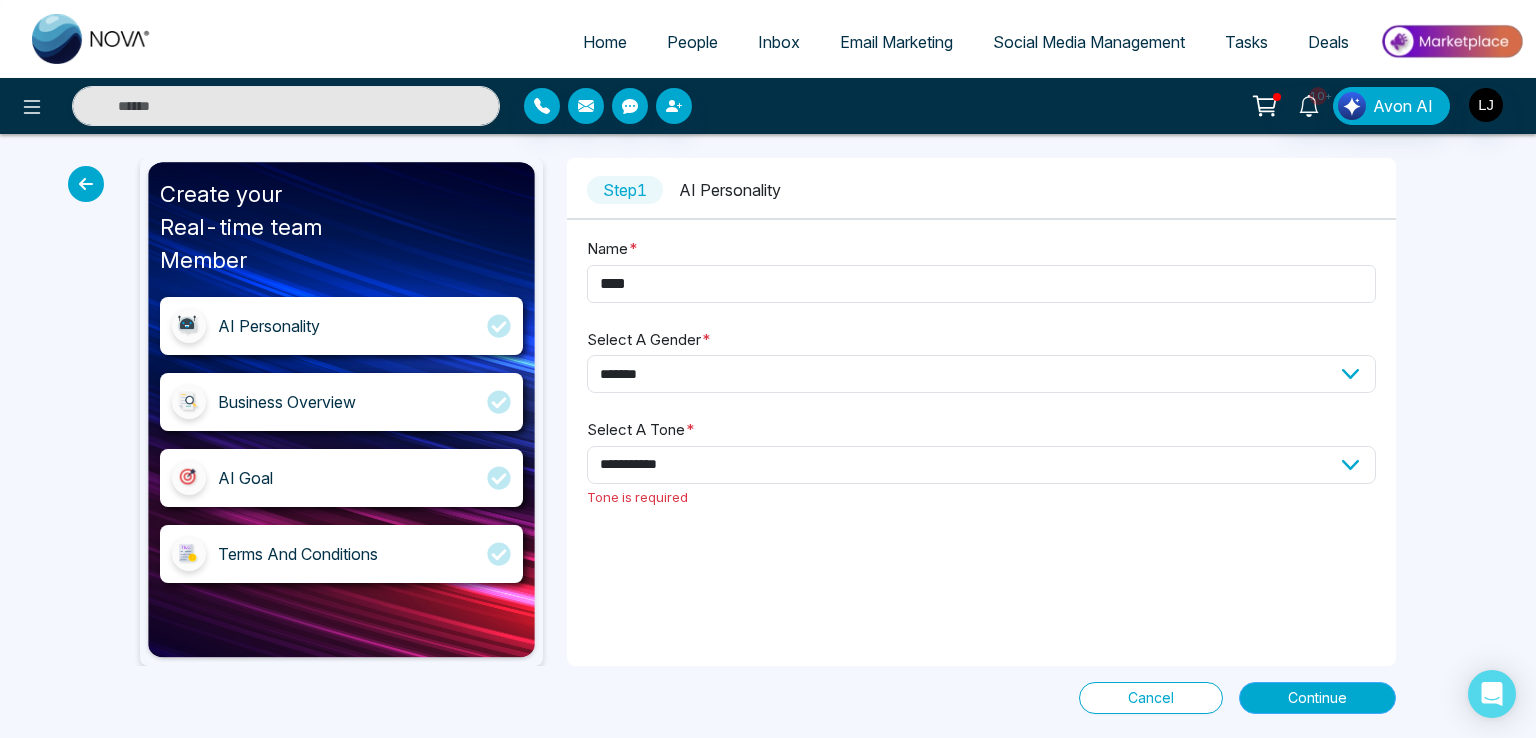 click on "Continue" at bounding box center [1317, 698] 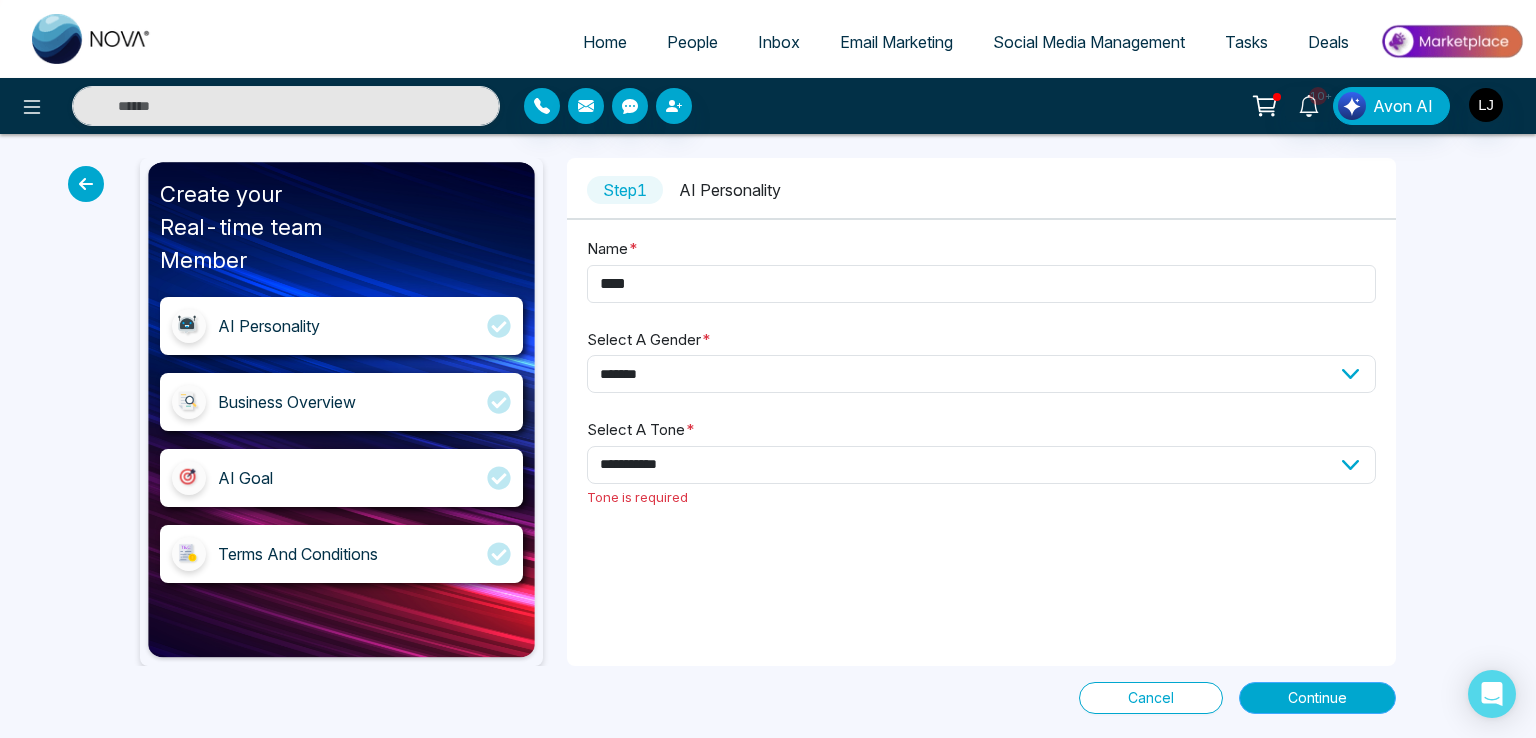 click on "Continue" at bounding box center (1317, 698) 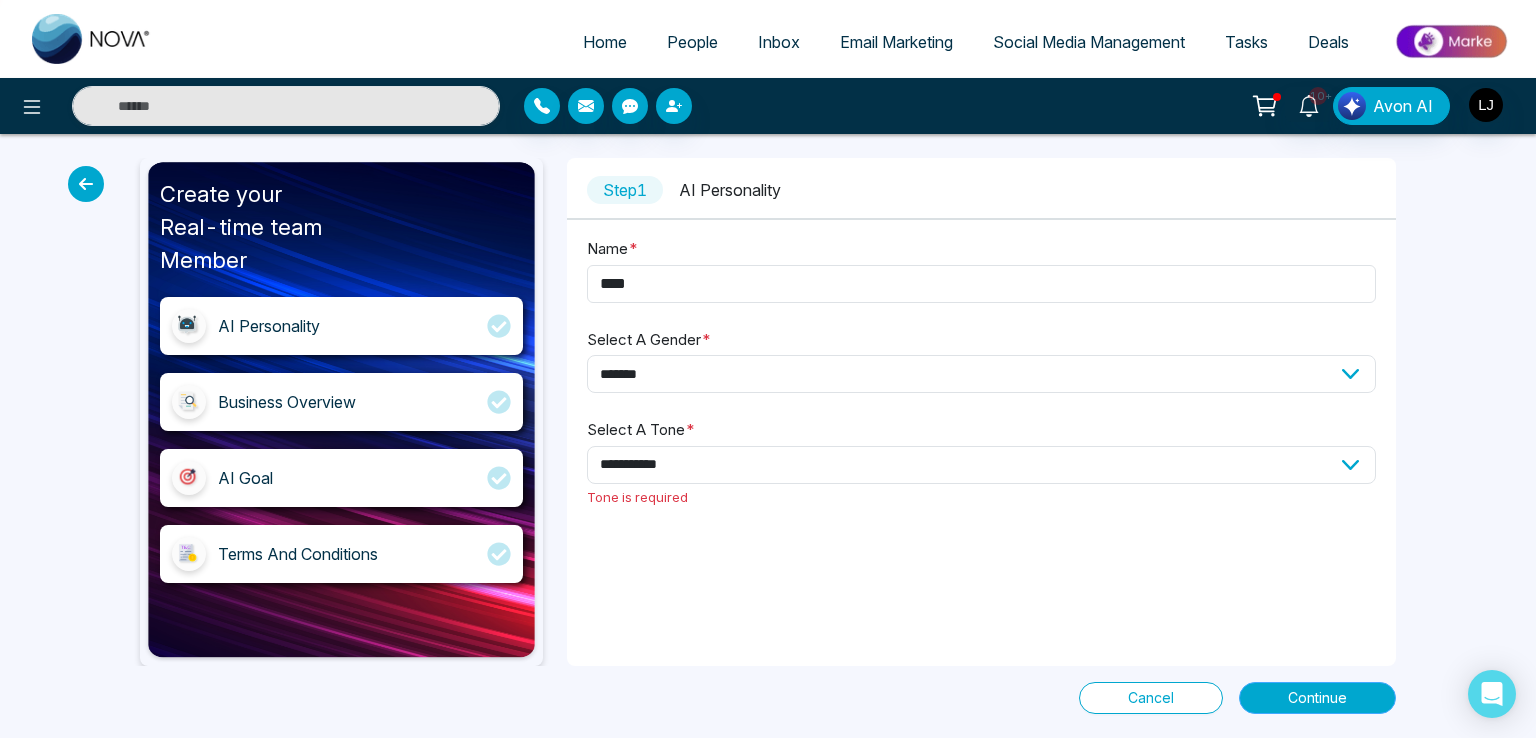 click on "Continue" at bounding box center (1317, 698) 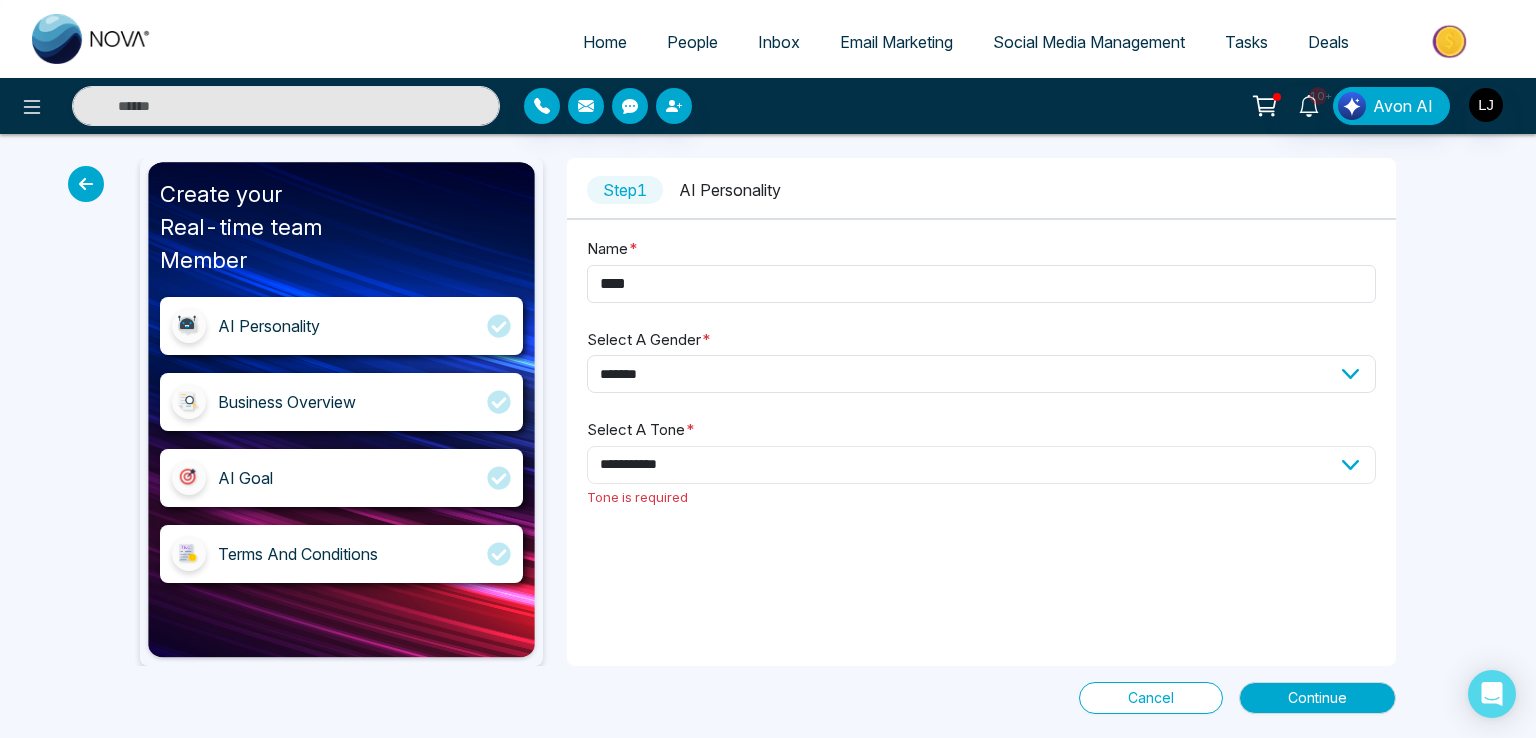 click on "**********" at bounding box center (981, 465) 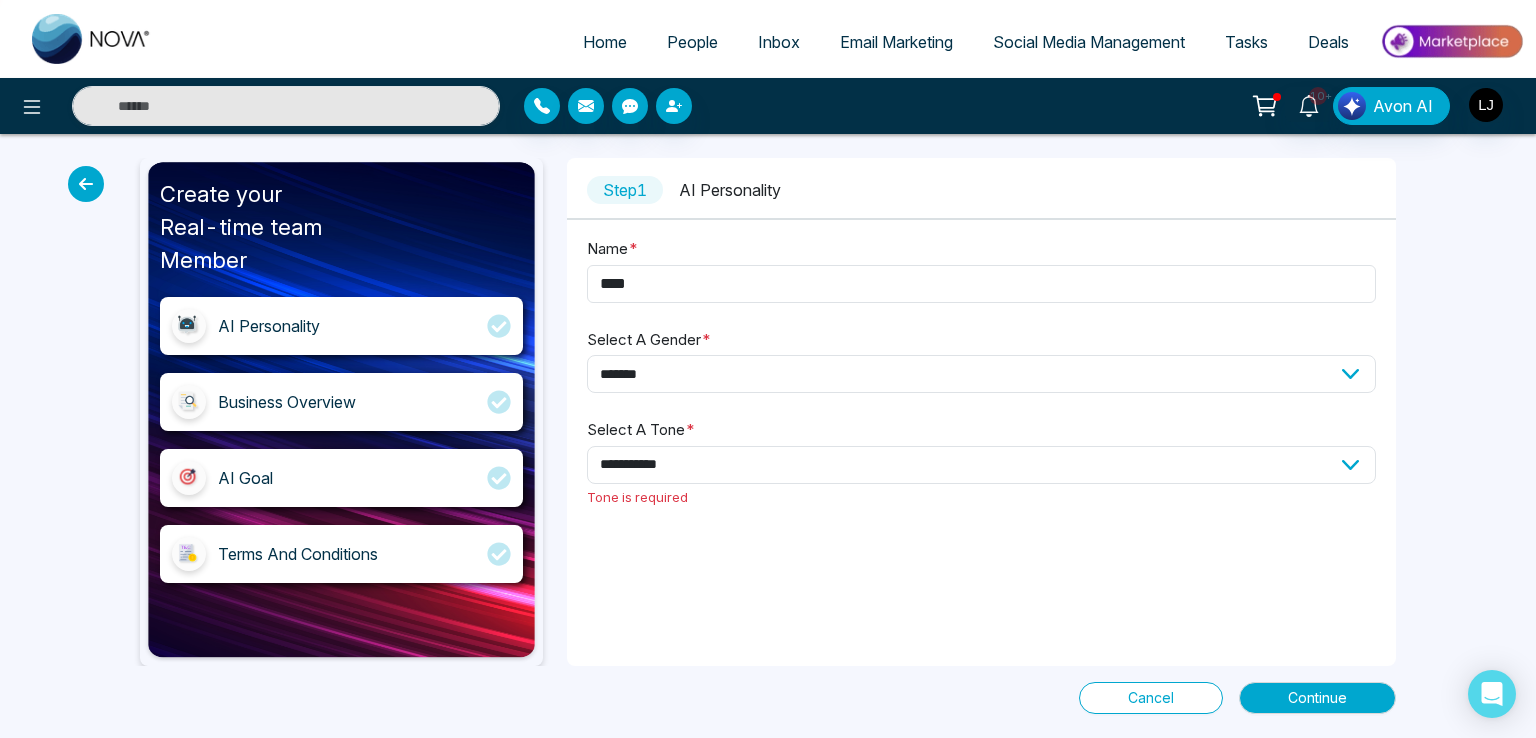 click on "Home People Inbox Email Marketing Social Media Management Tasks Deals" at bounding box center (848, 43) 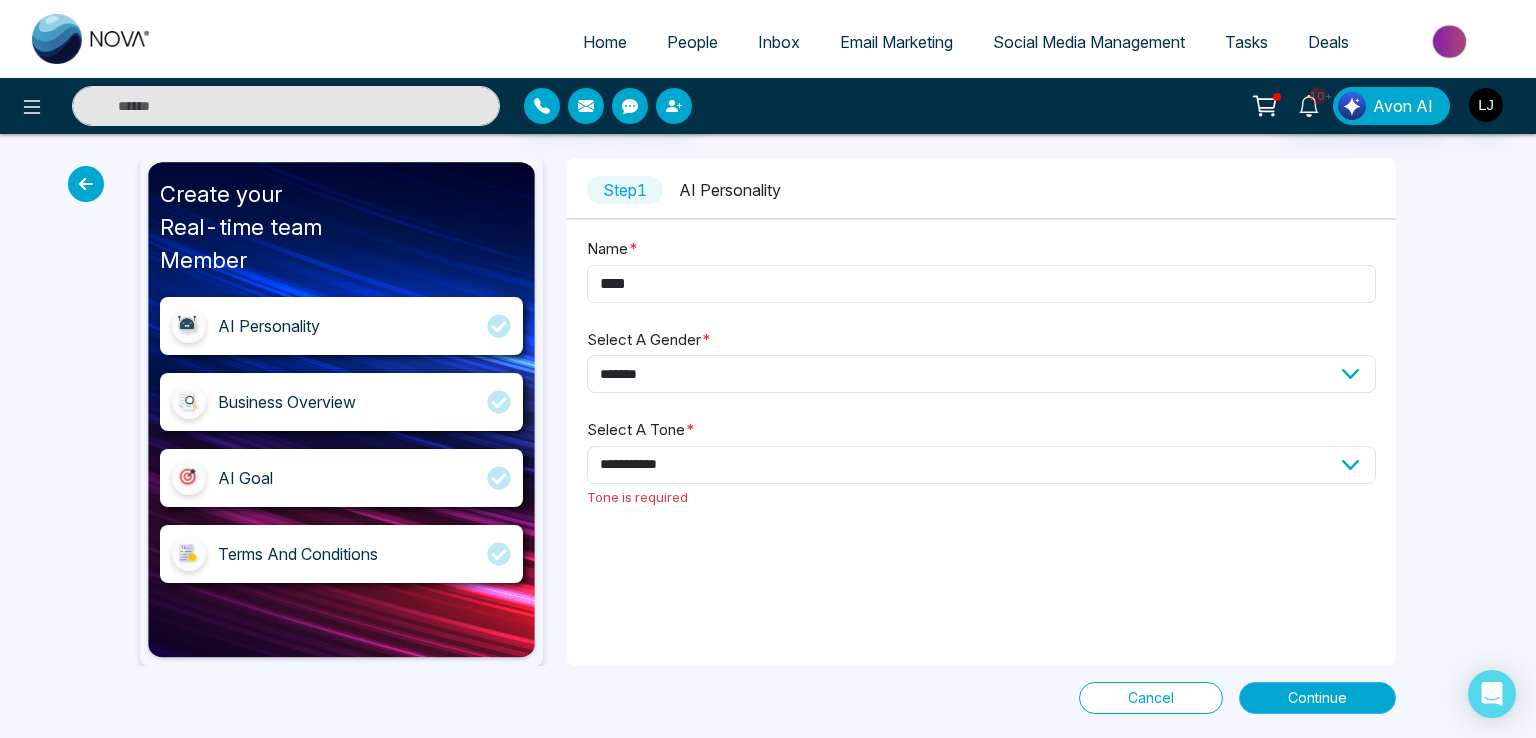click on "Continue" at bounding box center (1317, 698) 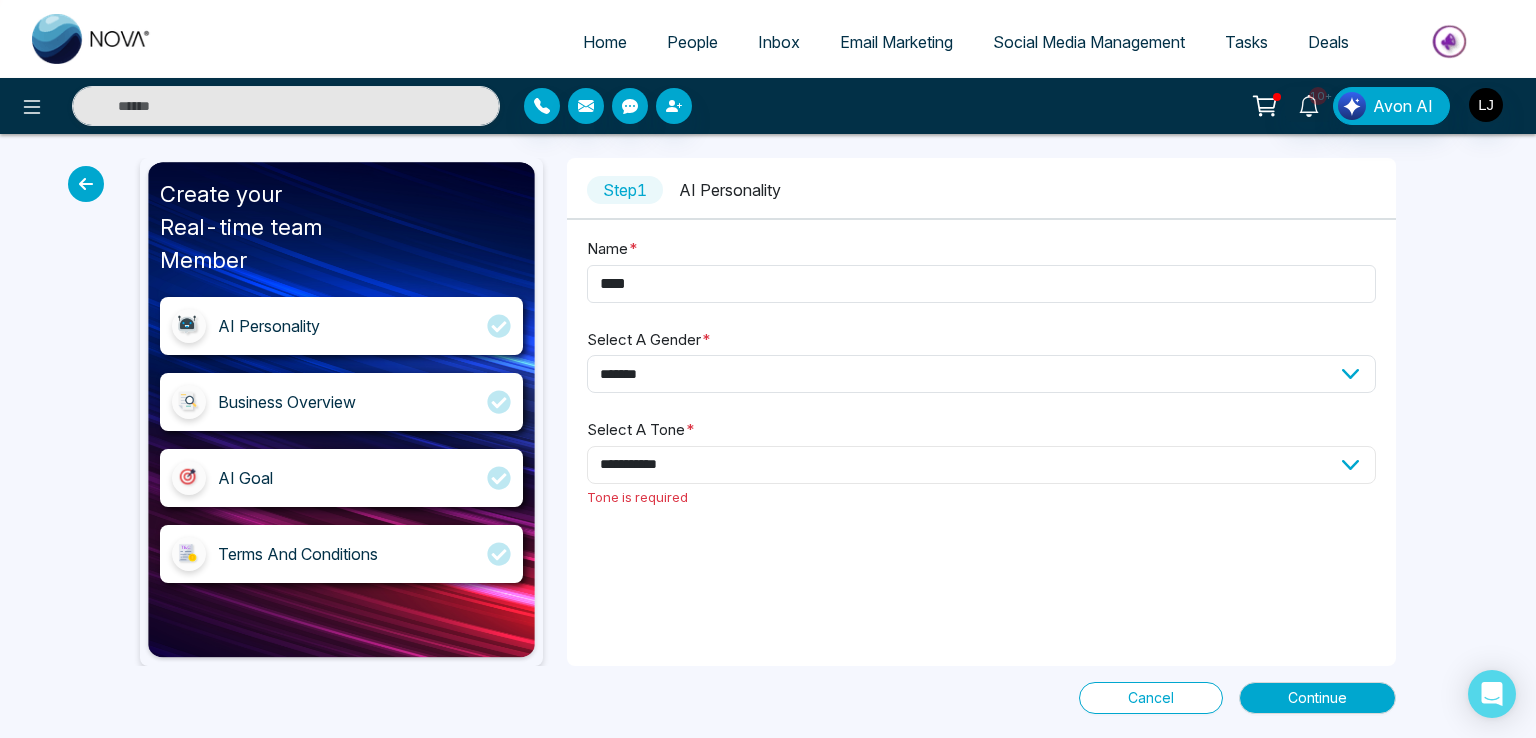 click on "**********" at bounding box center [981, 465] 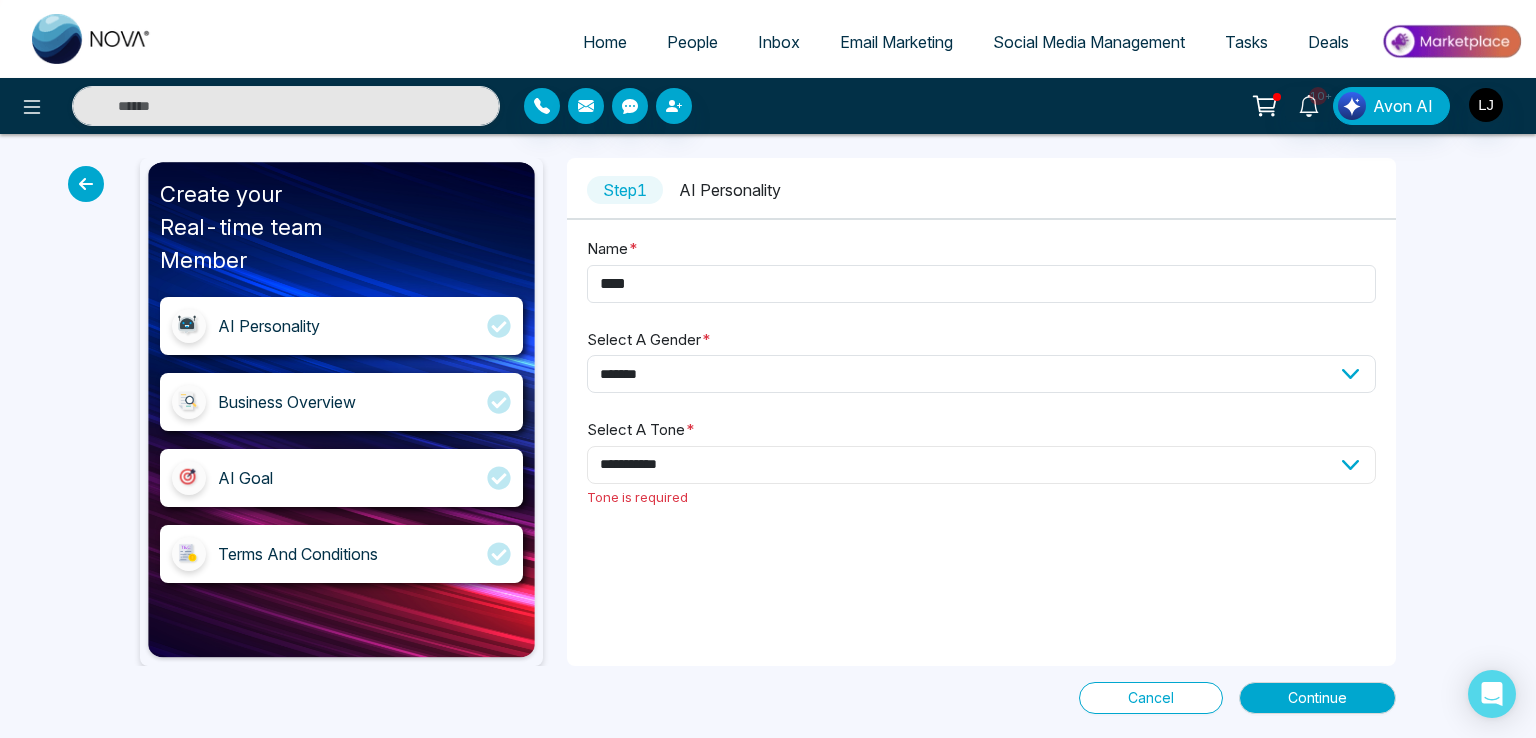 click on "**********" at bounding box center [981, 465] 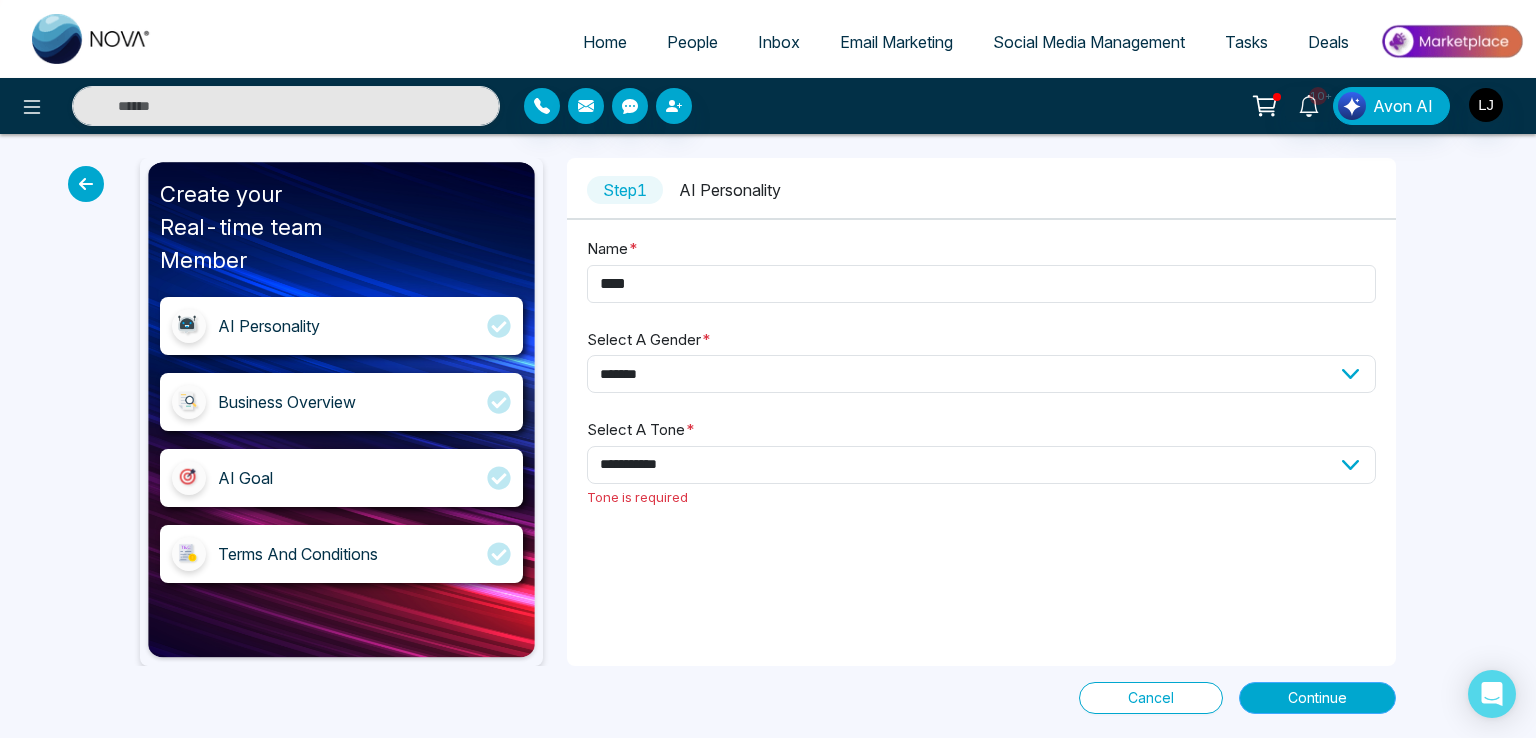 click on "Continue" at bounding box center [1317, 698] 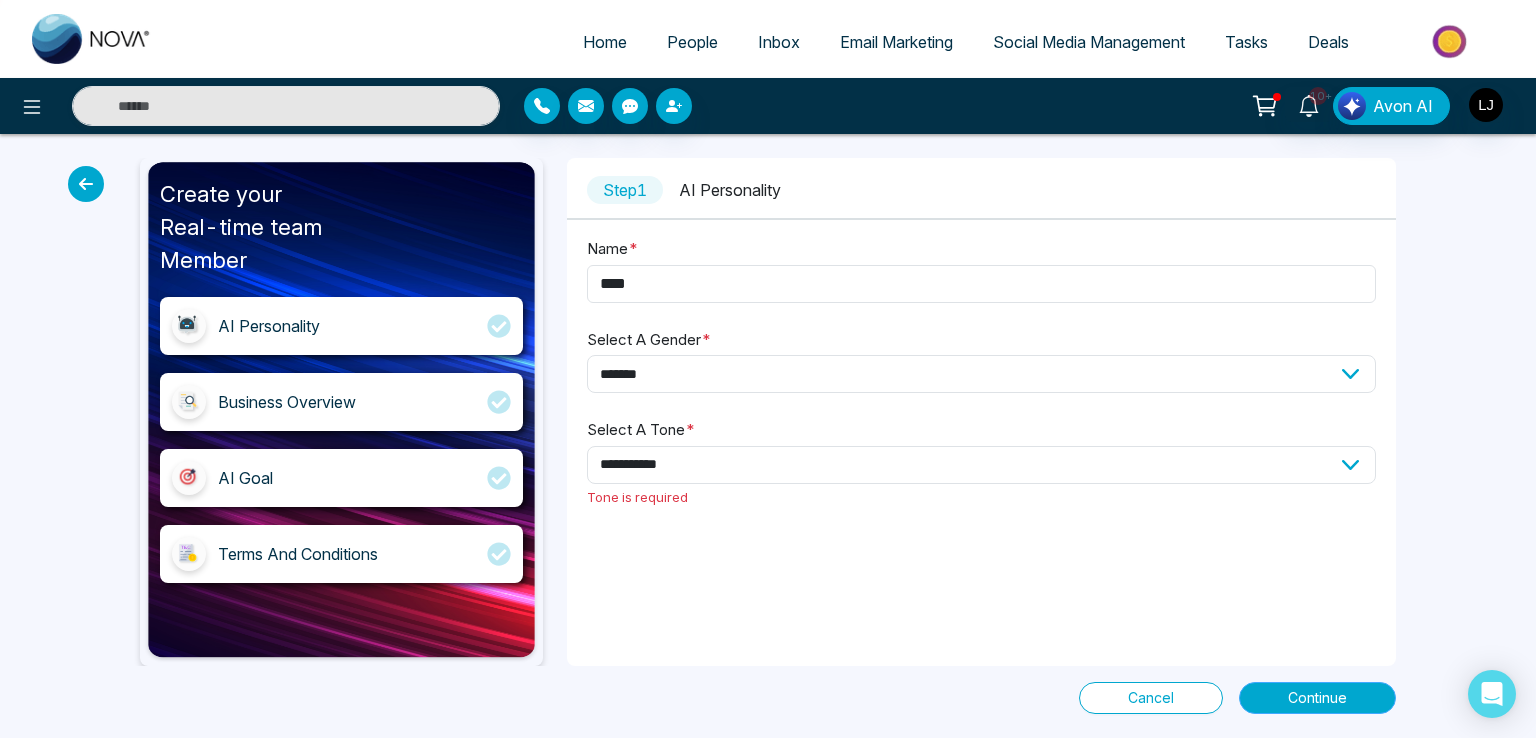 click on "Continue" at bounding box center [1317, 698] 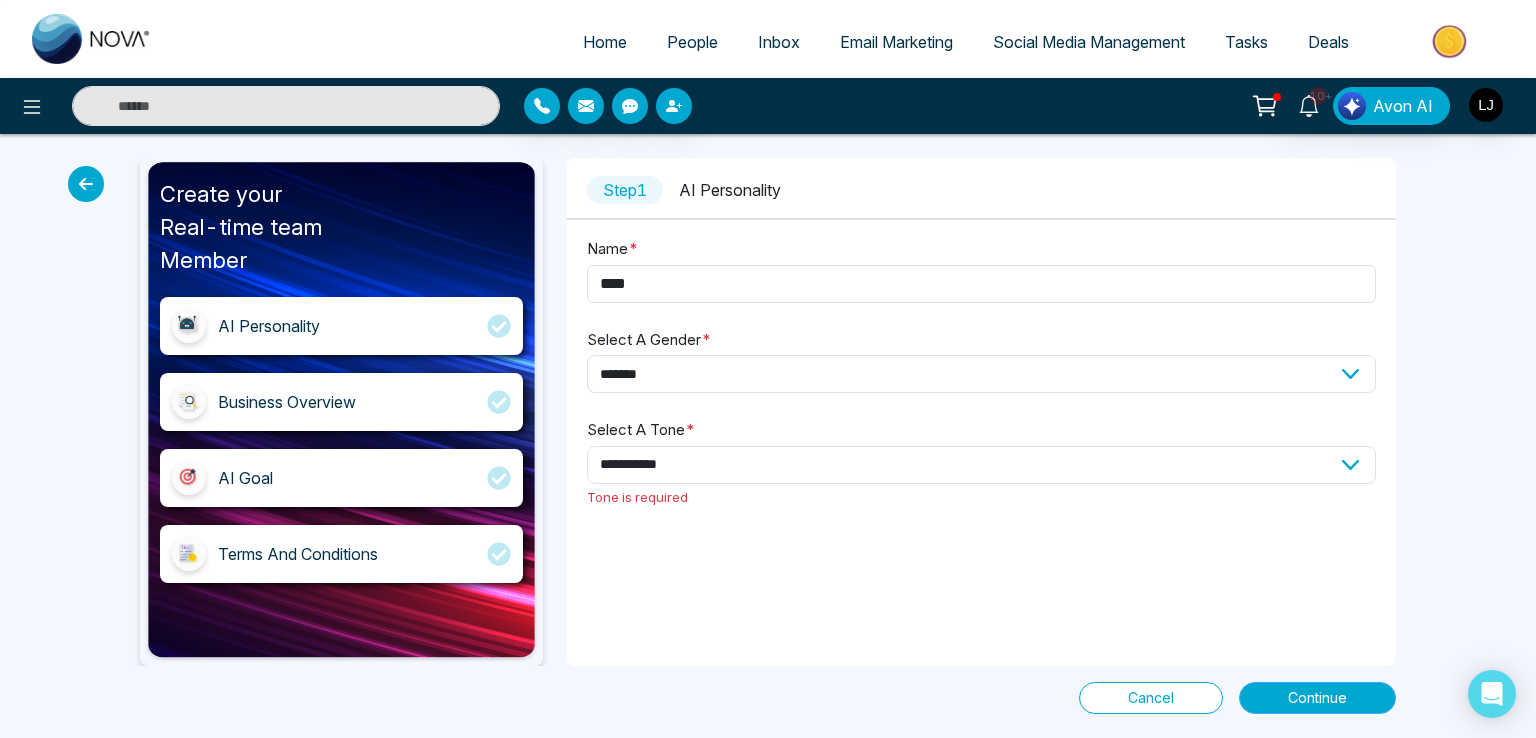 click on "Continue" at bounding box center (1317, 698) 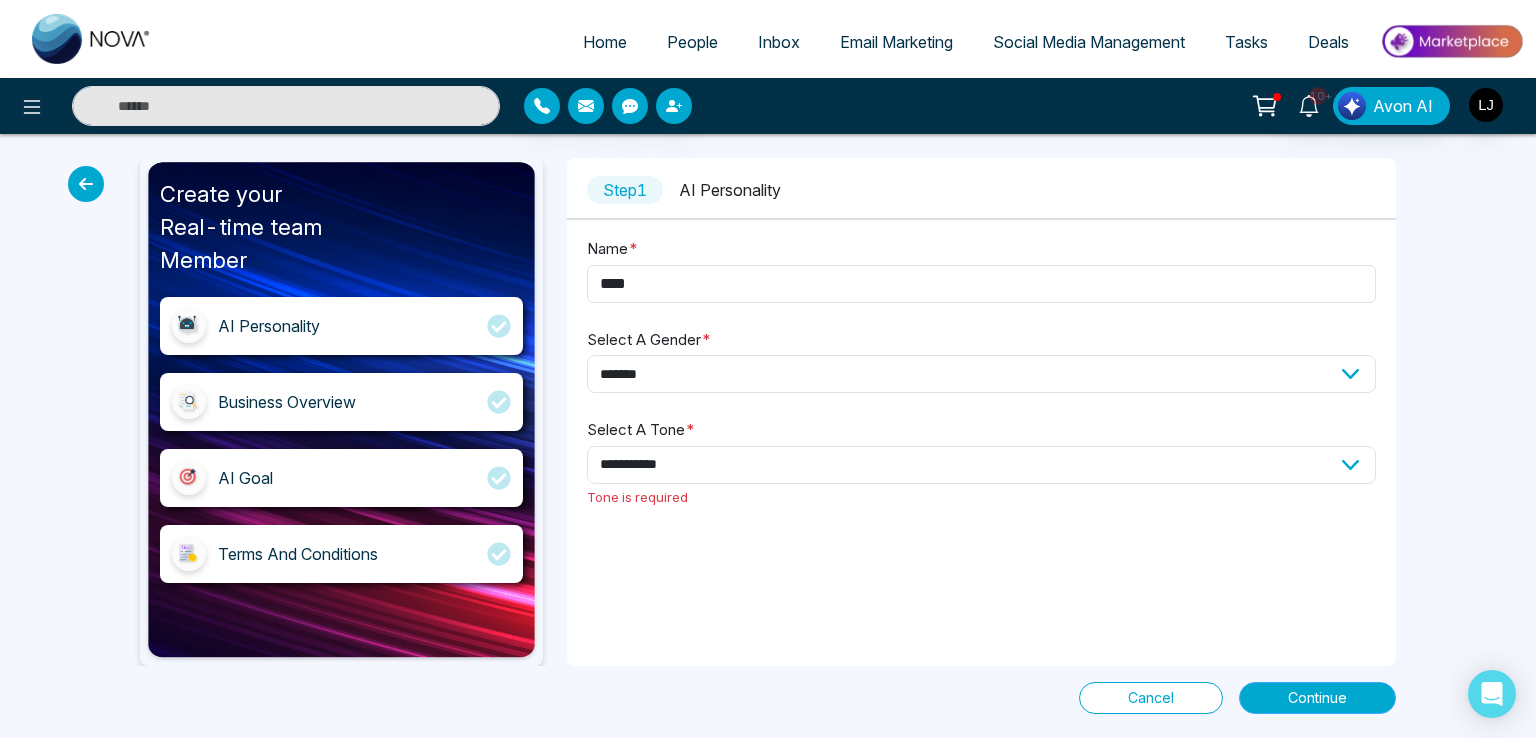 click on "Continue" at bounding box center (1317, 698) 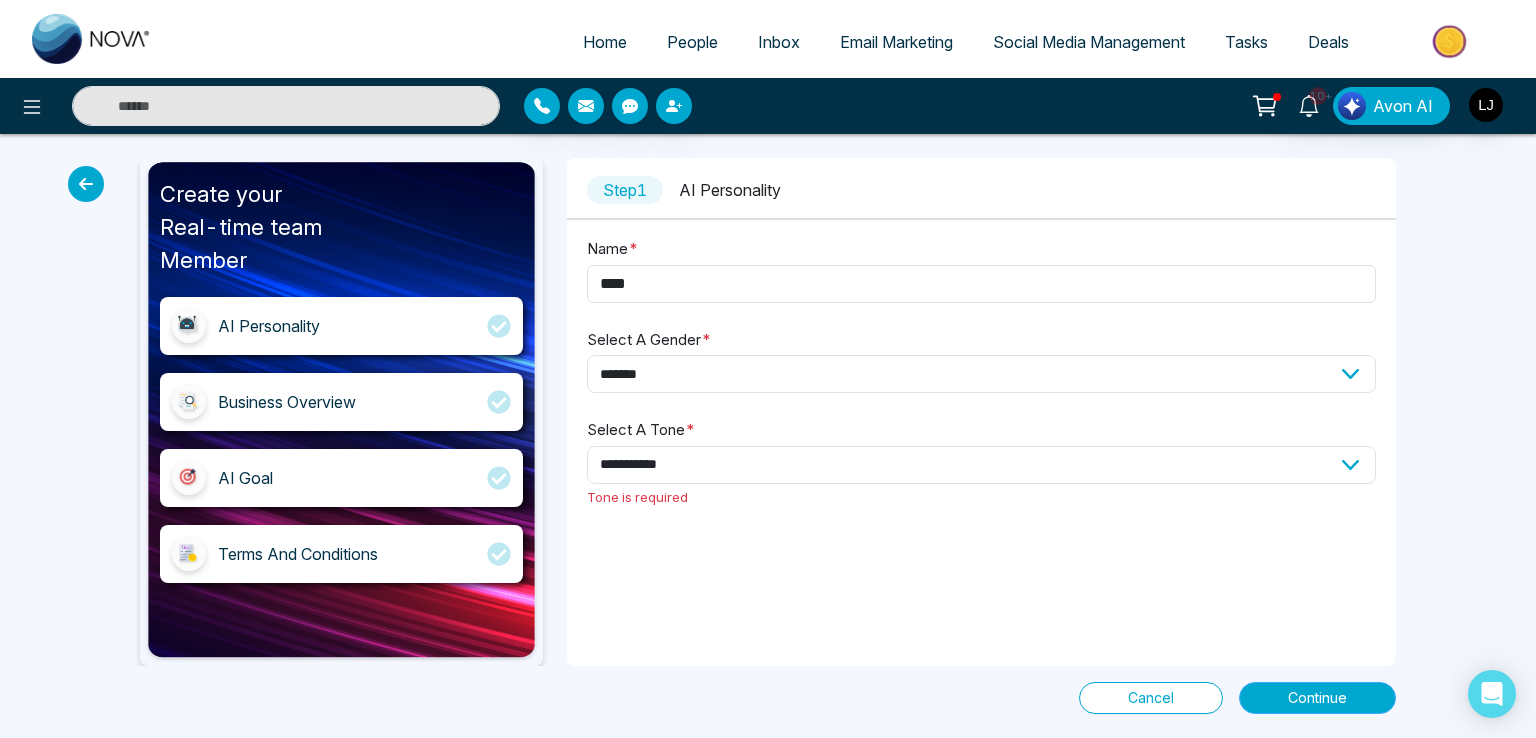 click on "Continue" at bounding box center [1317, 698] 